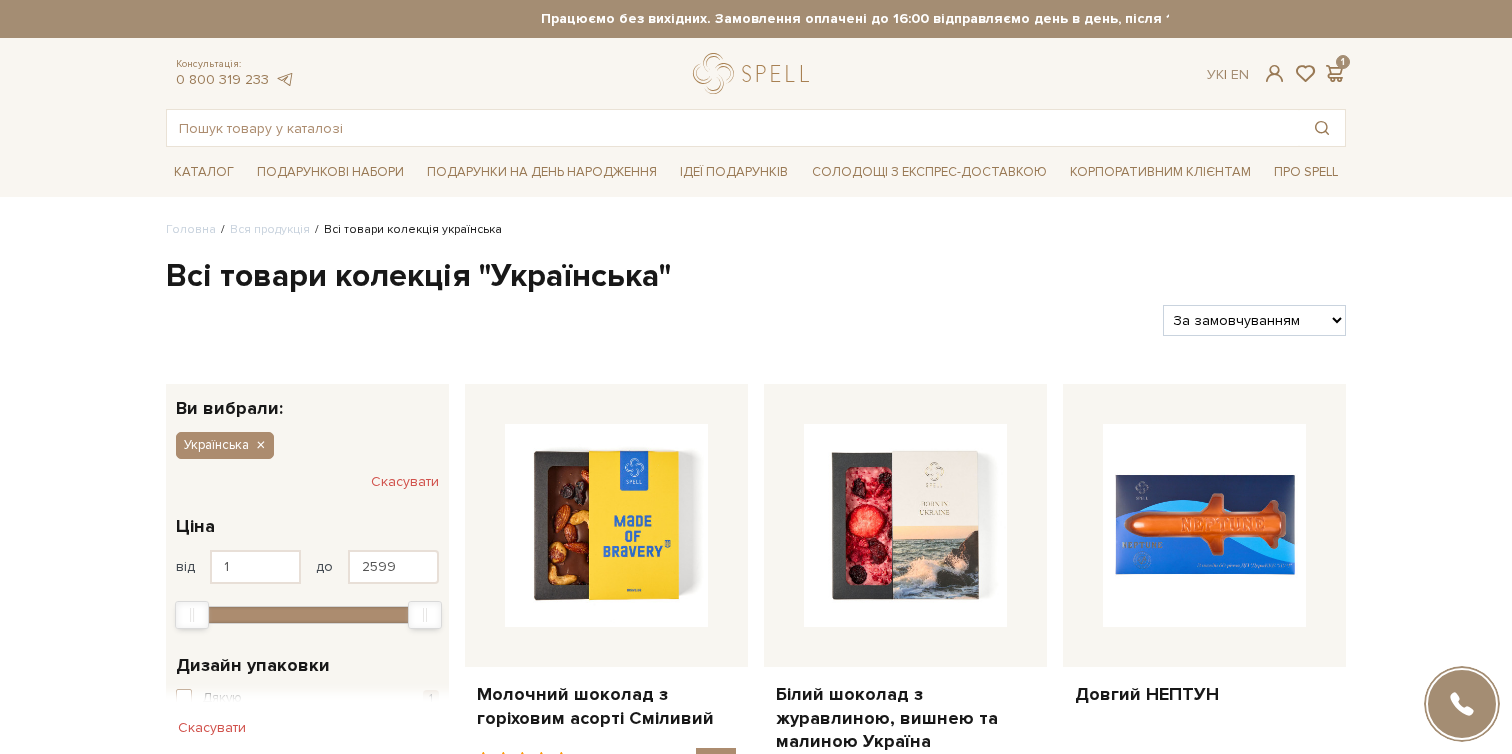 scroll, scrollTop: 0, scrollLeft: 0, axis: both 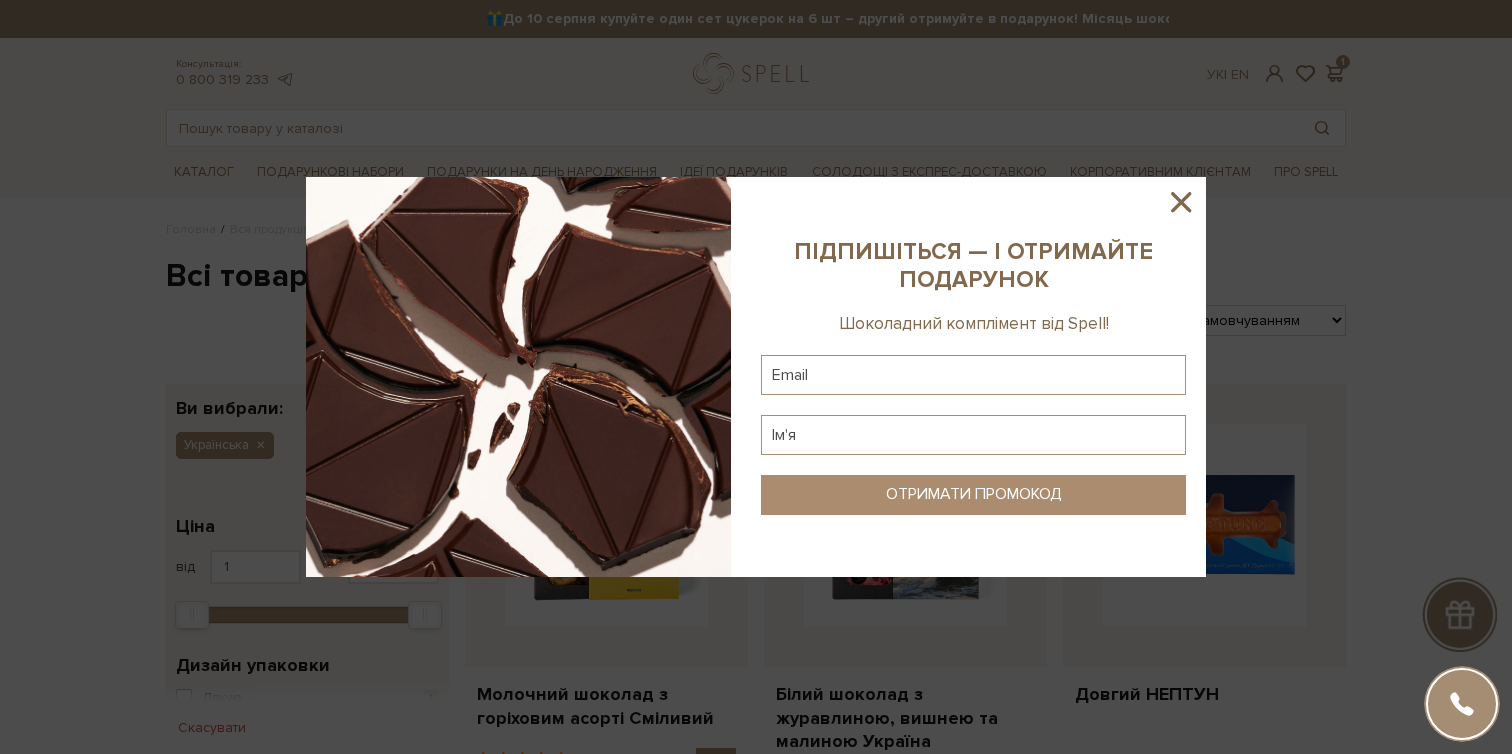 click 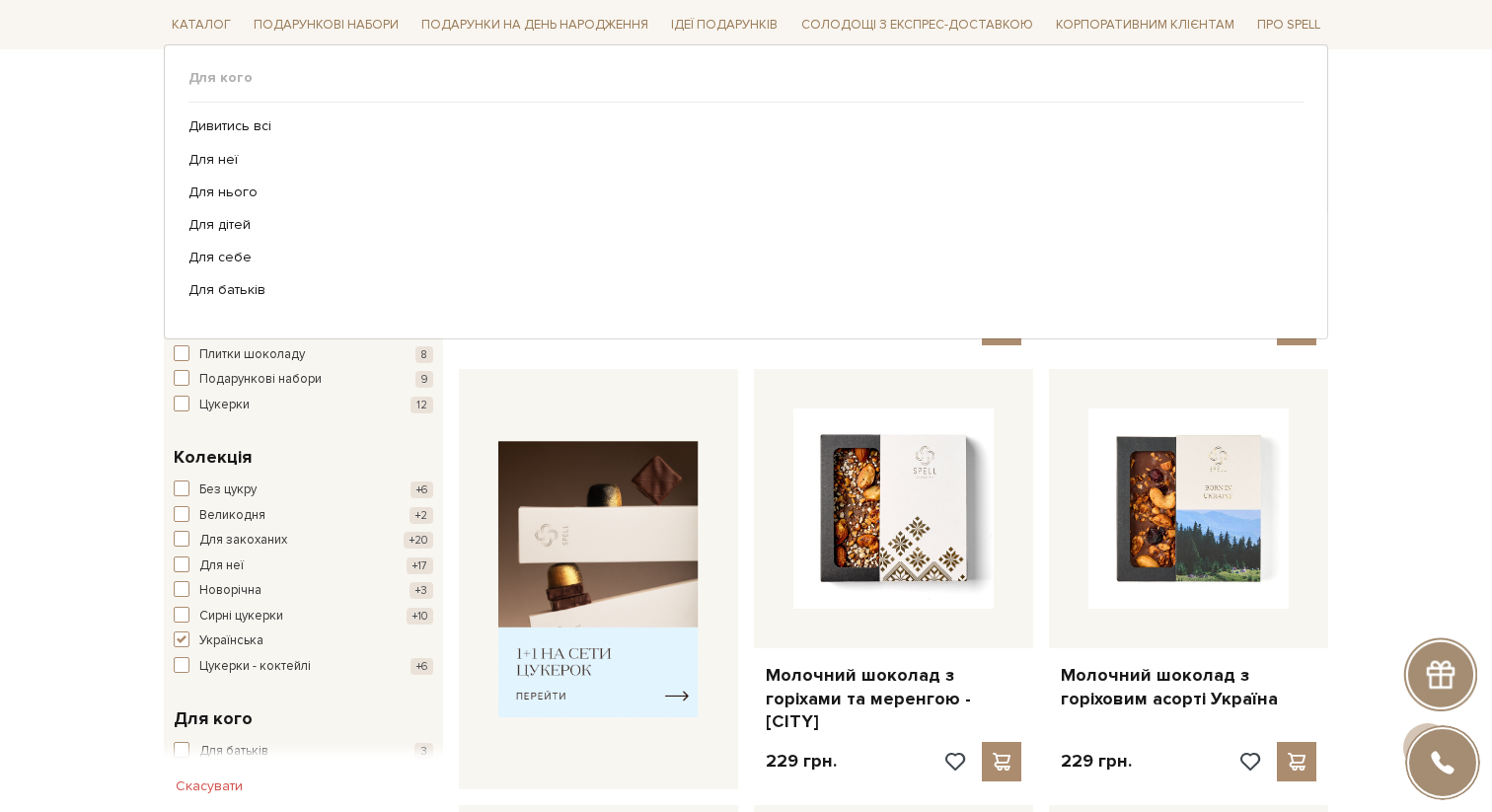 scroll, scrollTop: 0, scrollLeft: 0, axis: both 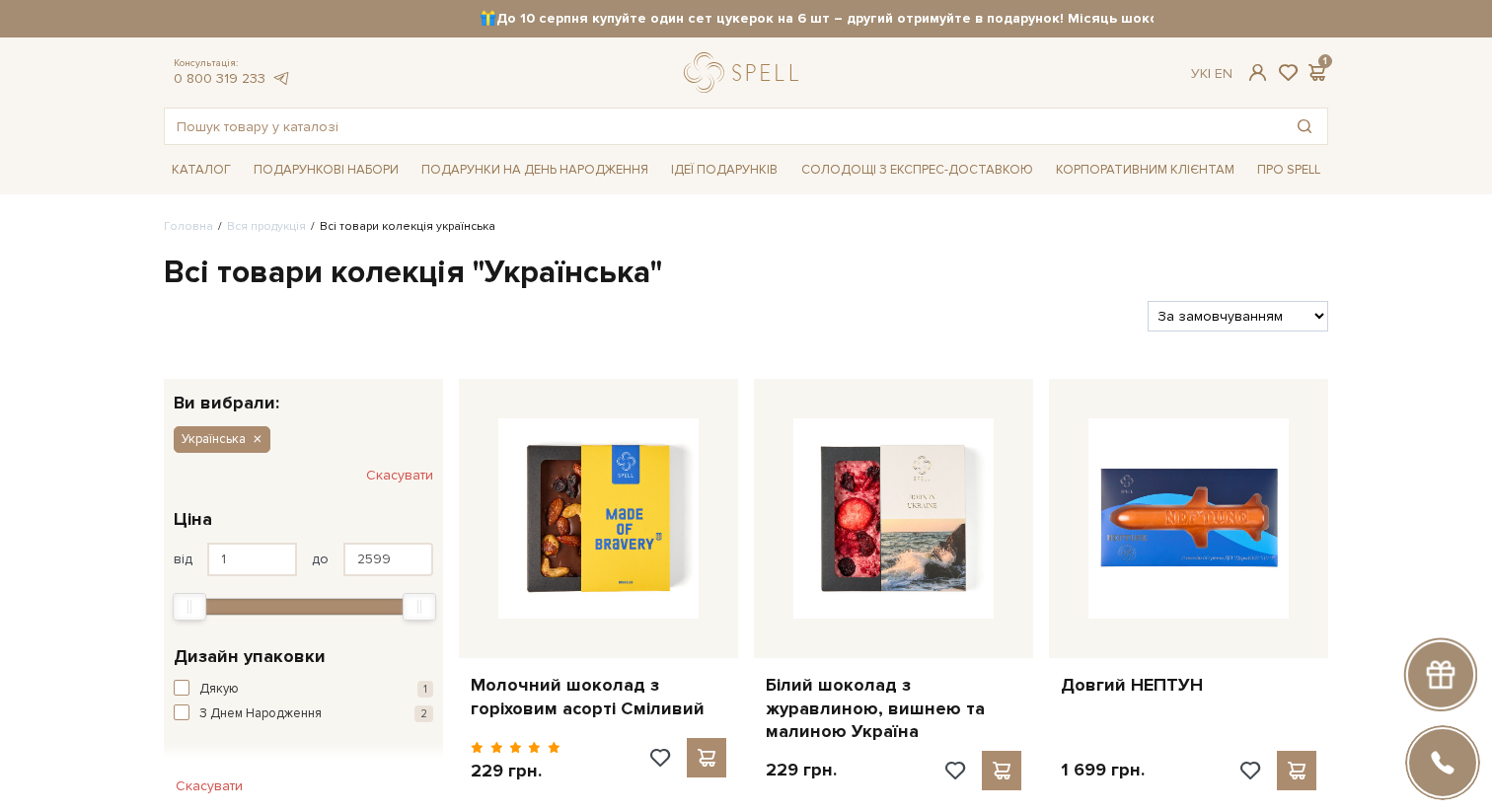 click on "Всі товари колекція "Українська"" at bounding box center (746, 273) 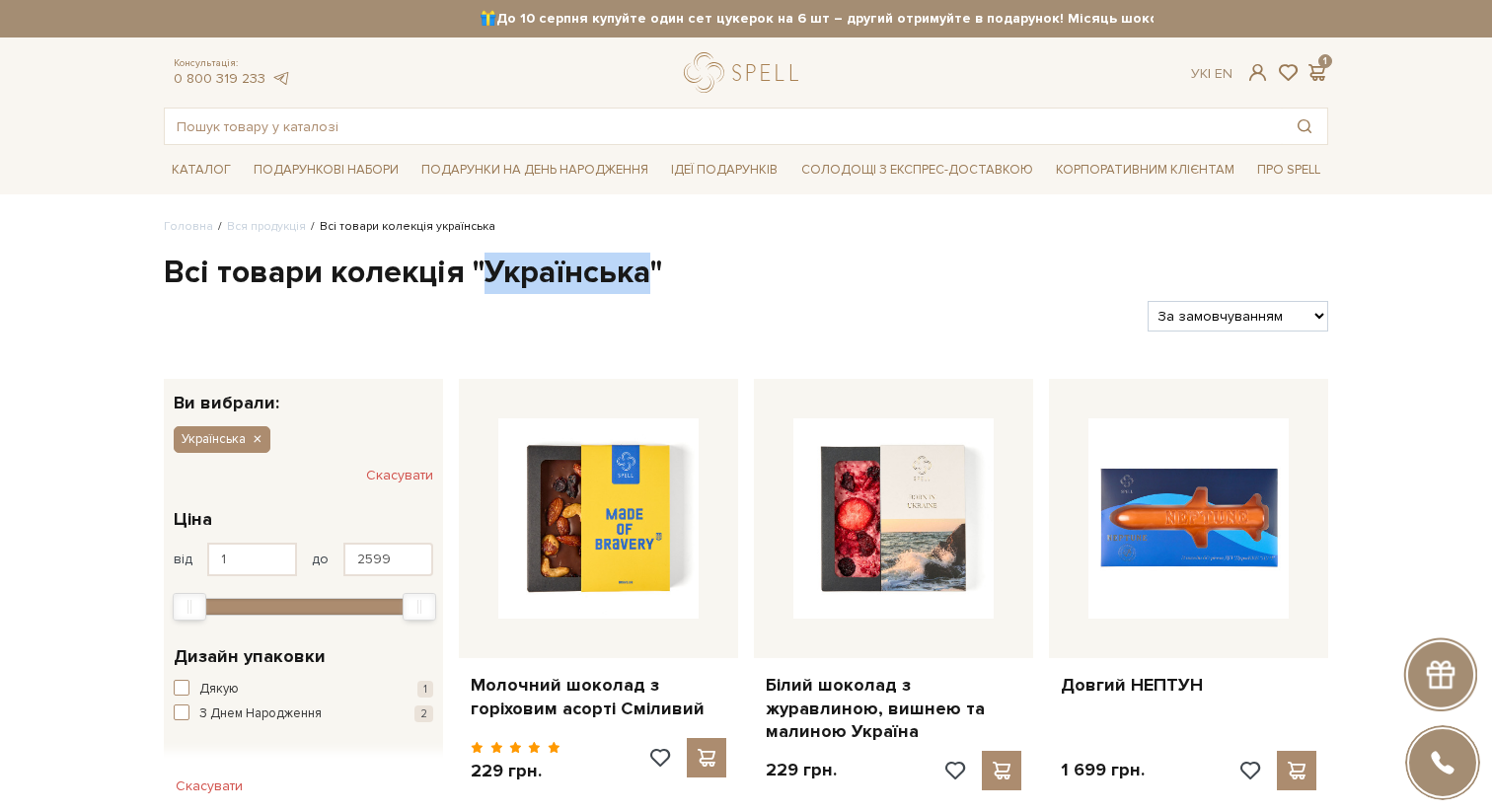 copy on "Українська" 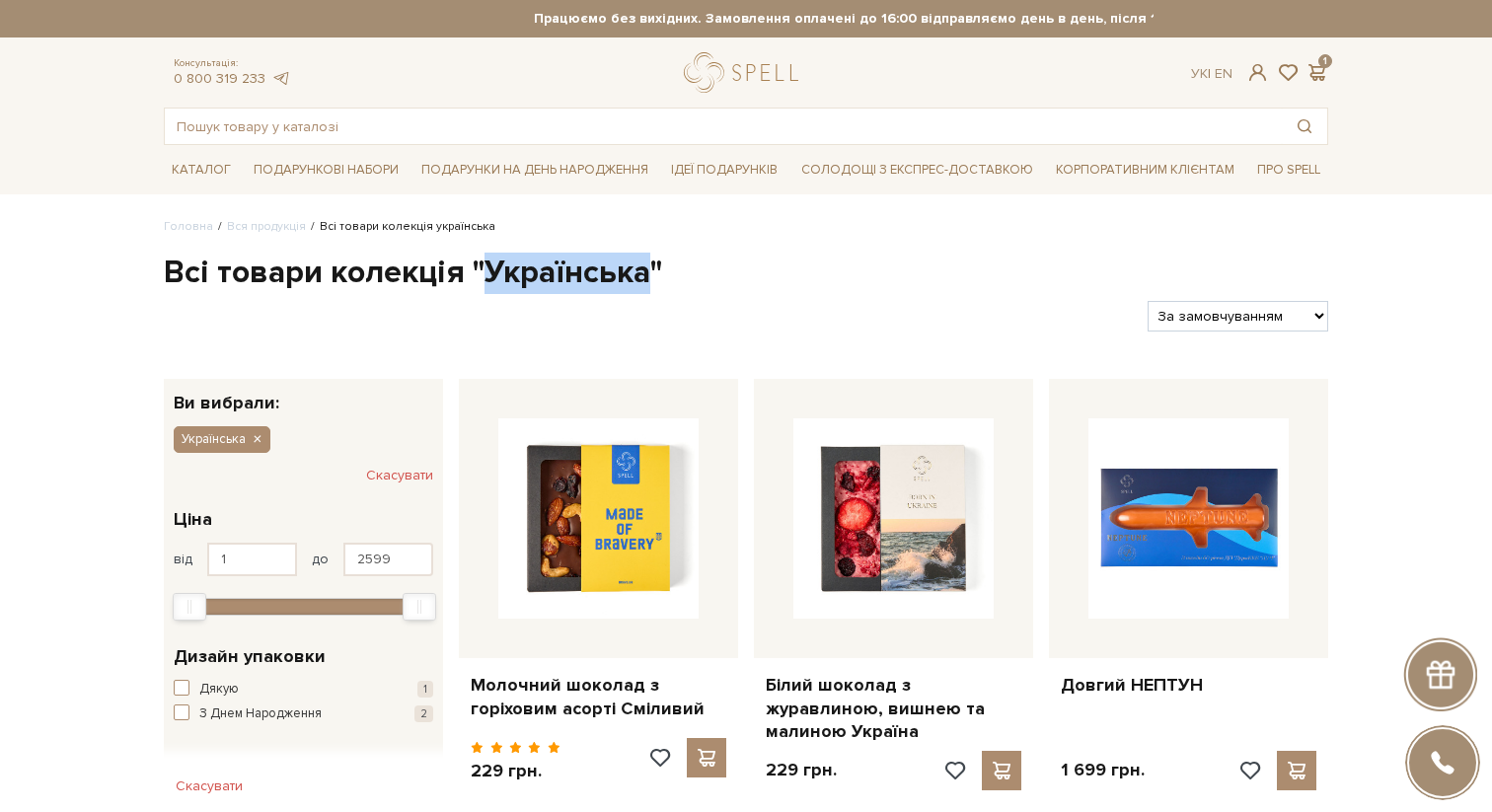 click on "Всі товари колекція "Українська"" at bounding box center (746, 273) 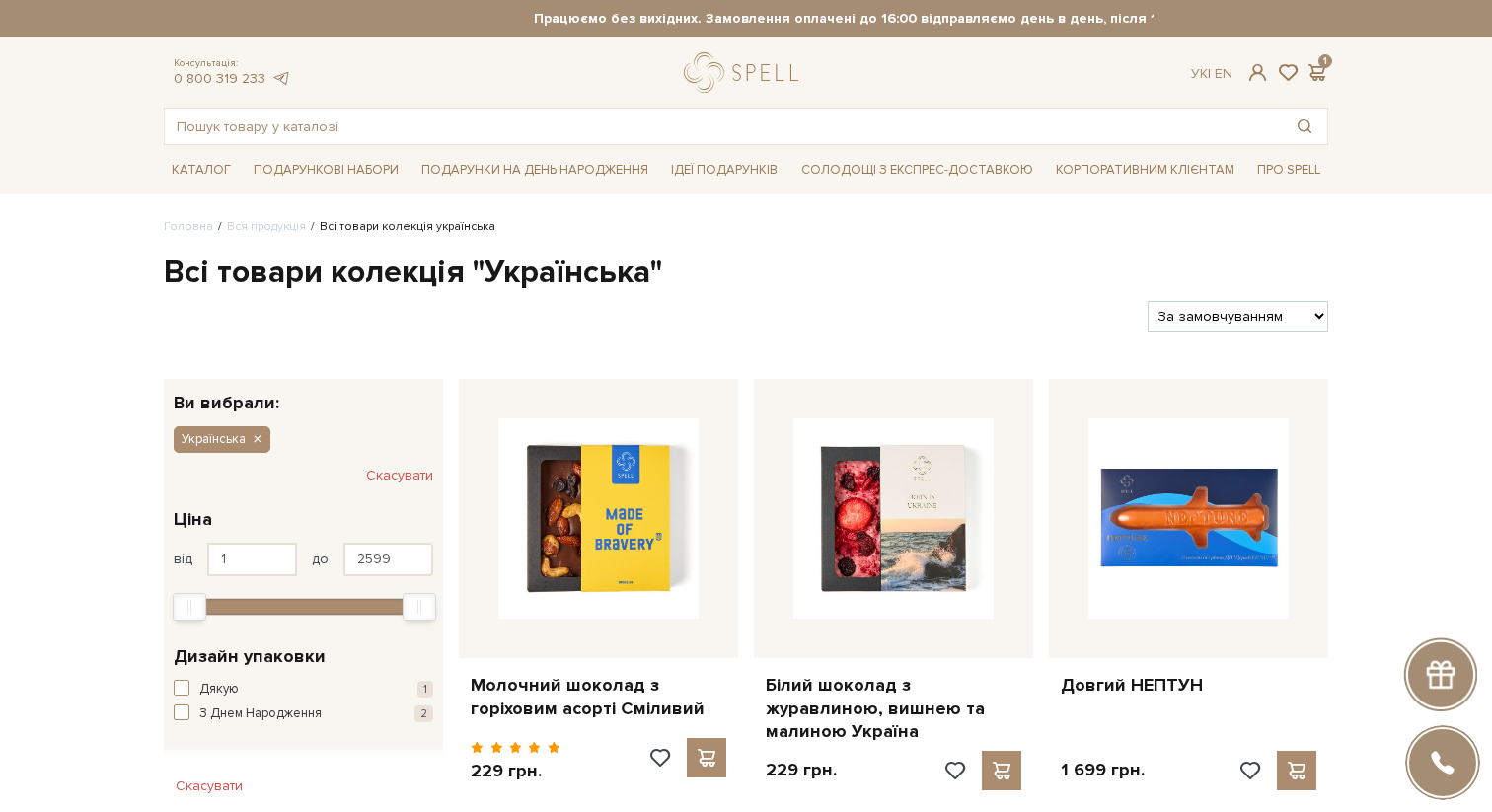 click on "Всі товари колекція "Українська"" at bounding box center (746, 273) 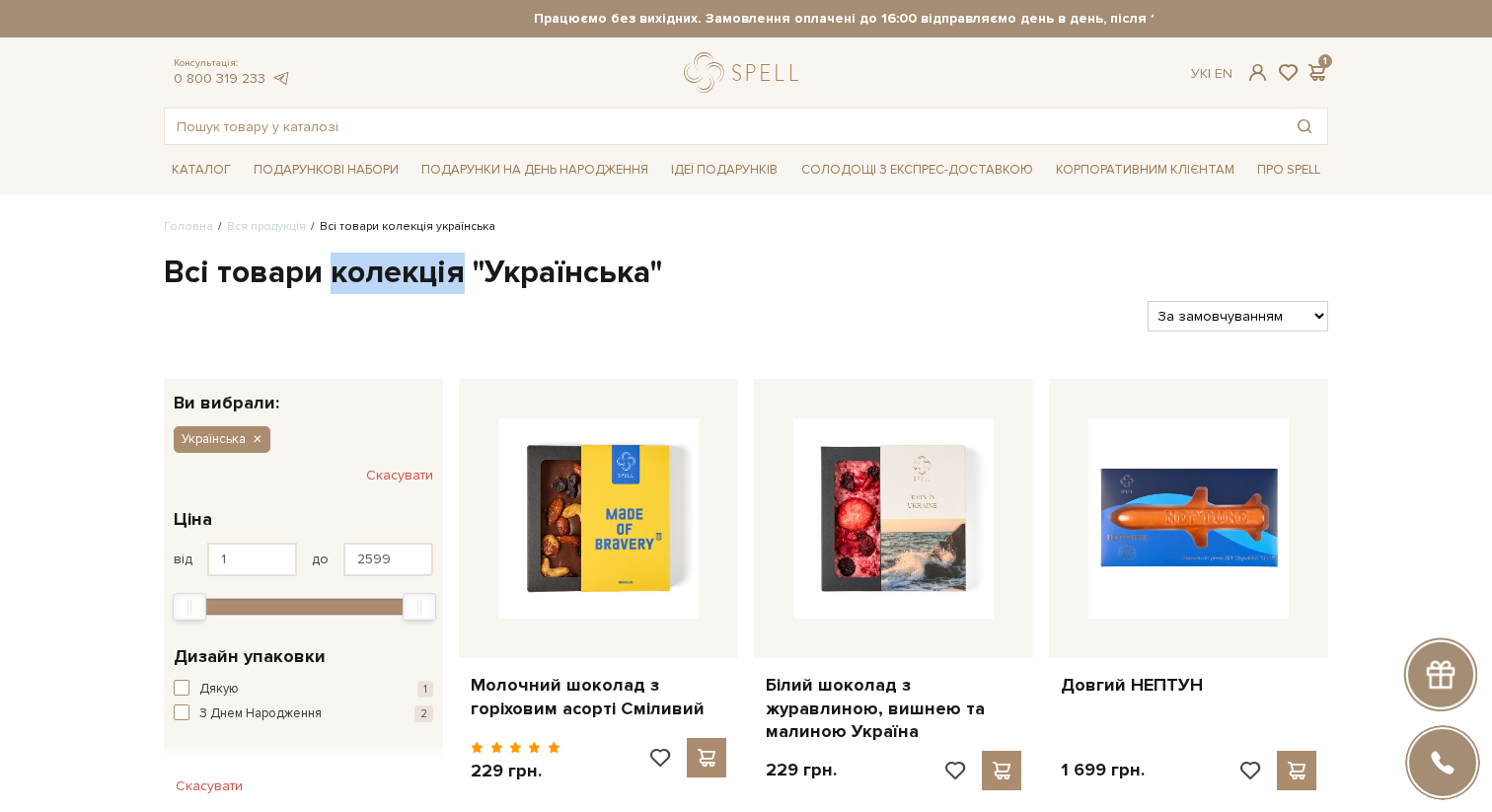 copy on "колекція" 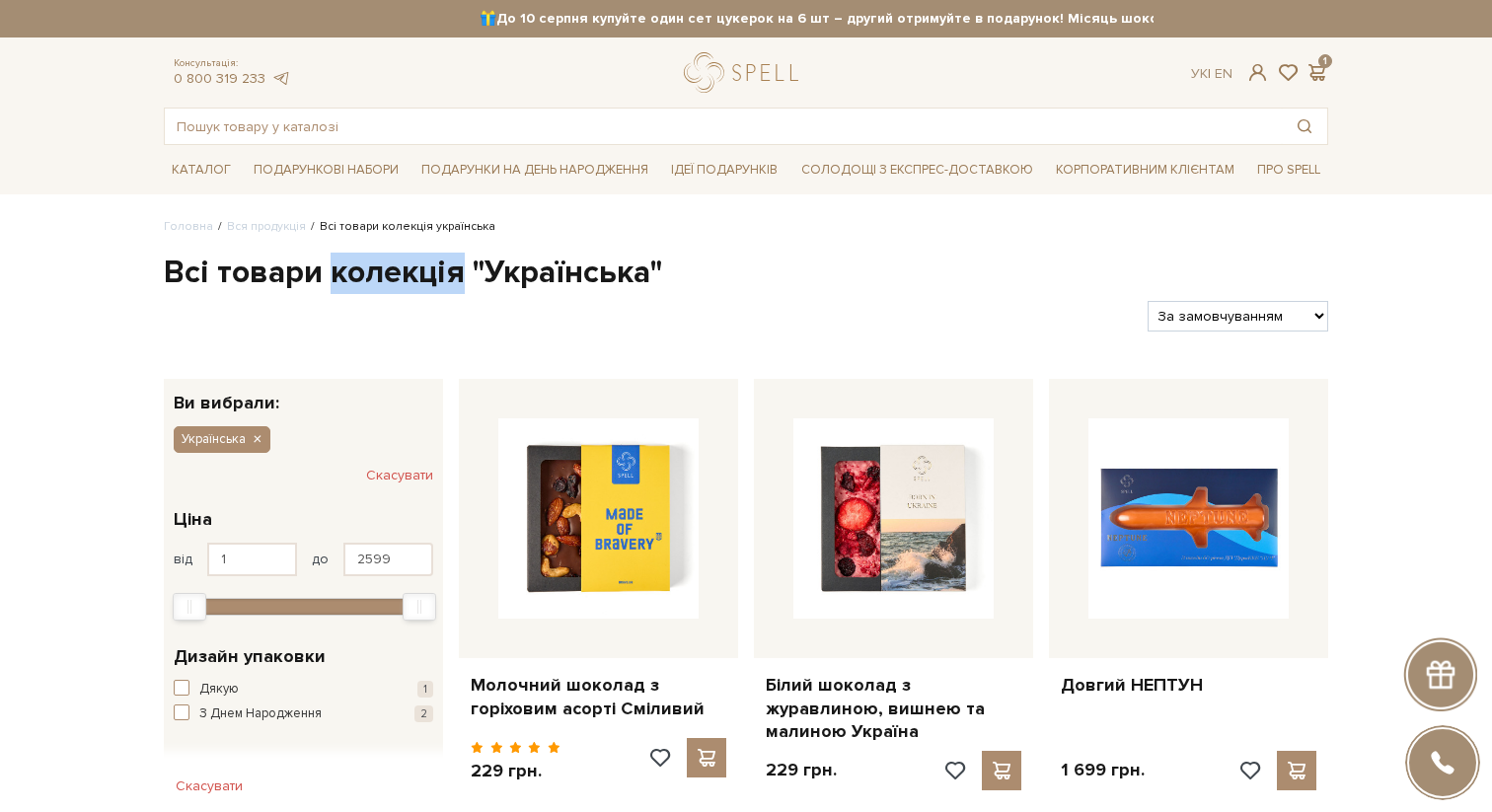 click on "Головна
Вся продукція
Всі товари колекція українська
Всі товари колекція "Українська"
Фільтри
За замовчуванням" at bounding box center (746, 2525) 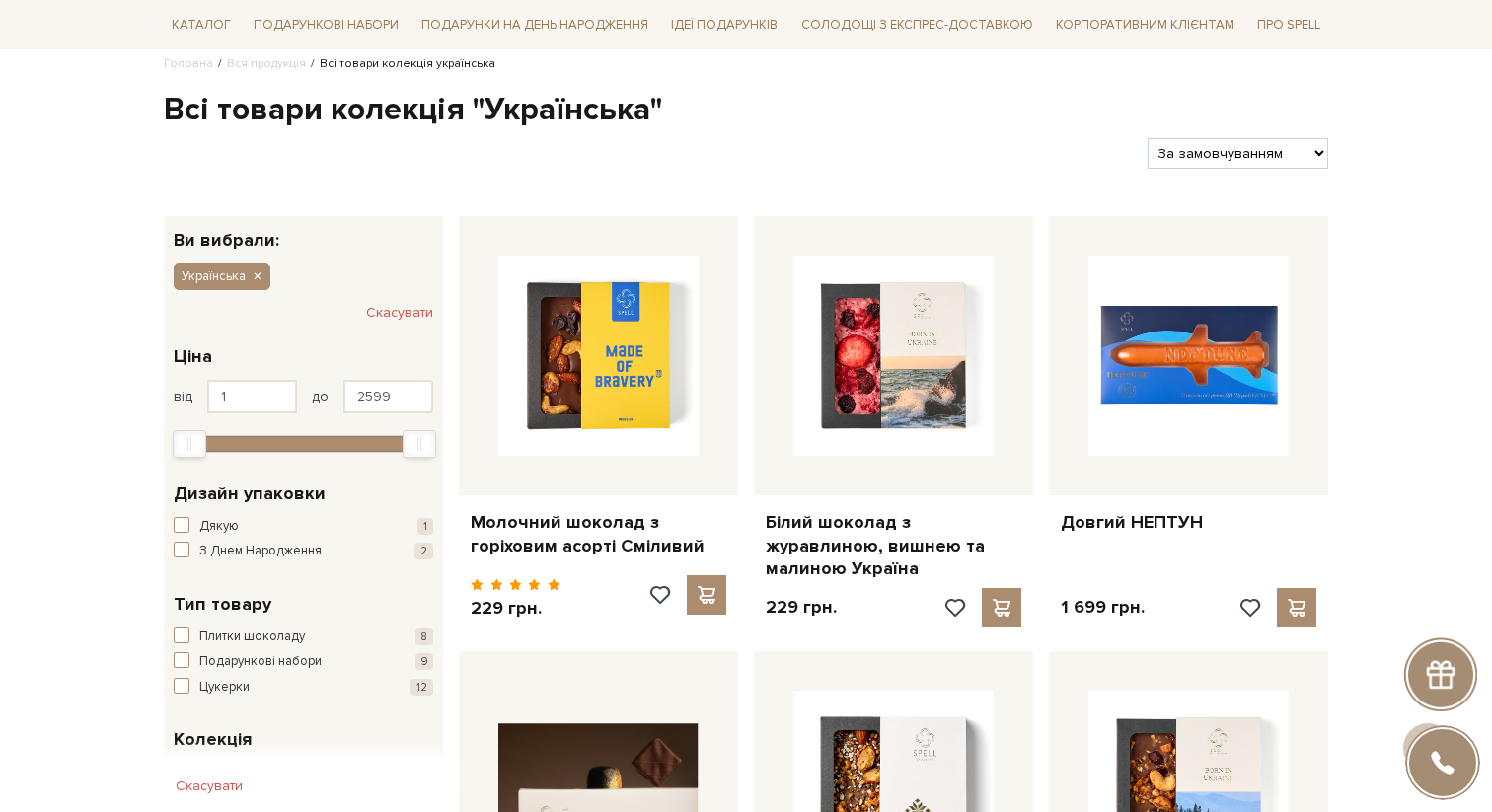 scroll, scrollTop: 124, scrollLeft: 0, axis: vertical 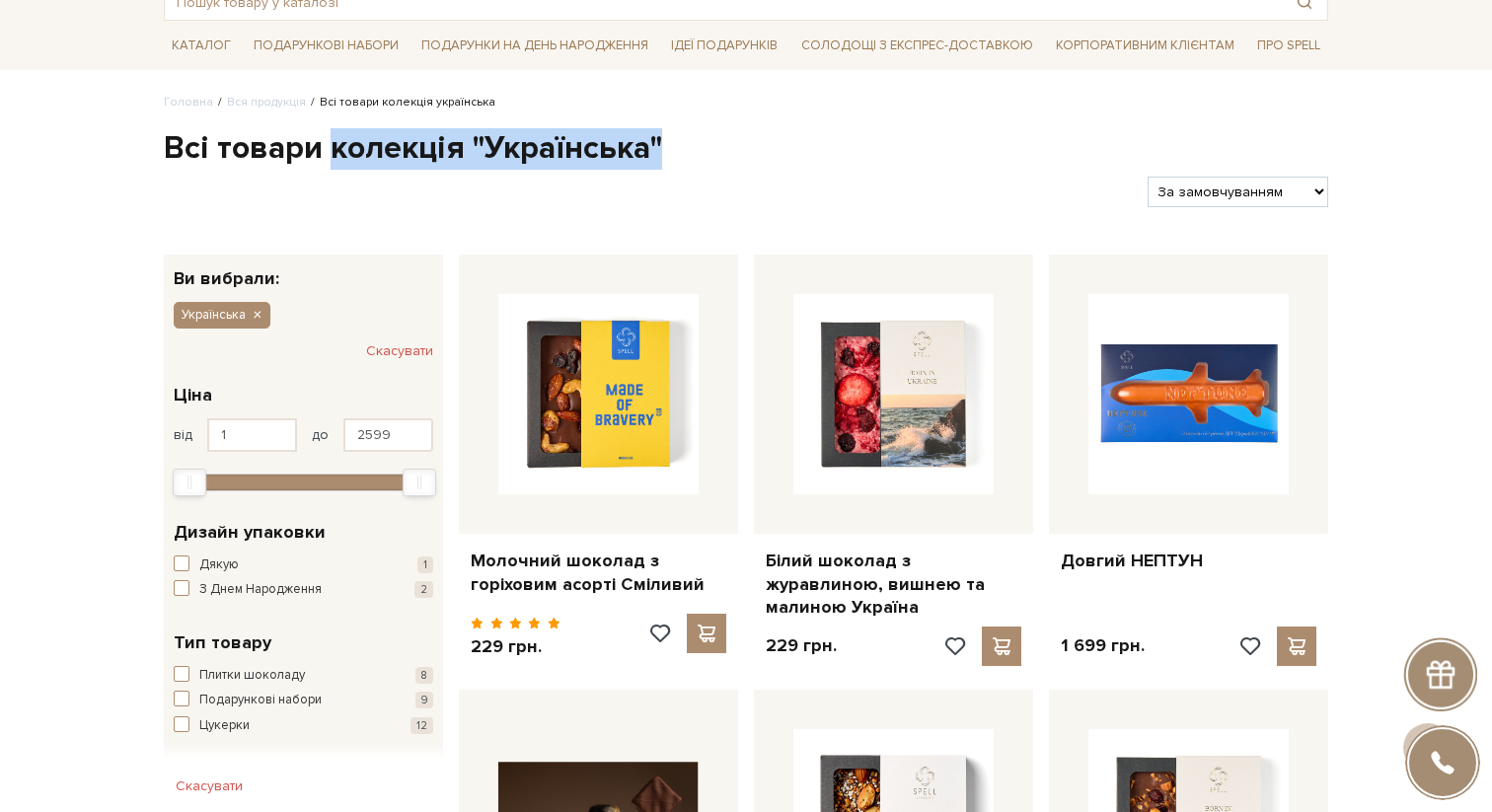 drag, startPoint x: 336, startPoint y: 149, endPoint x: 659, endPoint y: 163, distance: 323.30326 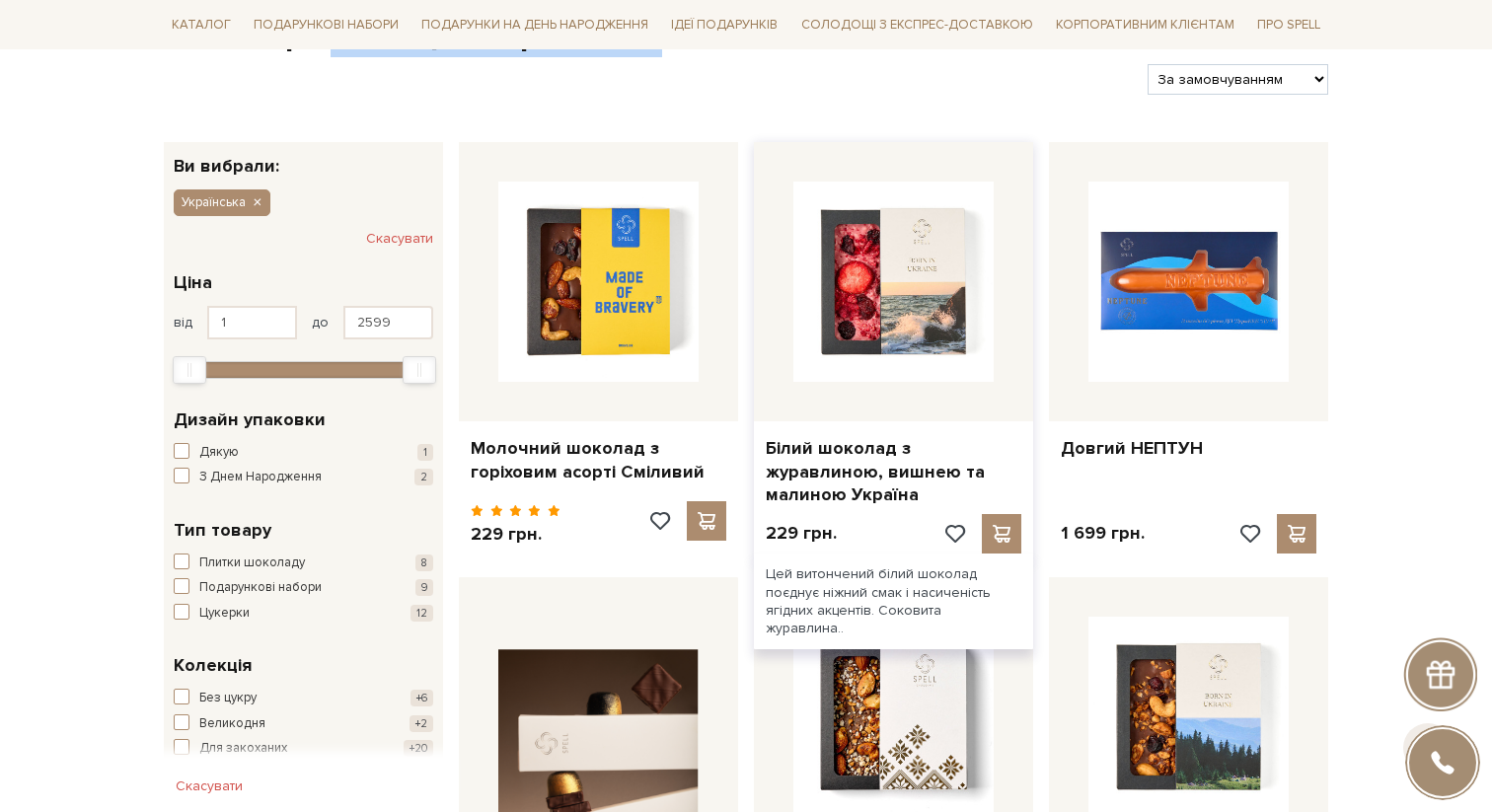 scroll, scrollTop: 416, scrollLeft: 0, axis: vertical 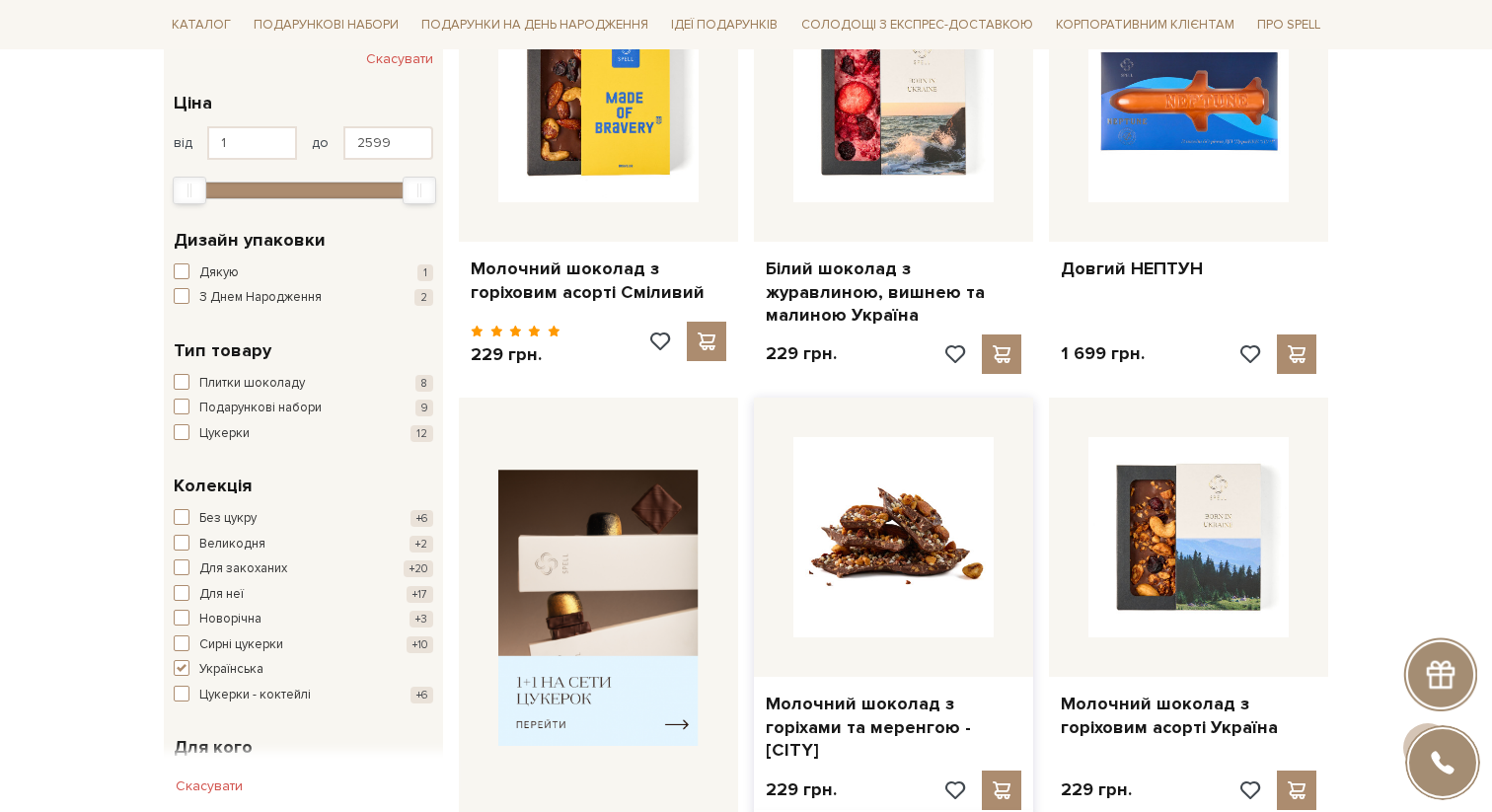 click at bounding box center [893, 537] 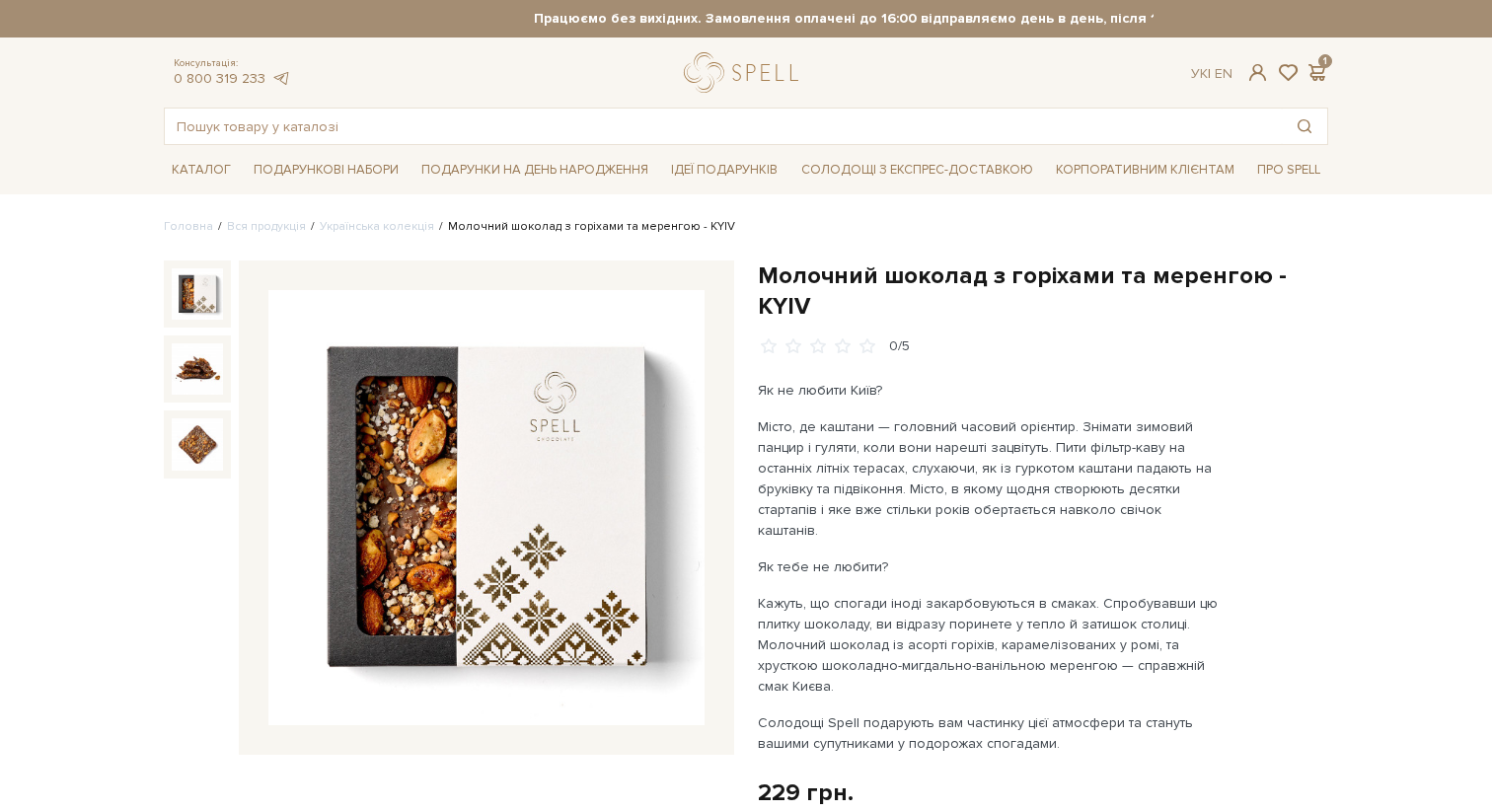 scroll, scrollTop: 0, scrollLeft: 0, axis: both 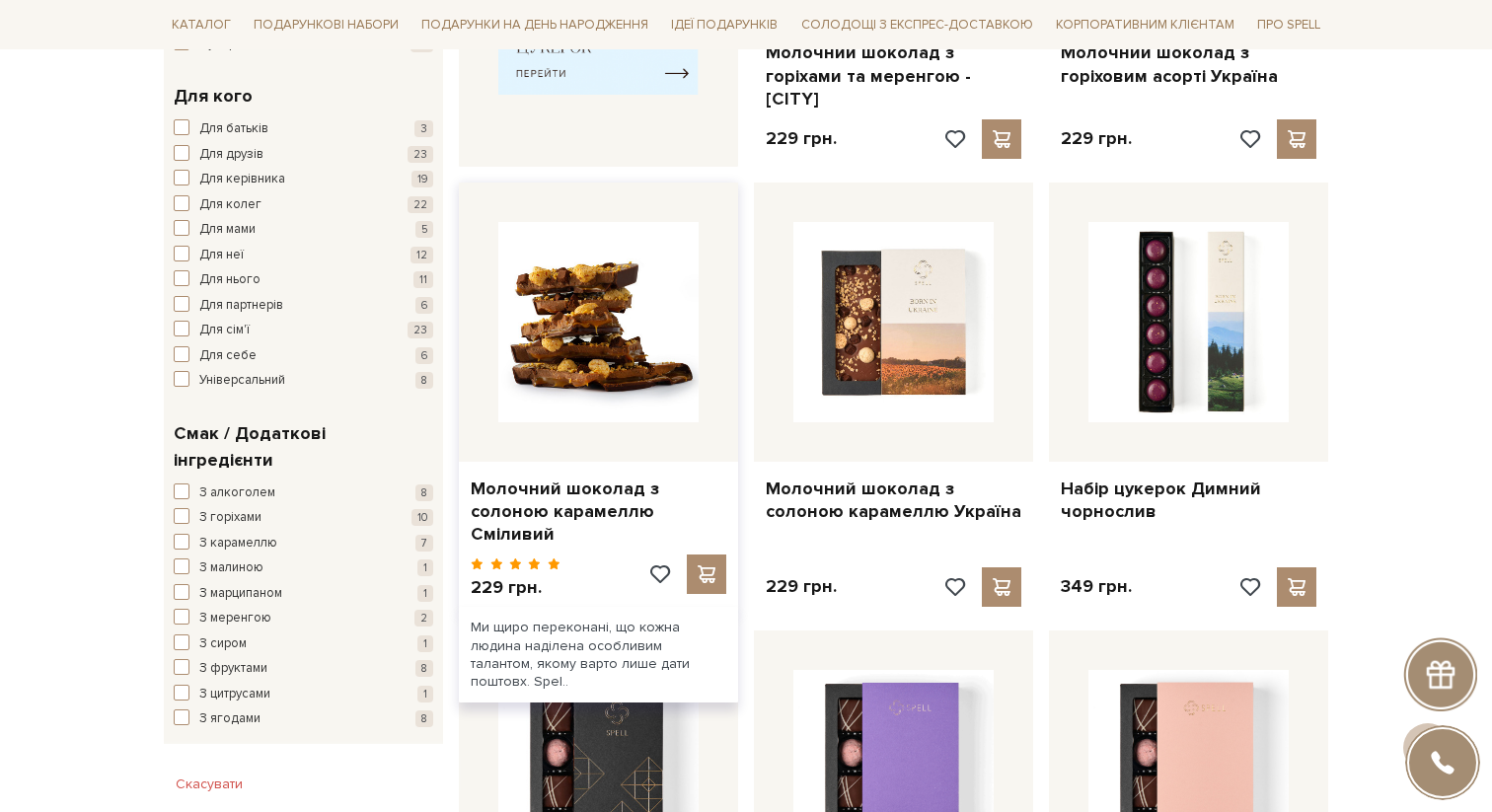 click at bounding box center [598, 322] 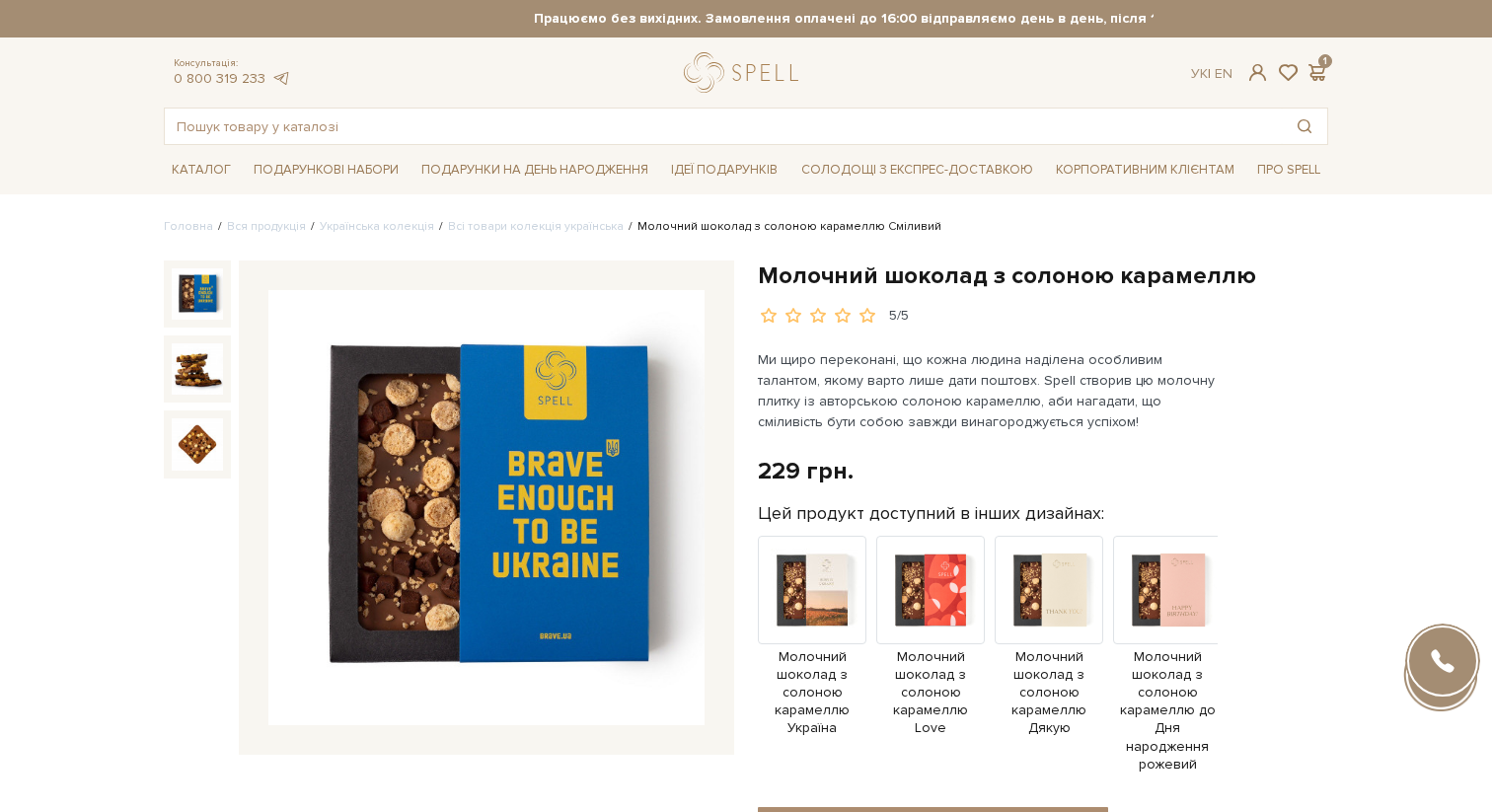 scroll, scrollTop: 0, scrollLeft: 0, axis: both 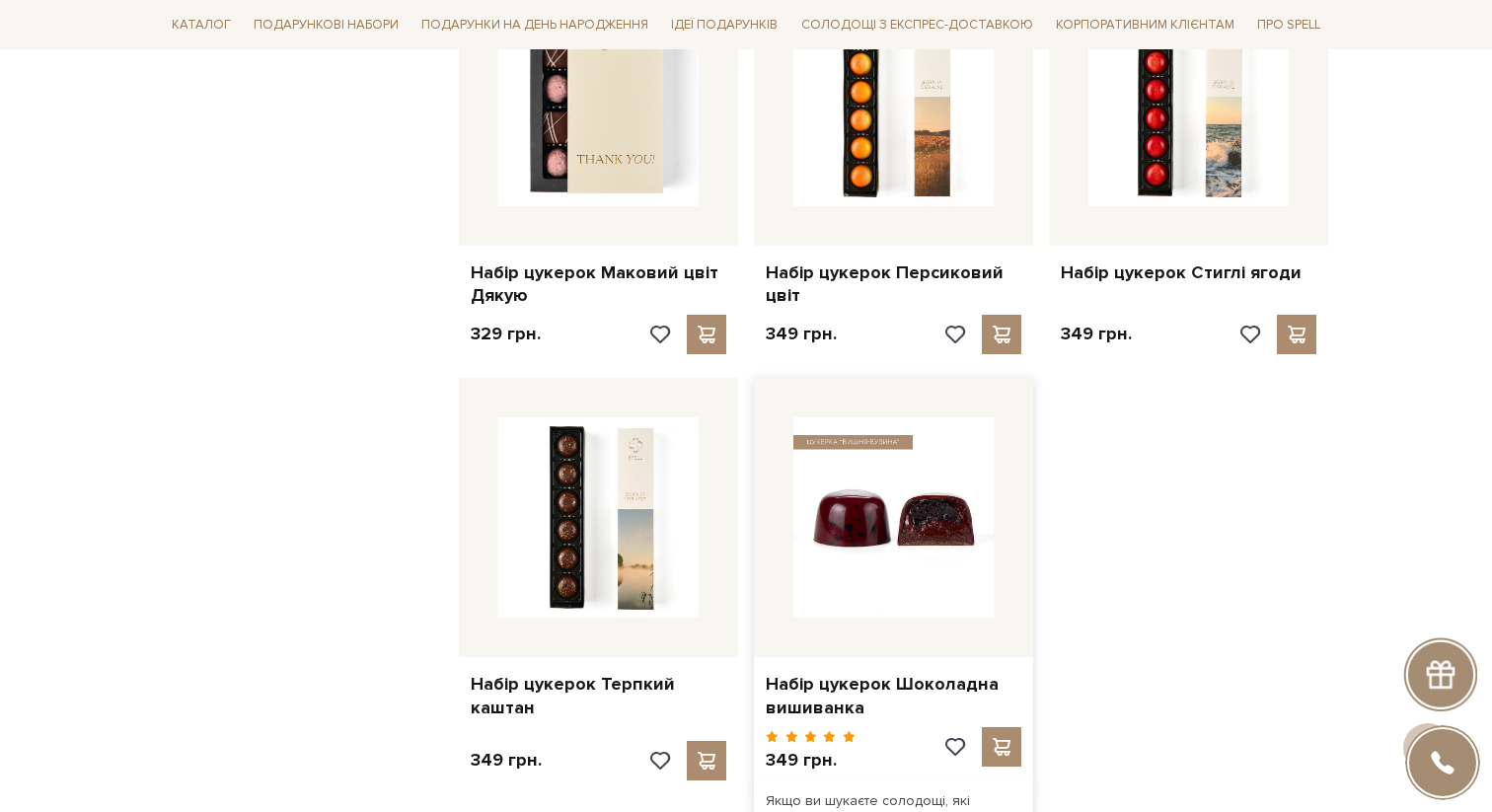 click at bounding box center [893, 517] 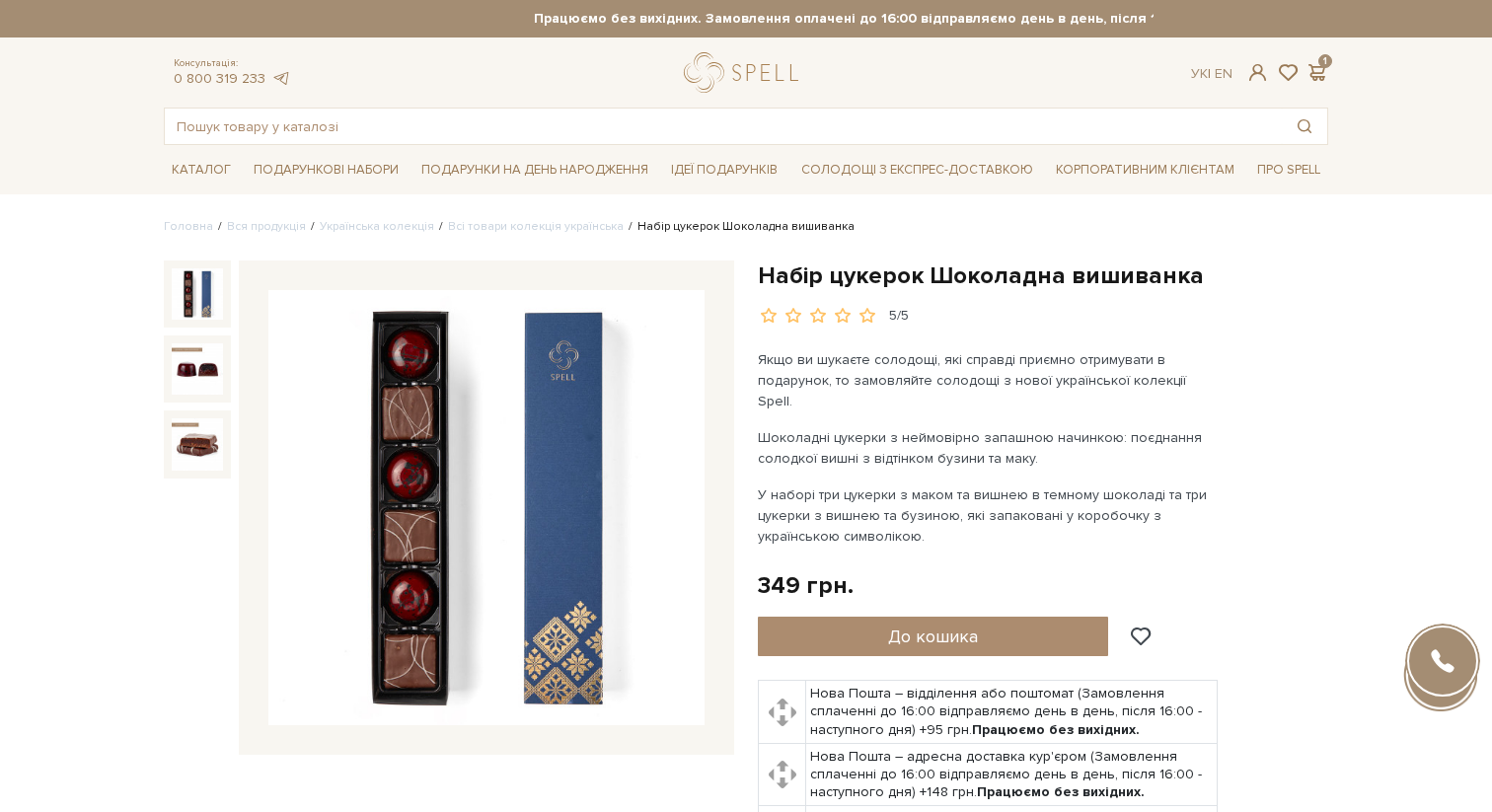 scroll, scrollTop: 0, scrollLeft: 0, axis: both 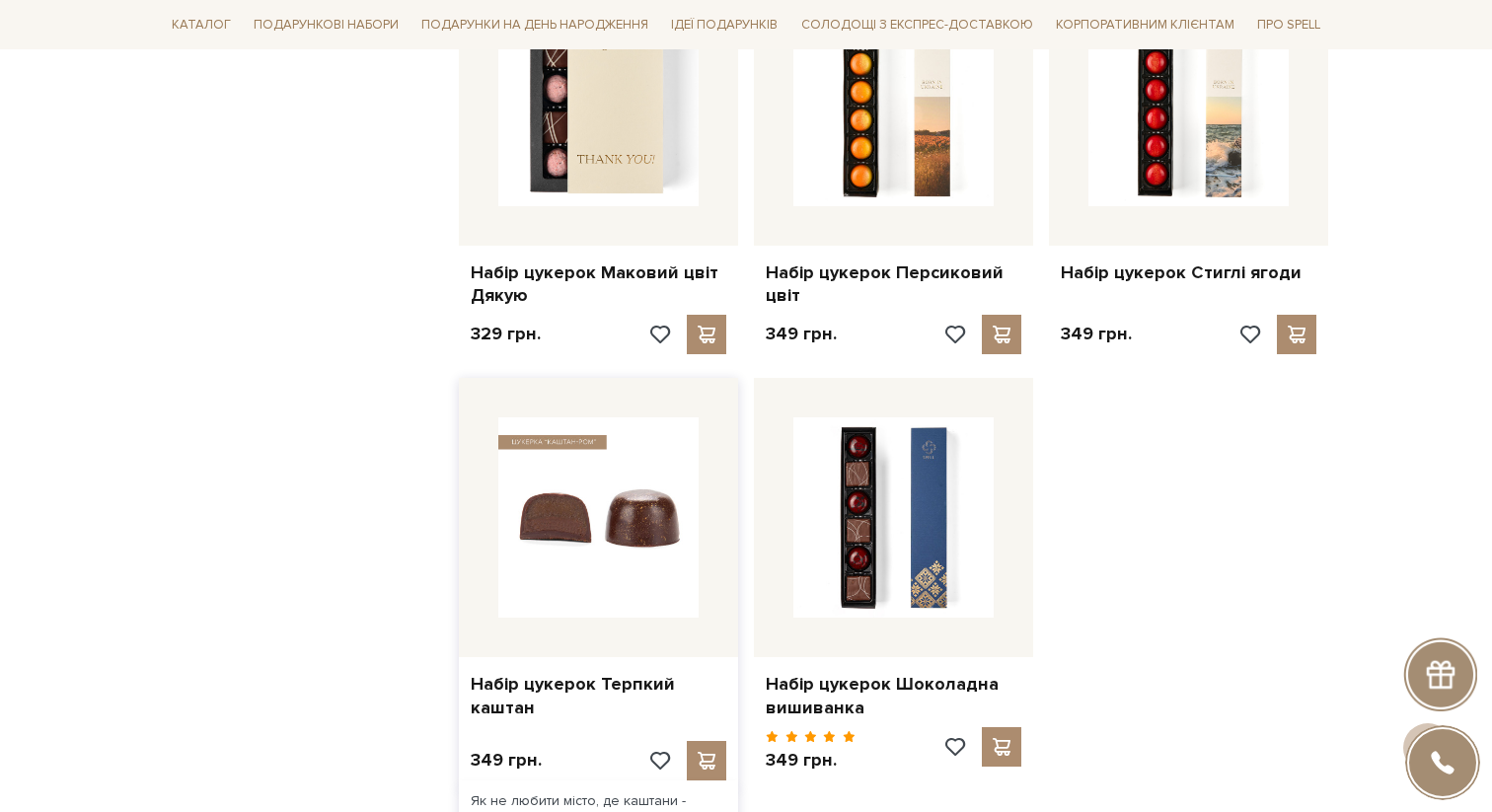 click at bounding box center [598, 517] 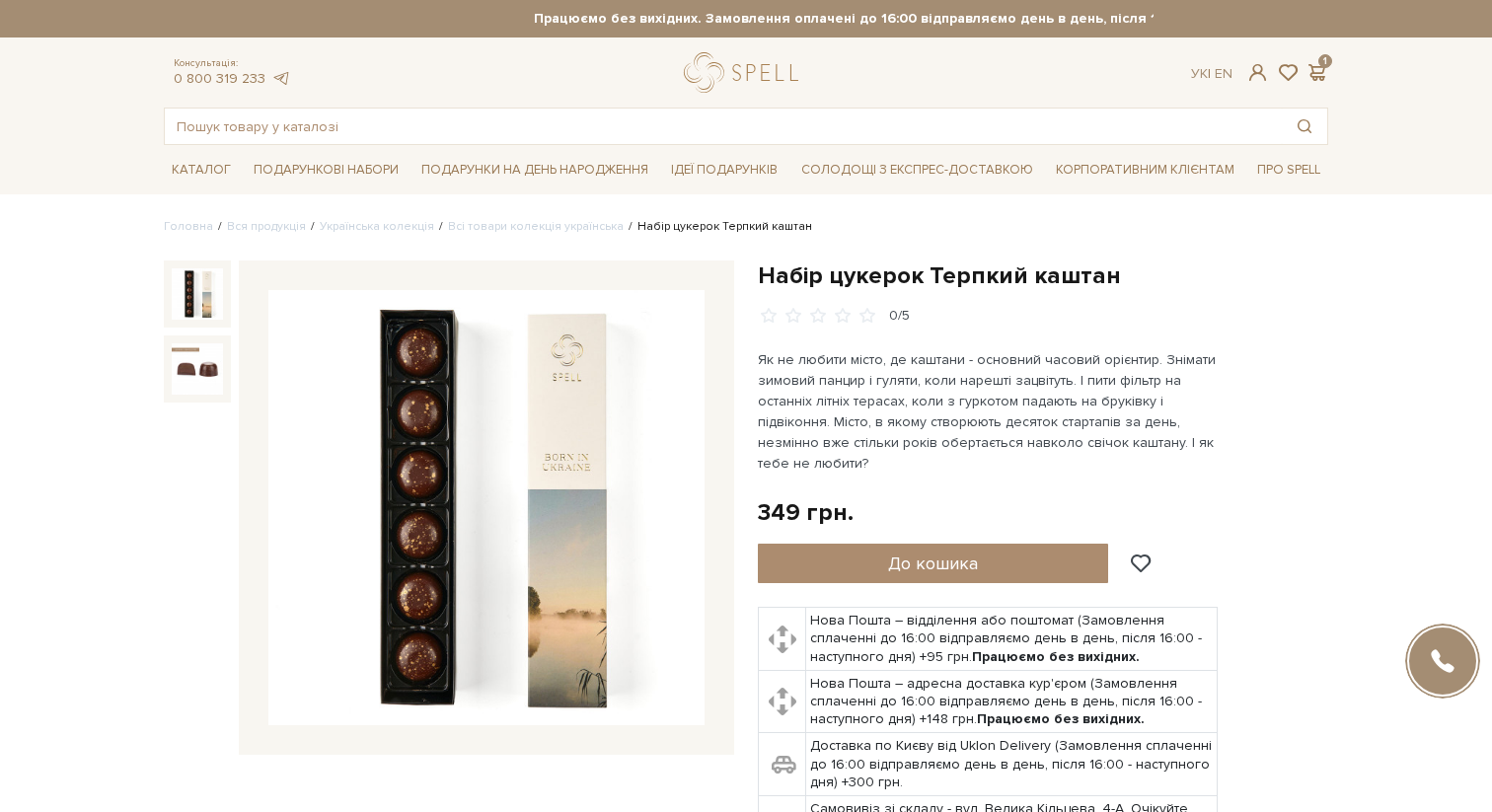 scroll, scrollTop: 0, scrollLeft: 0, axis: both 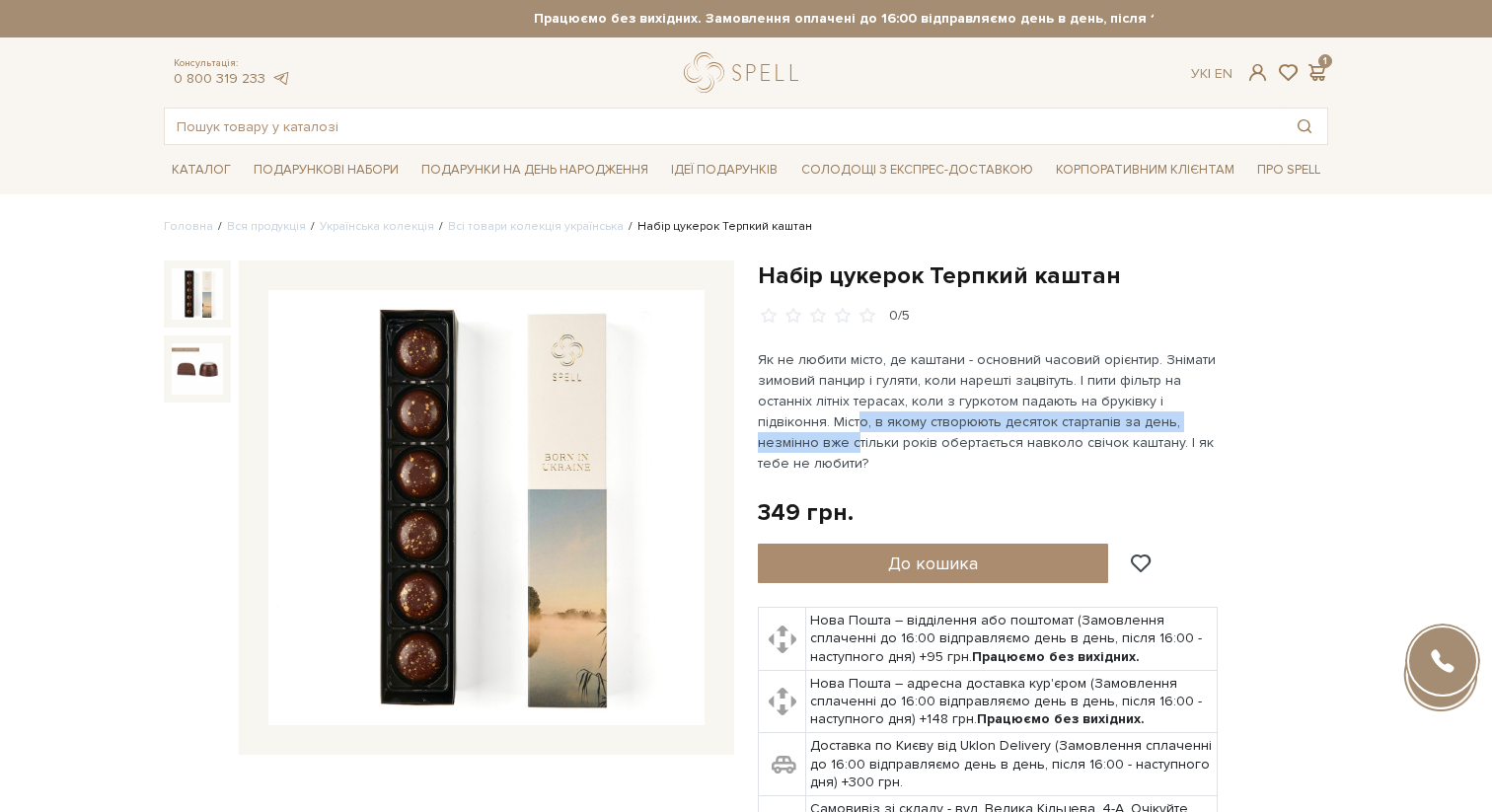 drag, startPoint x: 857, startPoint y: 424, endPoint x: 854, endPoint y: 453, distance: 29.15476 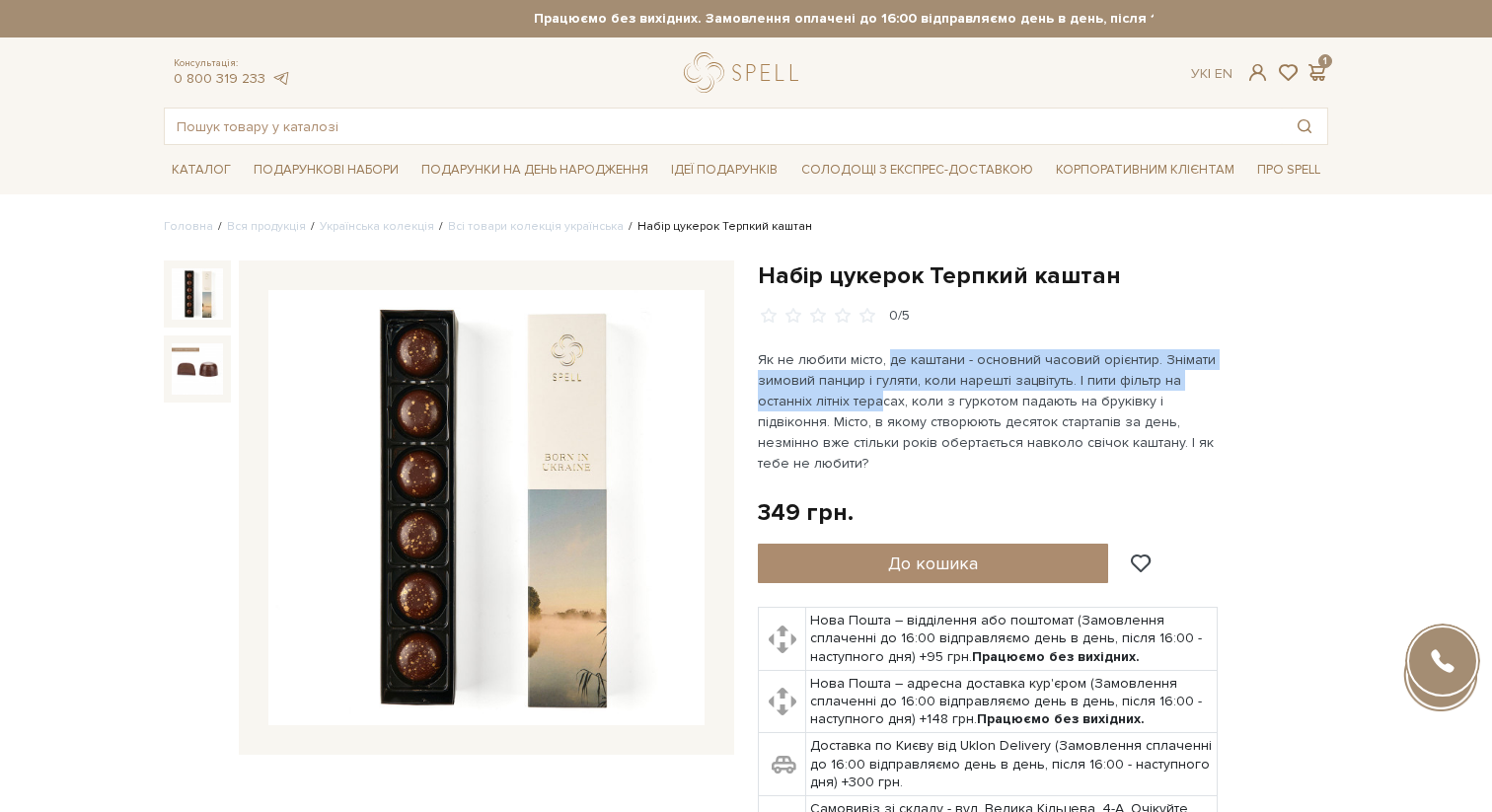 drag, startPoint x: 888, startPoint y: 363, endPoint x: 880, endPoint y: 403, distance: 40.792156 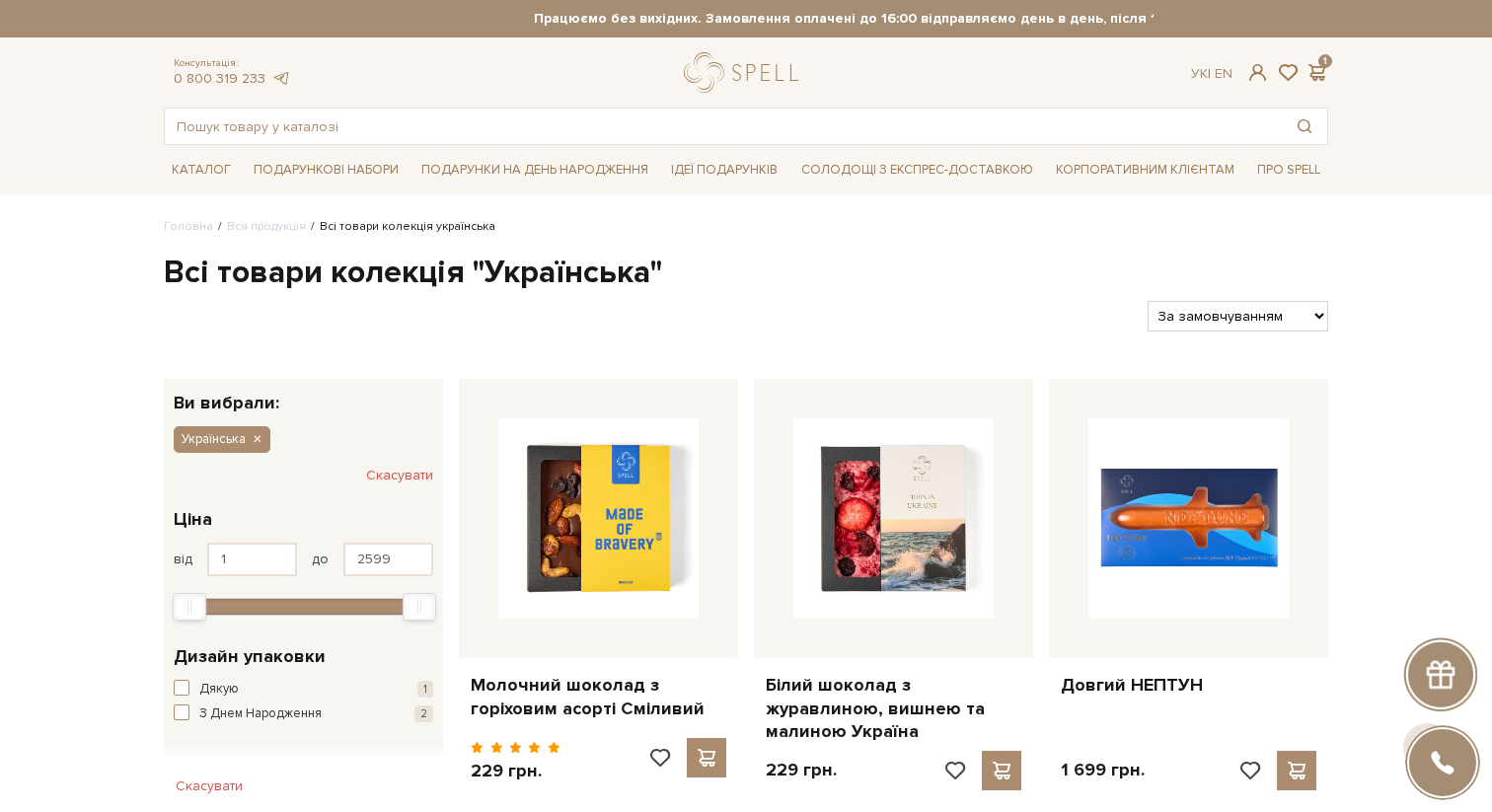 scroll, scrollTop: 2168, scrollLeft: 0, axis: vertical 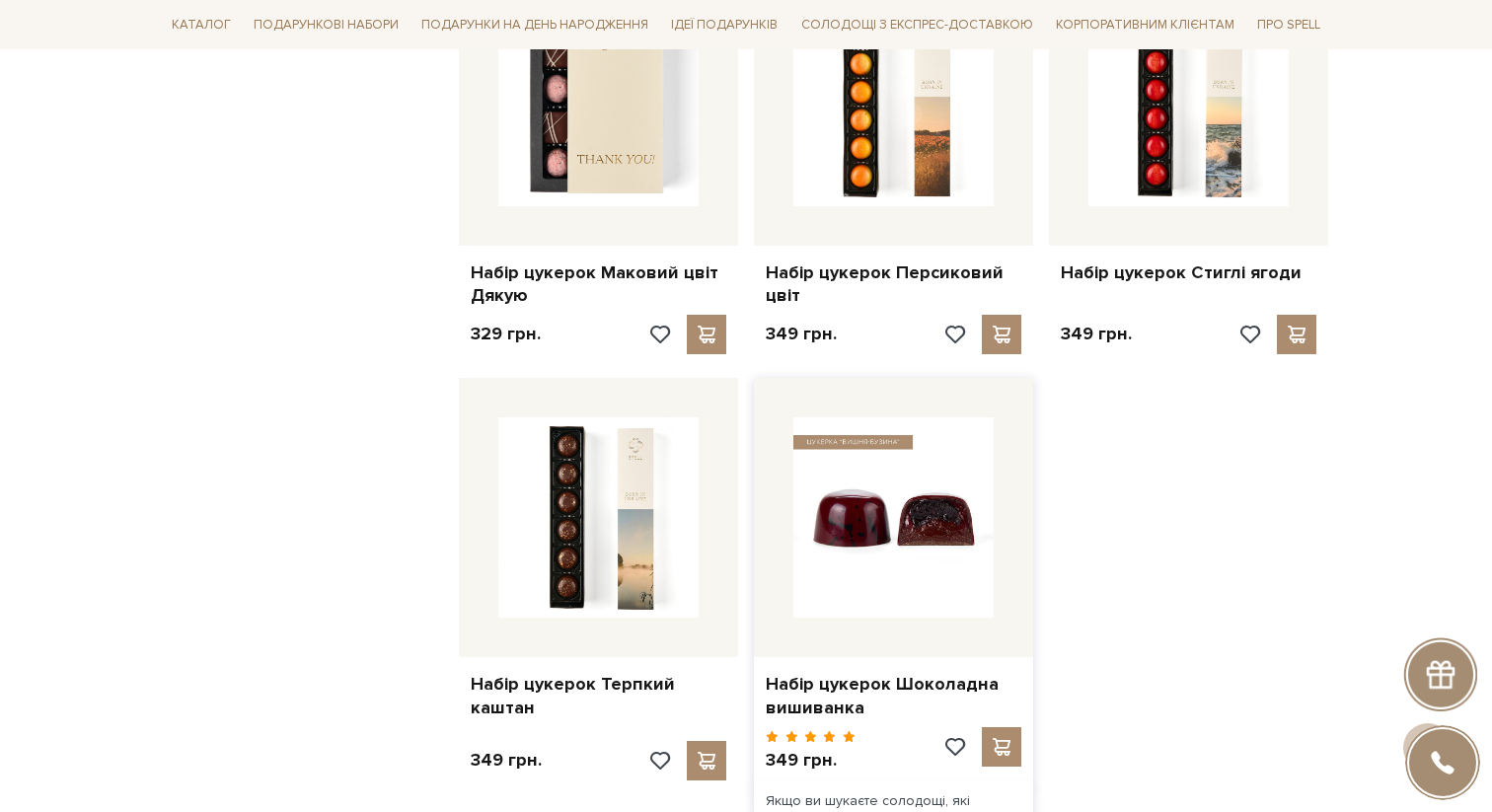 click at bounding box center [893, 517] 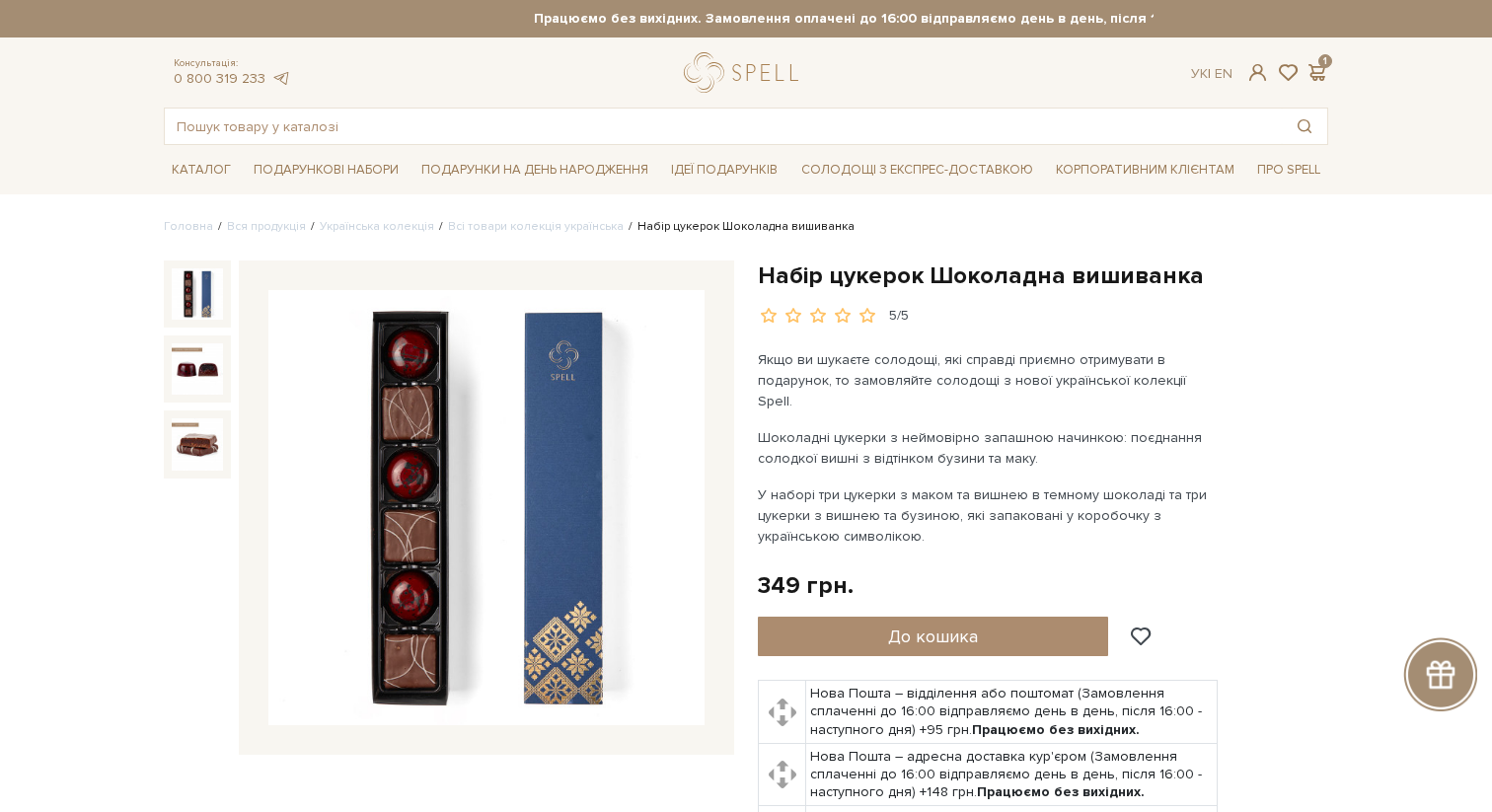 scroll, scrollTop: 0, scrollLeft: 0, axis: both 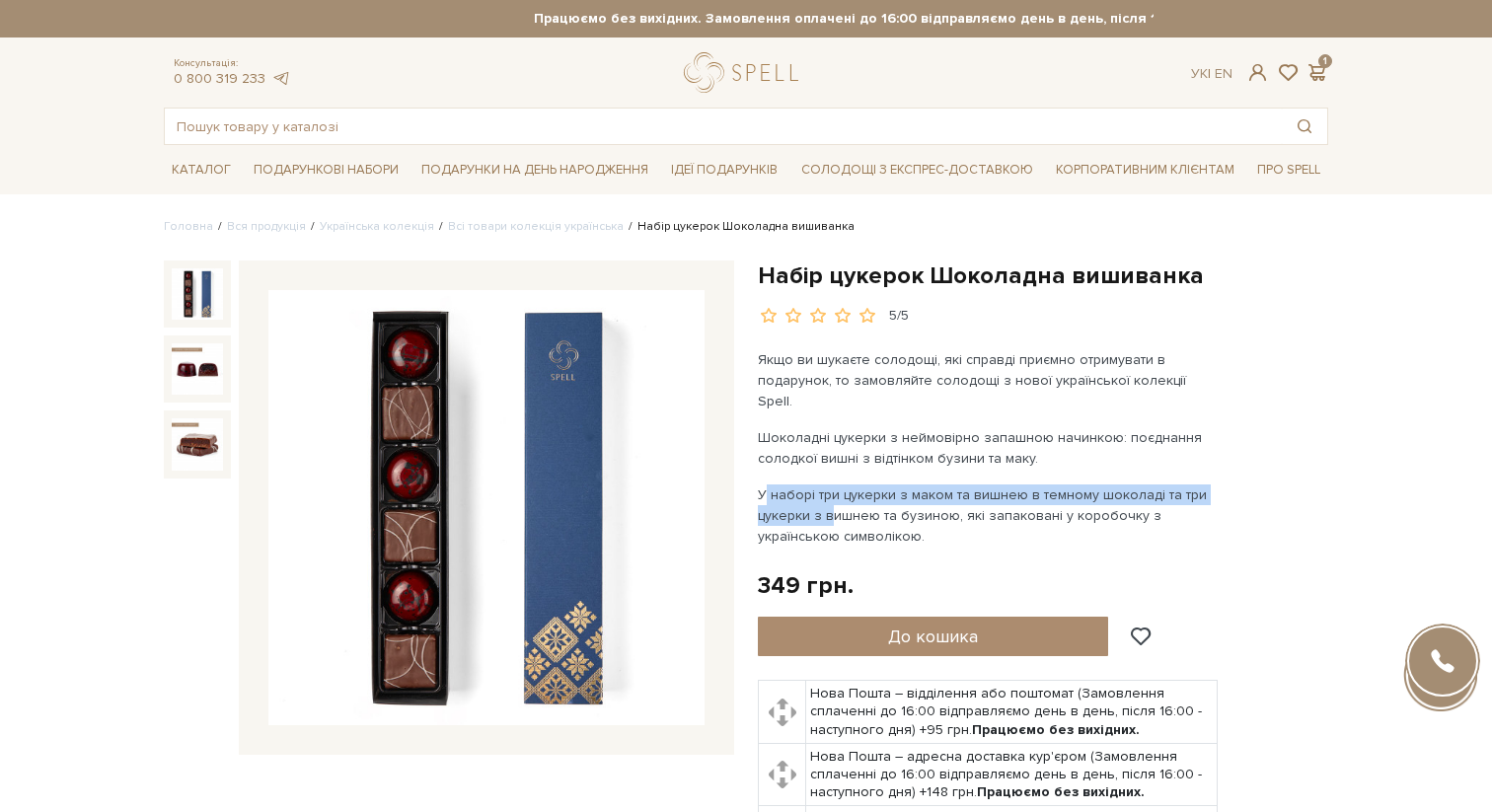 drag, startPoint x: 830, startPoint y: 461, endPoint x: 826, endPoint y: 500, distance: 39.2046 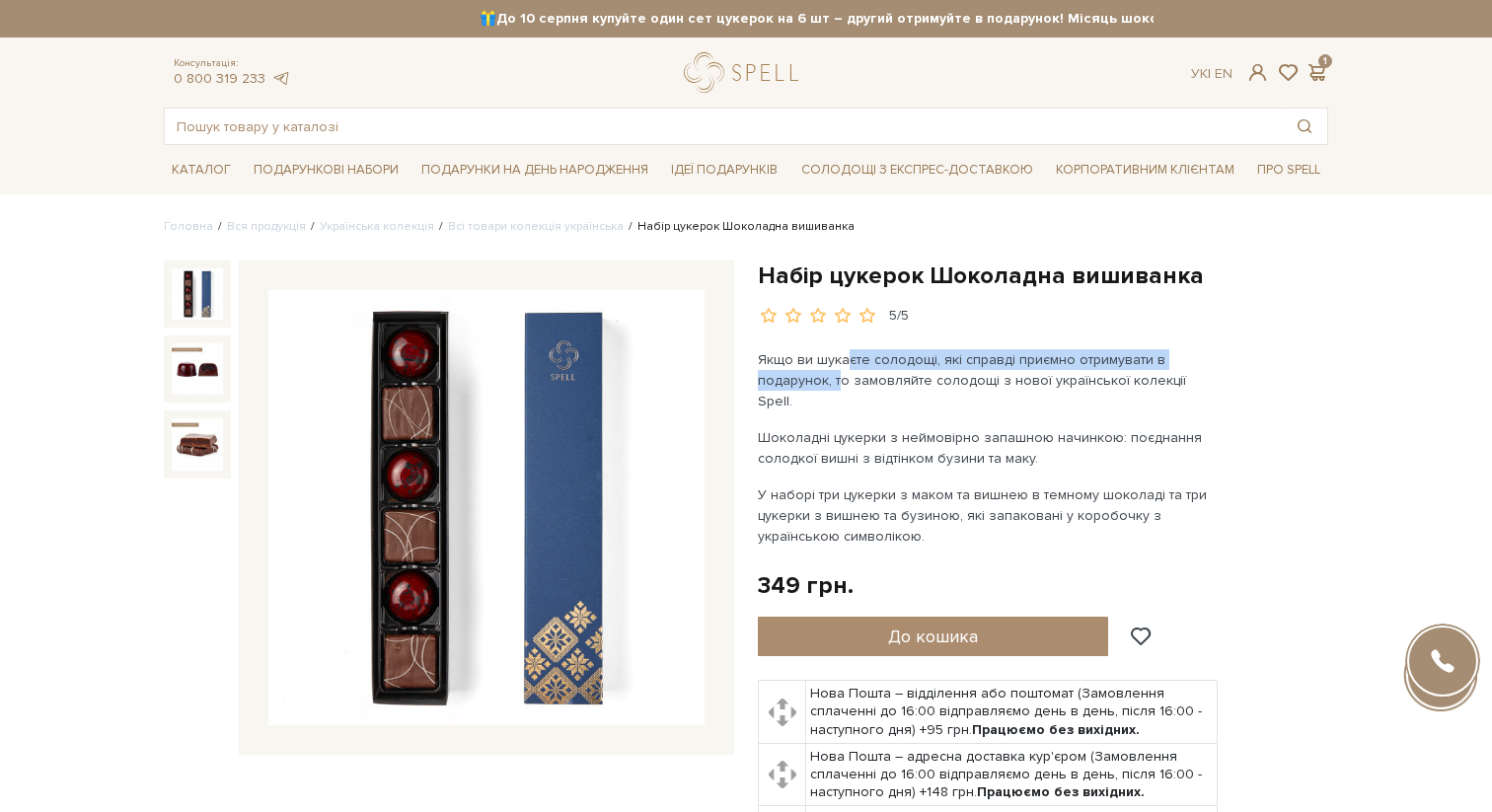 drag, startPoint x: 844, startPoint y: 355, endPoint x: 839, endPoint y: 392, distance: 37.336309 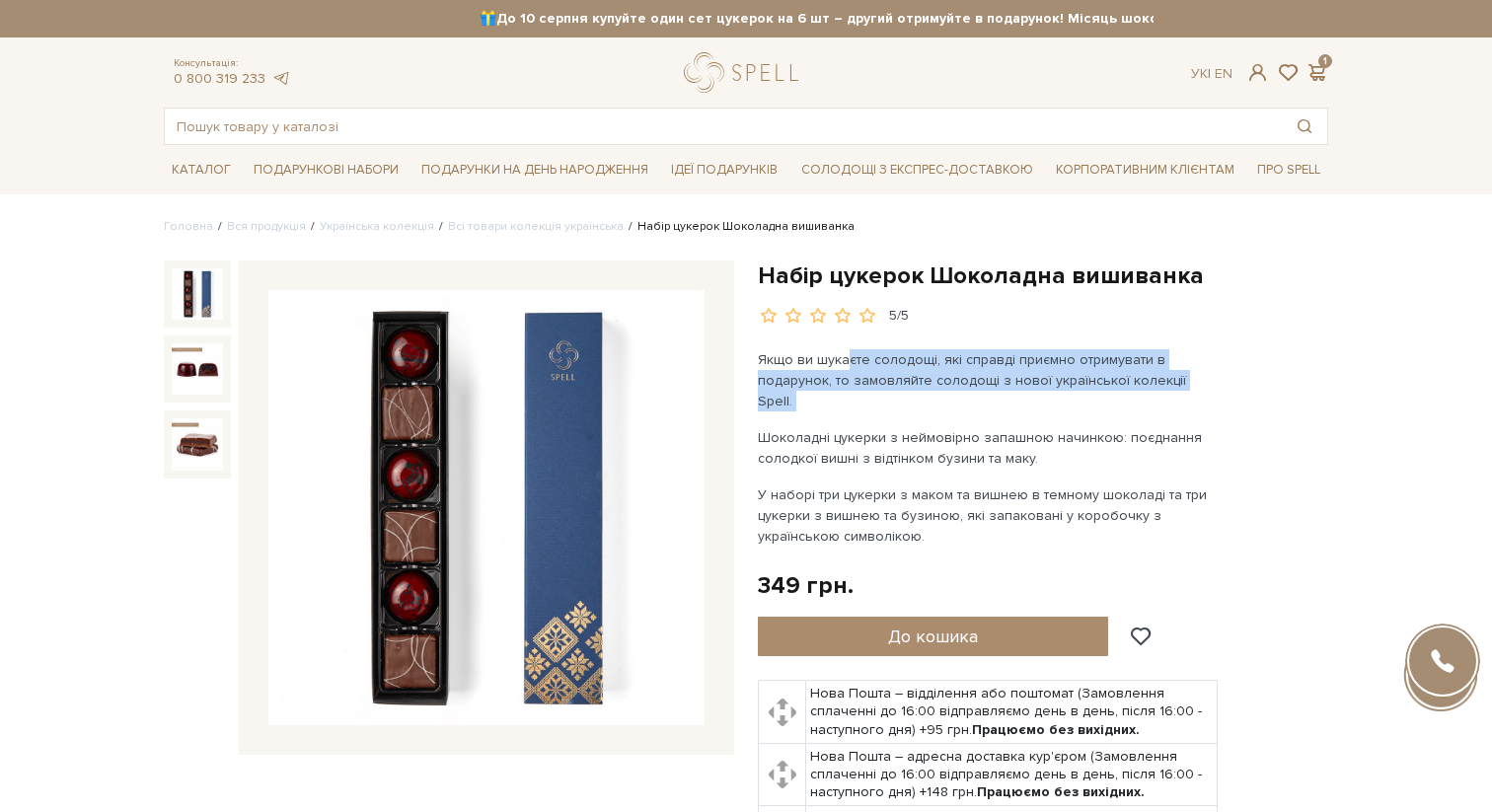 click on "Якщо ви шукаєте солодощі, які справді приємно отримувати в подарунок, то замовляйте солодощі з нової української колекції Spell." at bounding box center (989, 380) 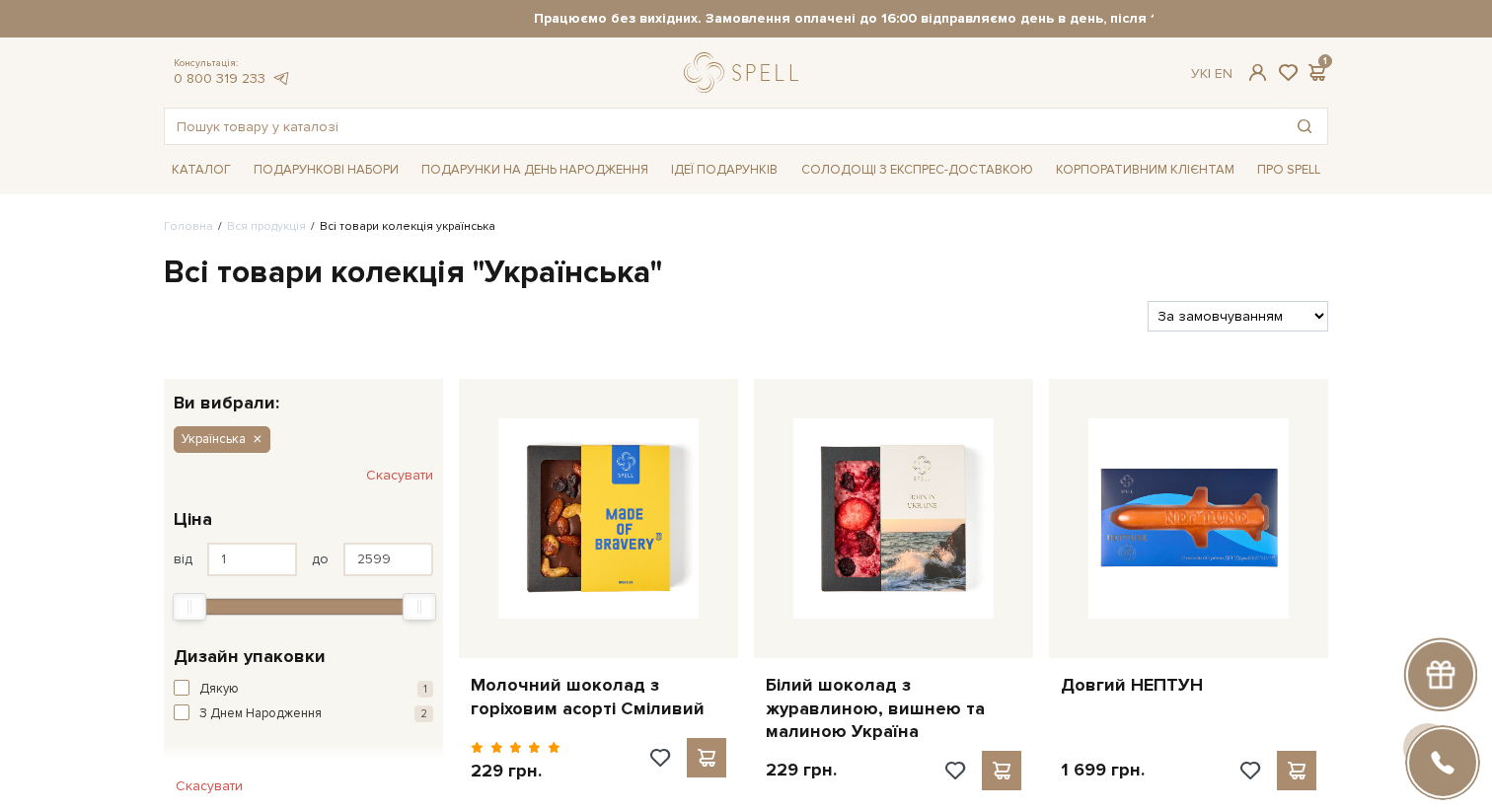 scroll, scrollTop: 2168, scrollLeft: 0, axis: vertical 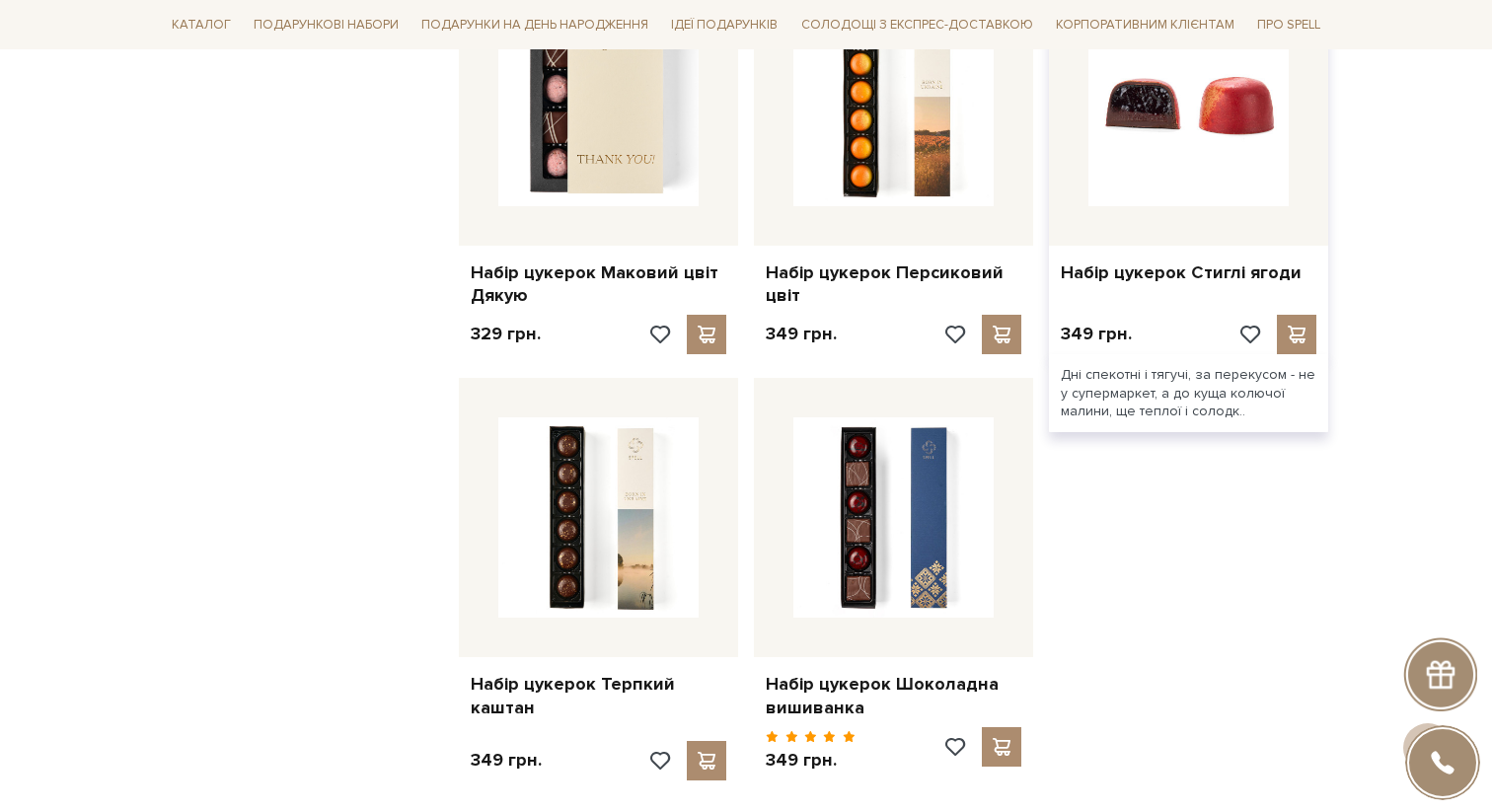 click at bounding box center [1188, 106] 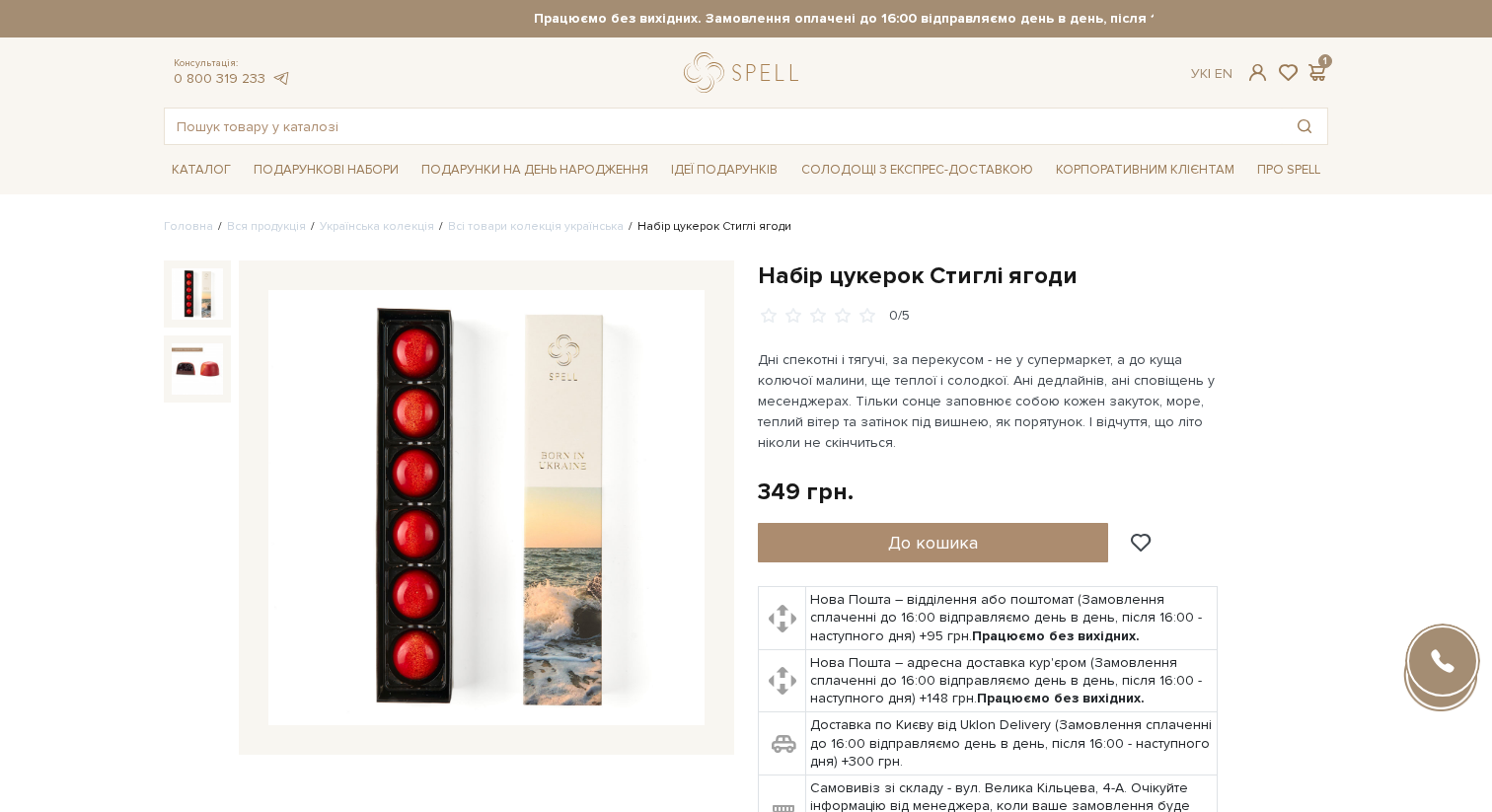 scroll, scrollTop: 0, scrollLeft: 0, axis: both 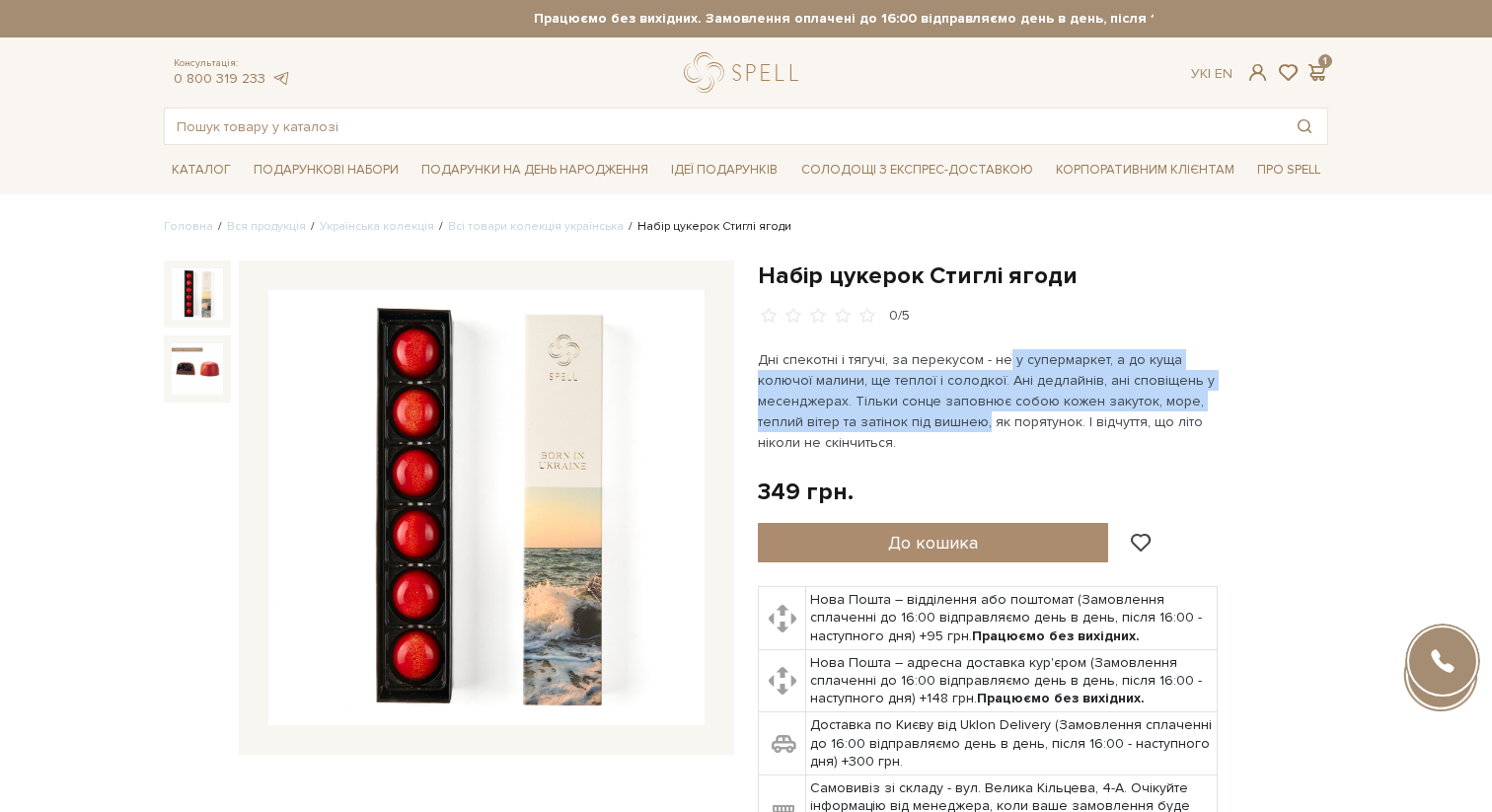 drag, startPoint x: 1002, startPoint y: 363, endPoint x: 983, endPoint y: 419, distance: 59.135438 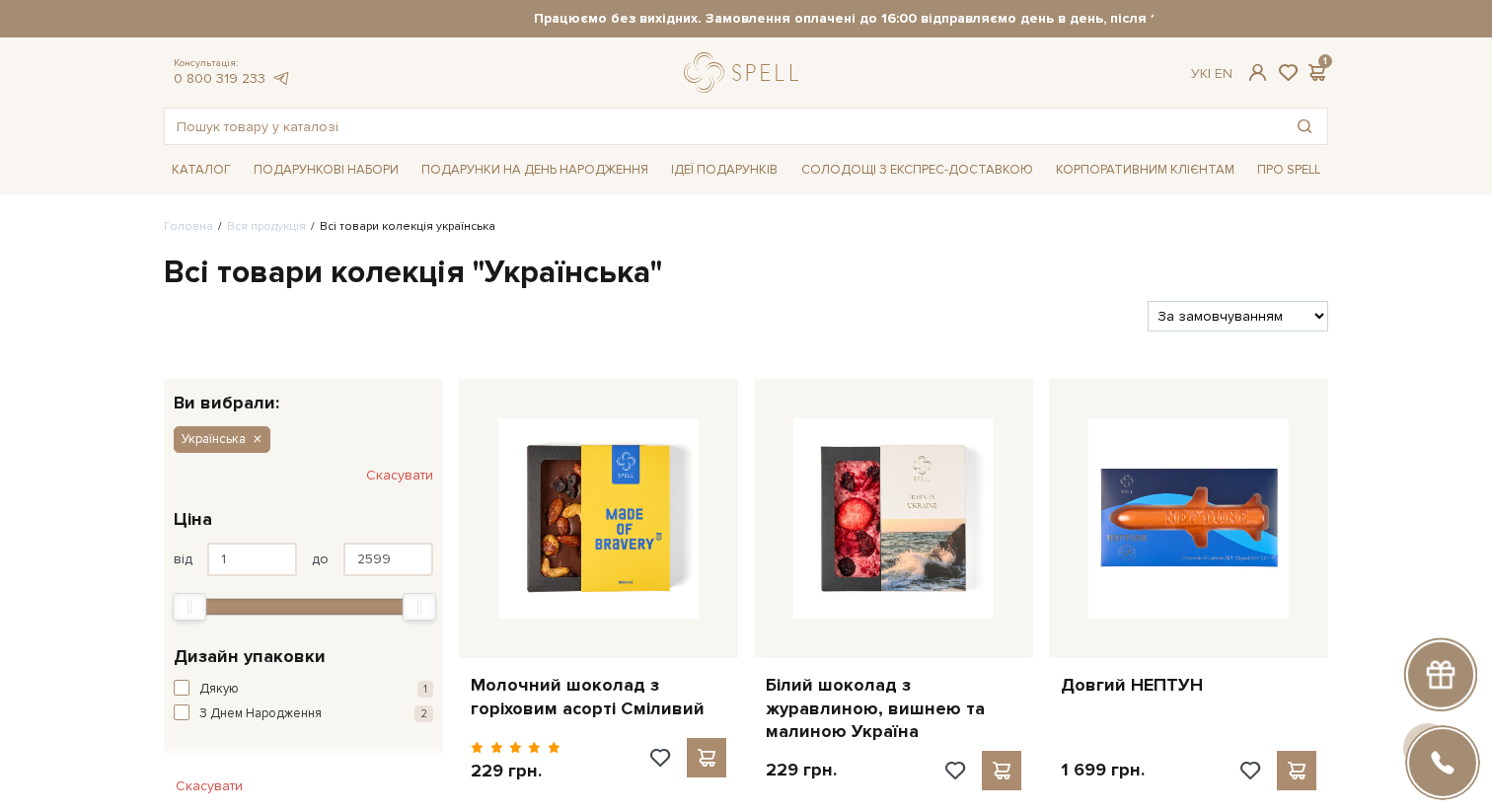 scroll, scrollTop: 2168, scrollLeft: 0, axis: vertical 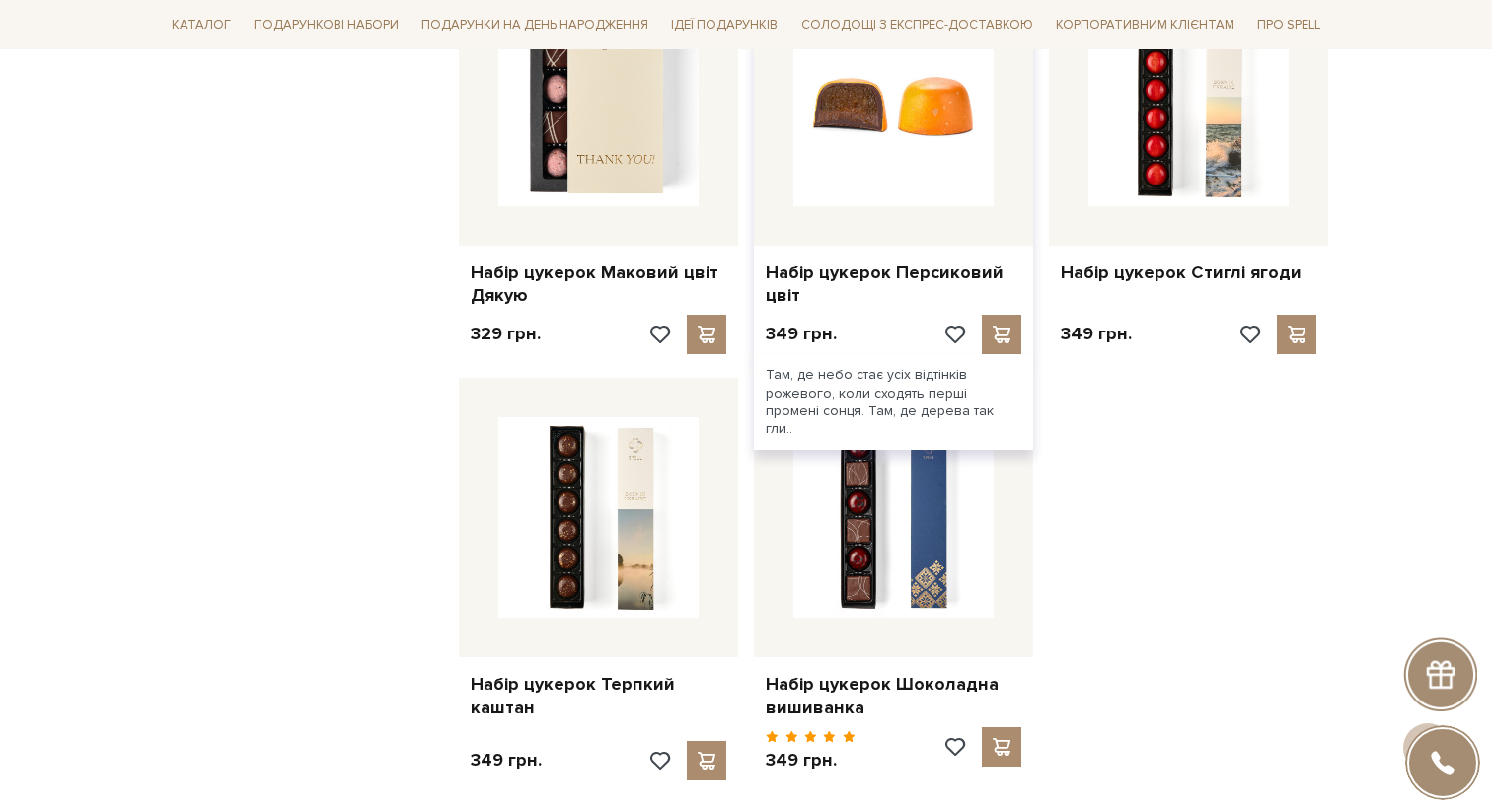 click at bounding box center (893, 106) 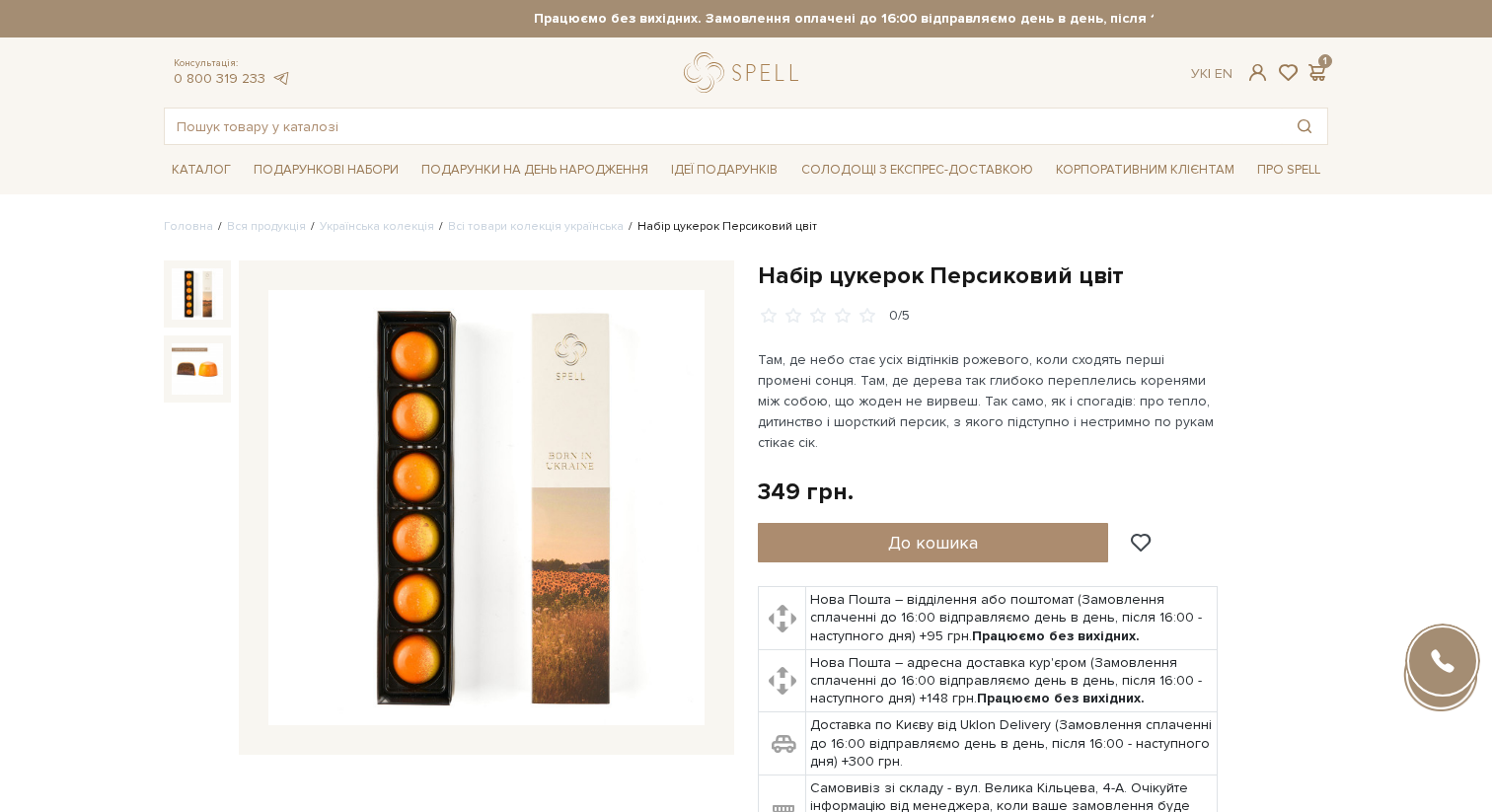 scroll, scrollTop: 0, scrollLeft: 0, axis: both 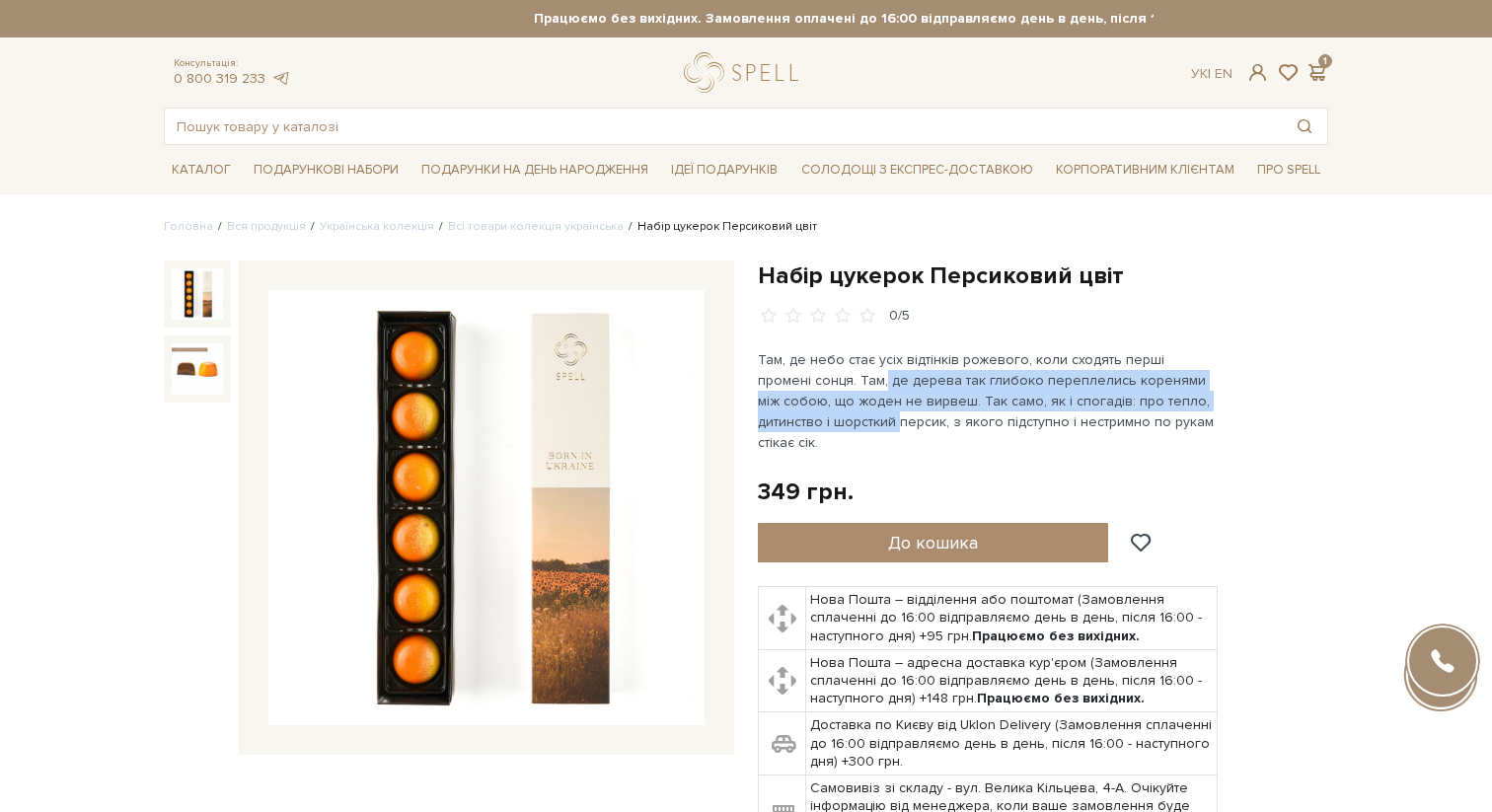 drag, startPoint x: 829, startPoint y: 370, endPoint x: 825, endPoint y: 430, distance: 60.13319 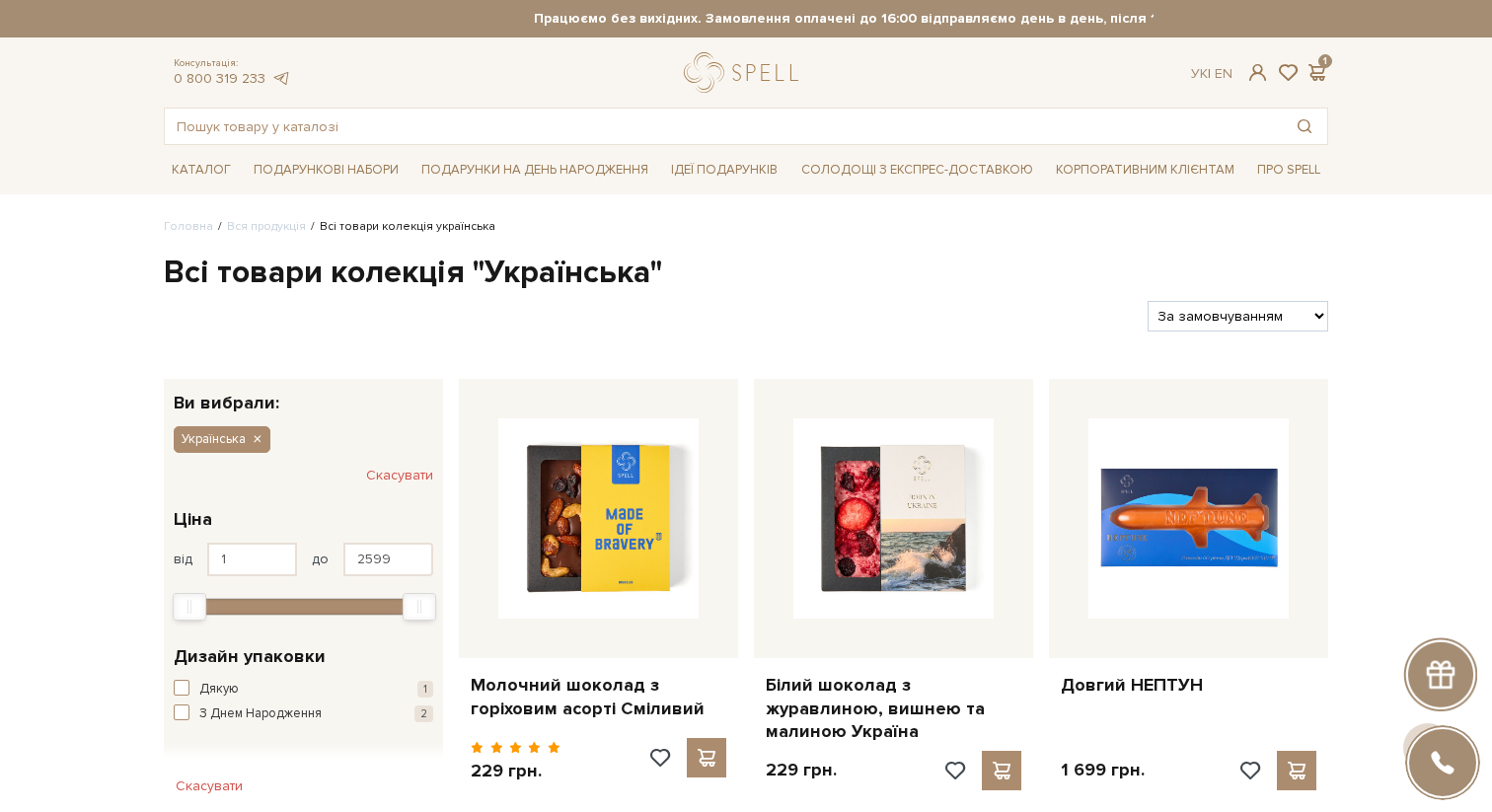 scroll, scrollTop: 2168, scrollLeft: 0, axis: vertical 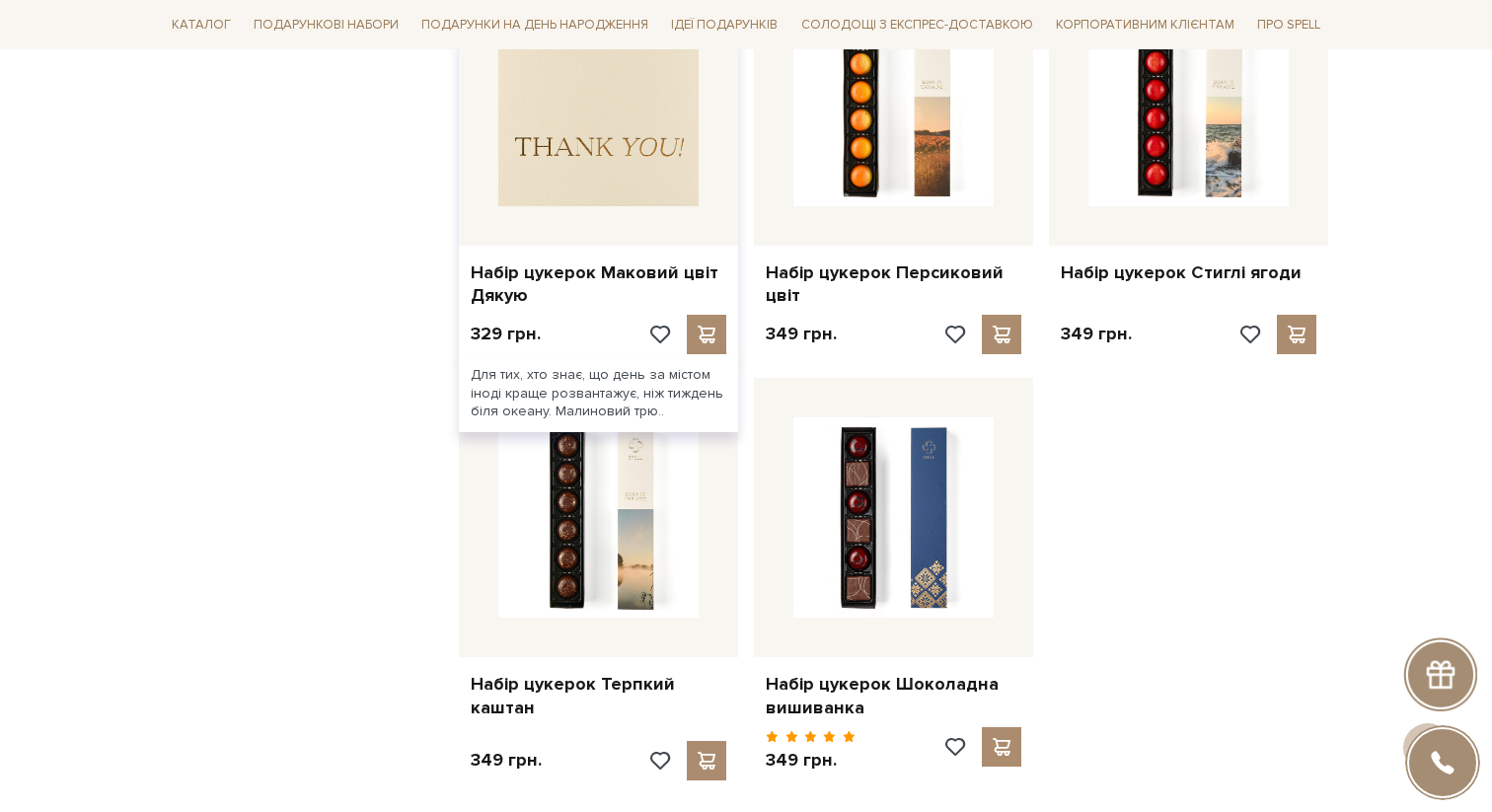 click at bounding box center (598, 106) 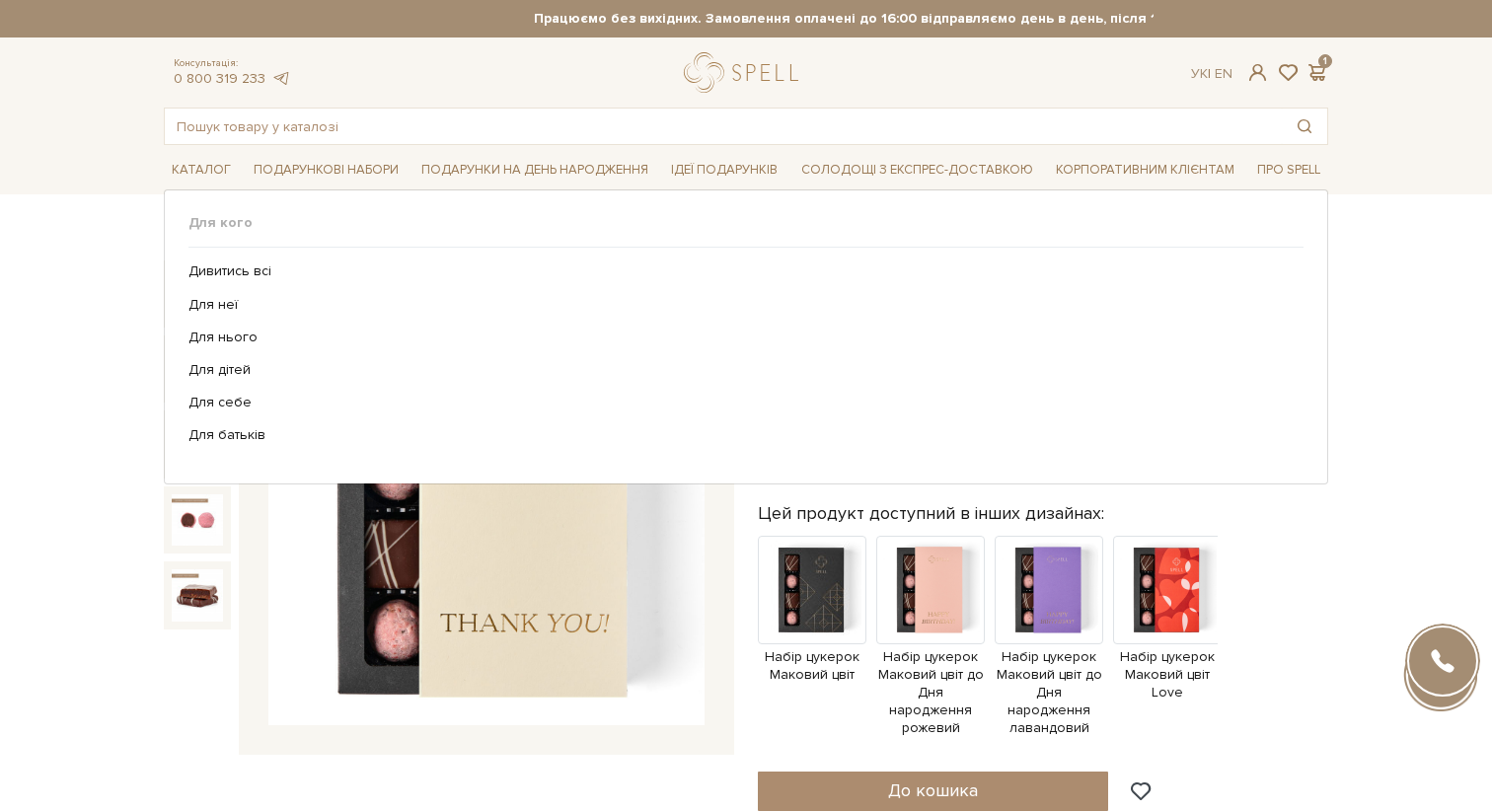 scroll, scrollTop: 0, scrollLeft: 0, axis: both 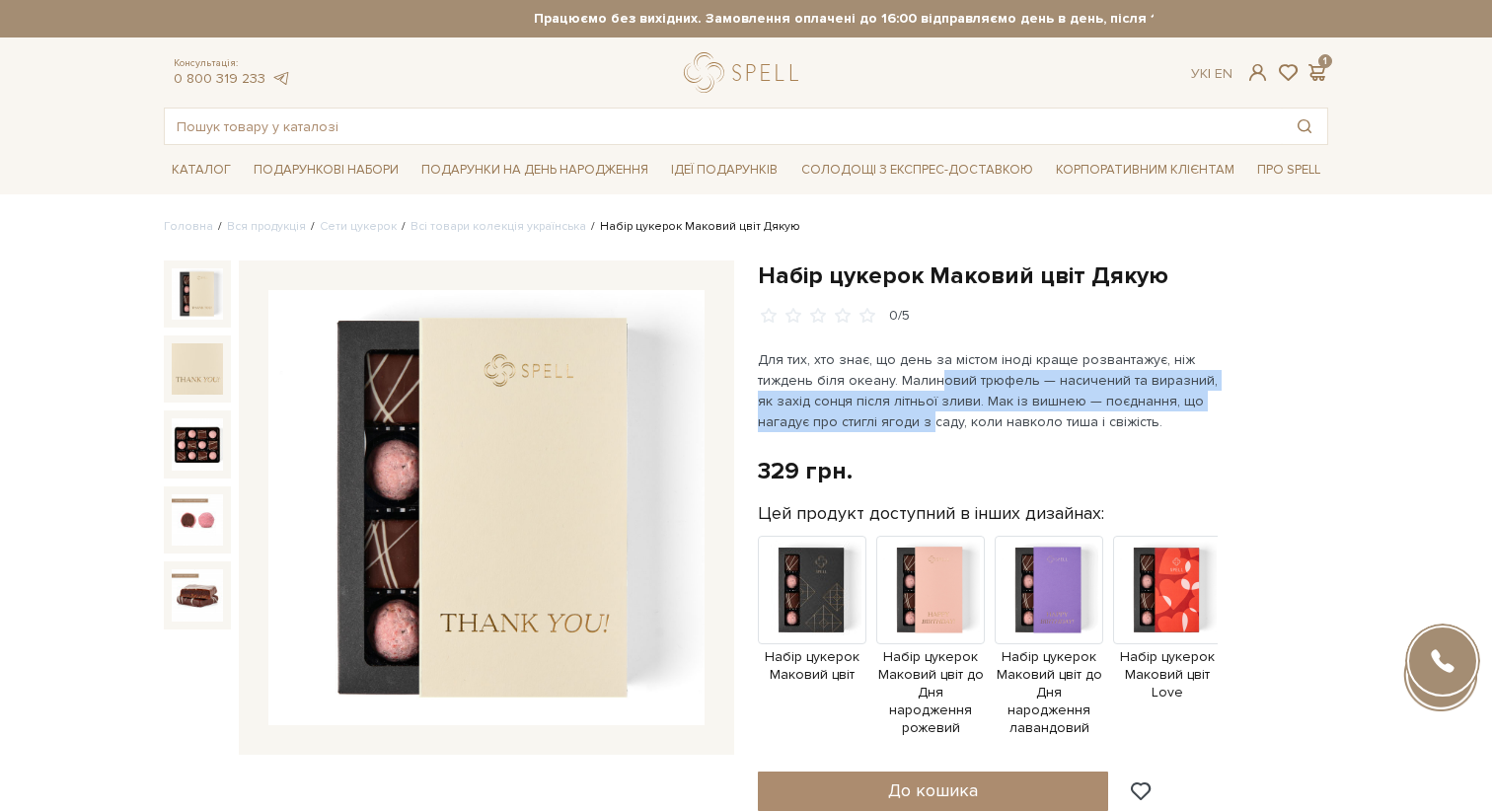 drag, startPoint x: 936, startPoint y: 377, endPoint x: 930, endPoint y: 417, distance: 40.4475 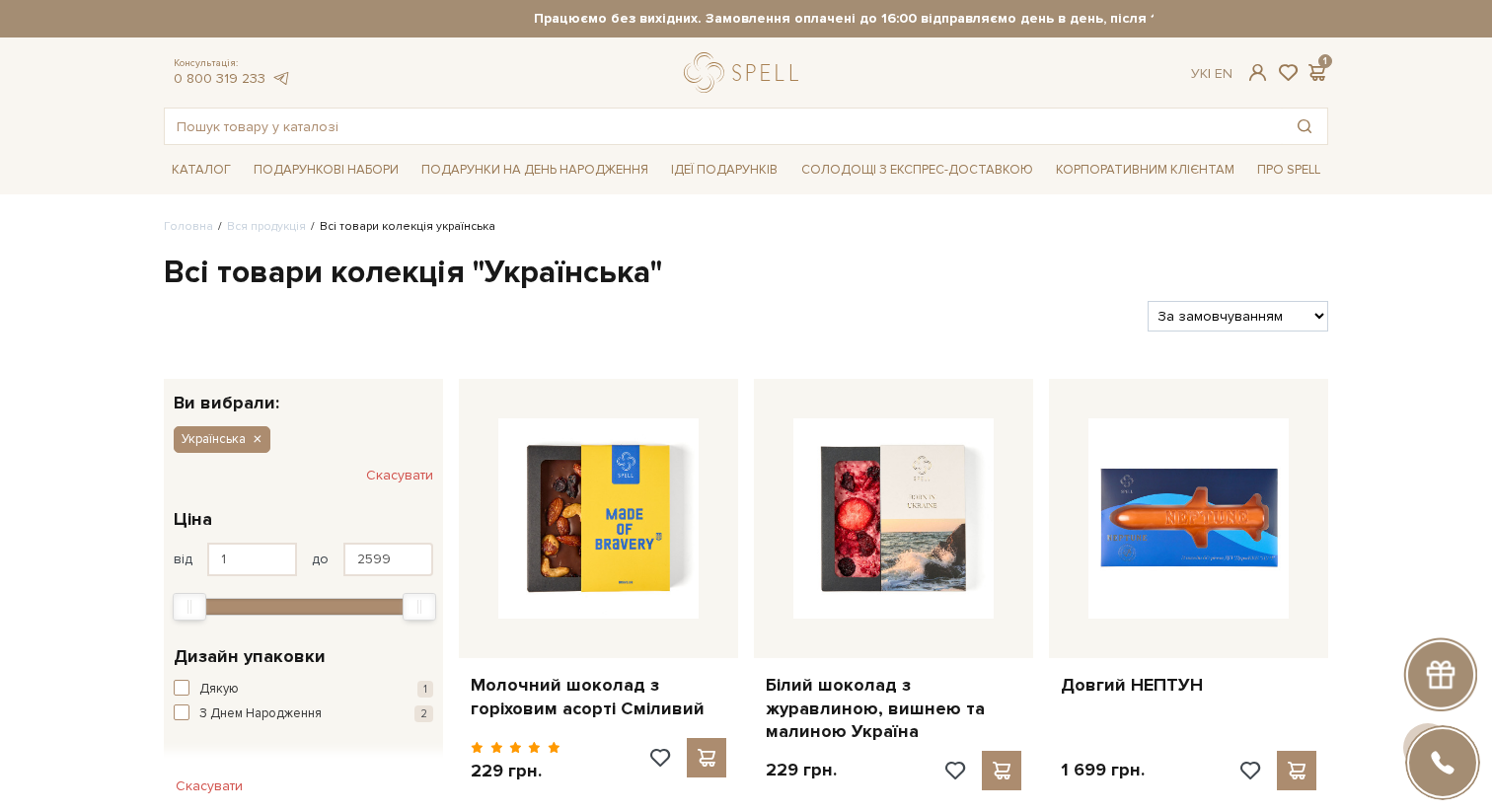 scroll, scrollTop: 1981, scrollLeft: 0, axis: vertical 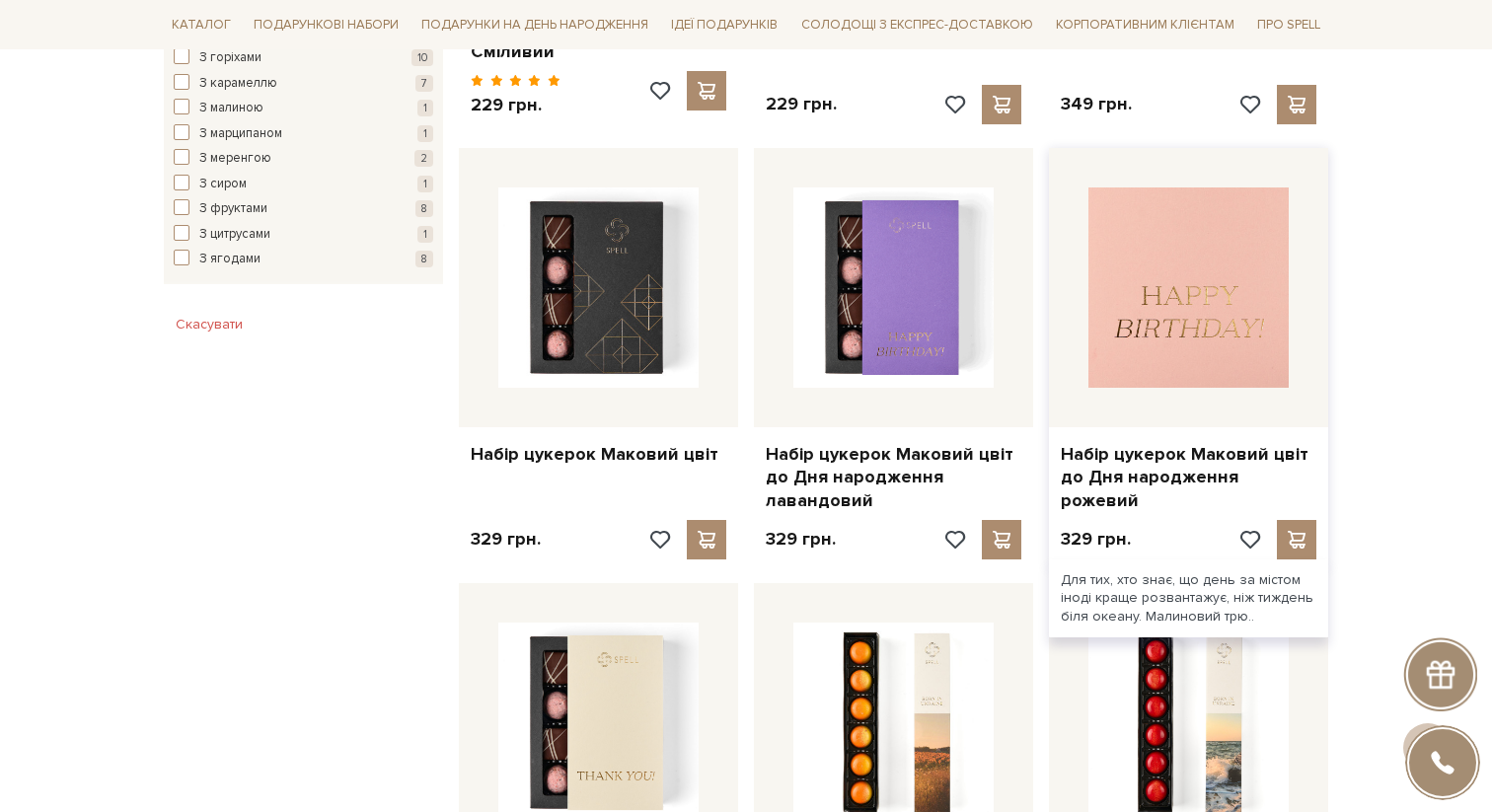 click at bounding box center (1188, 287) 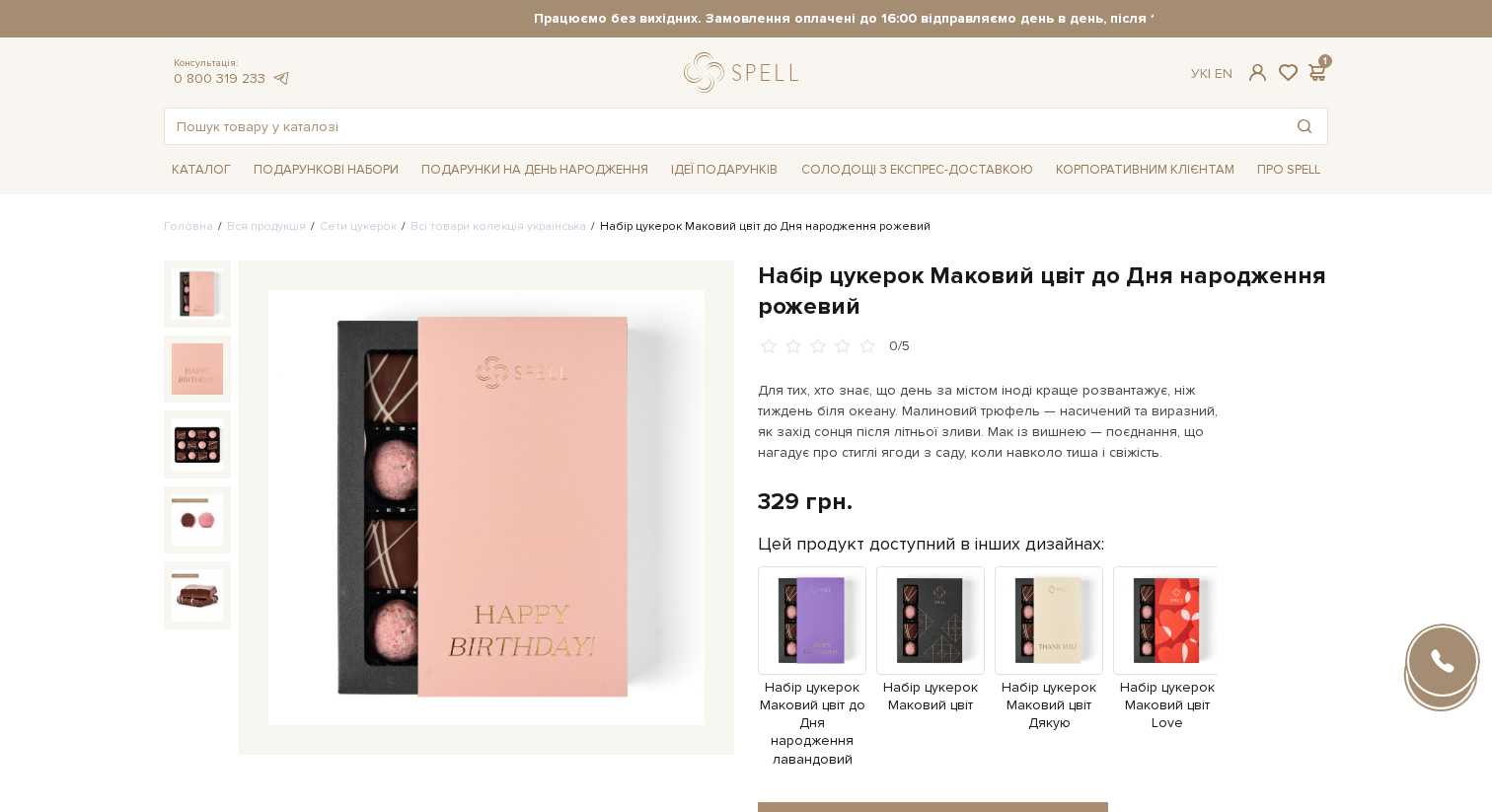 scroll, scrollTop: 0, scrollLeft: 0, axis: both 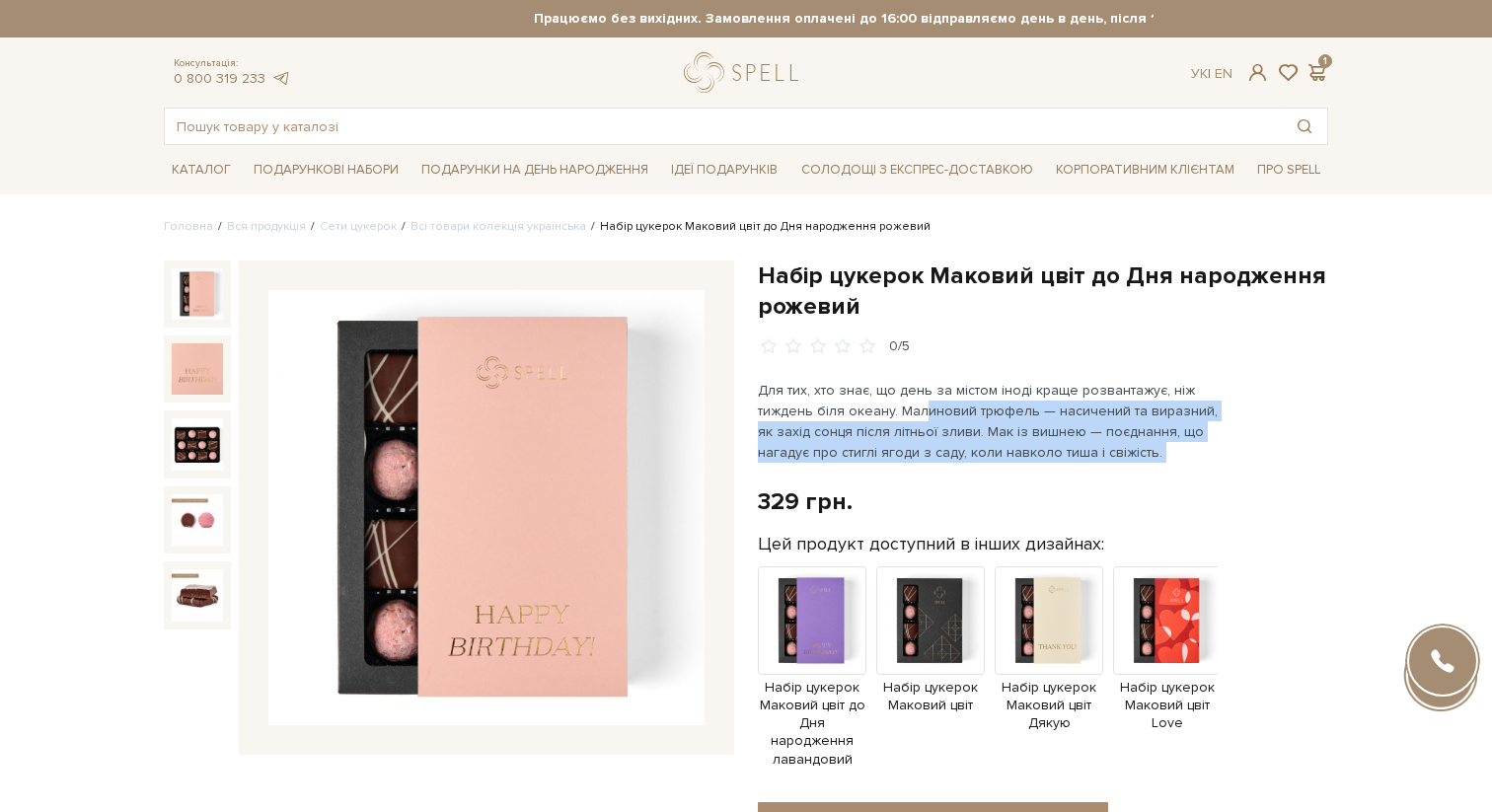 drag, startPoint x: 924, startPoint y: 408, endPoint x: 919, endPoint y: 477, distance: 69.18092 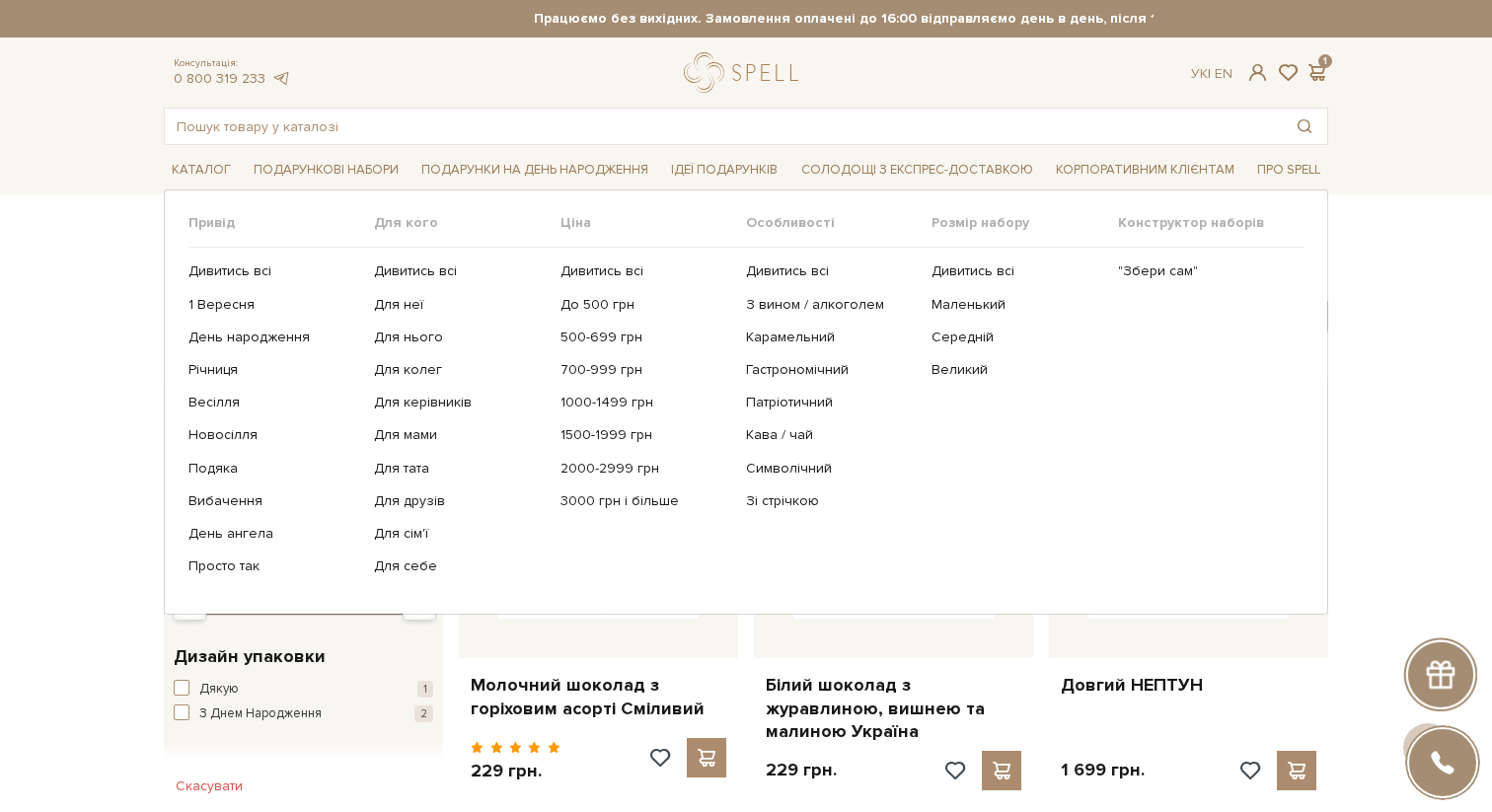 scroll, scrollTop: 1527, scrollLeft: 0, axis: vertical 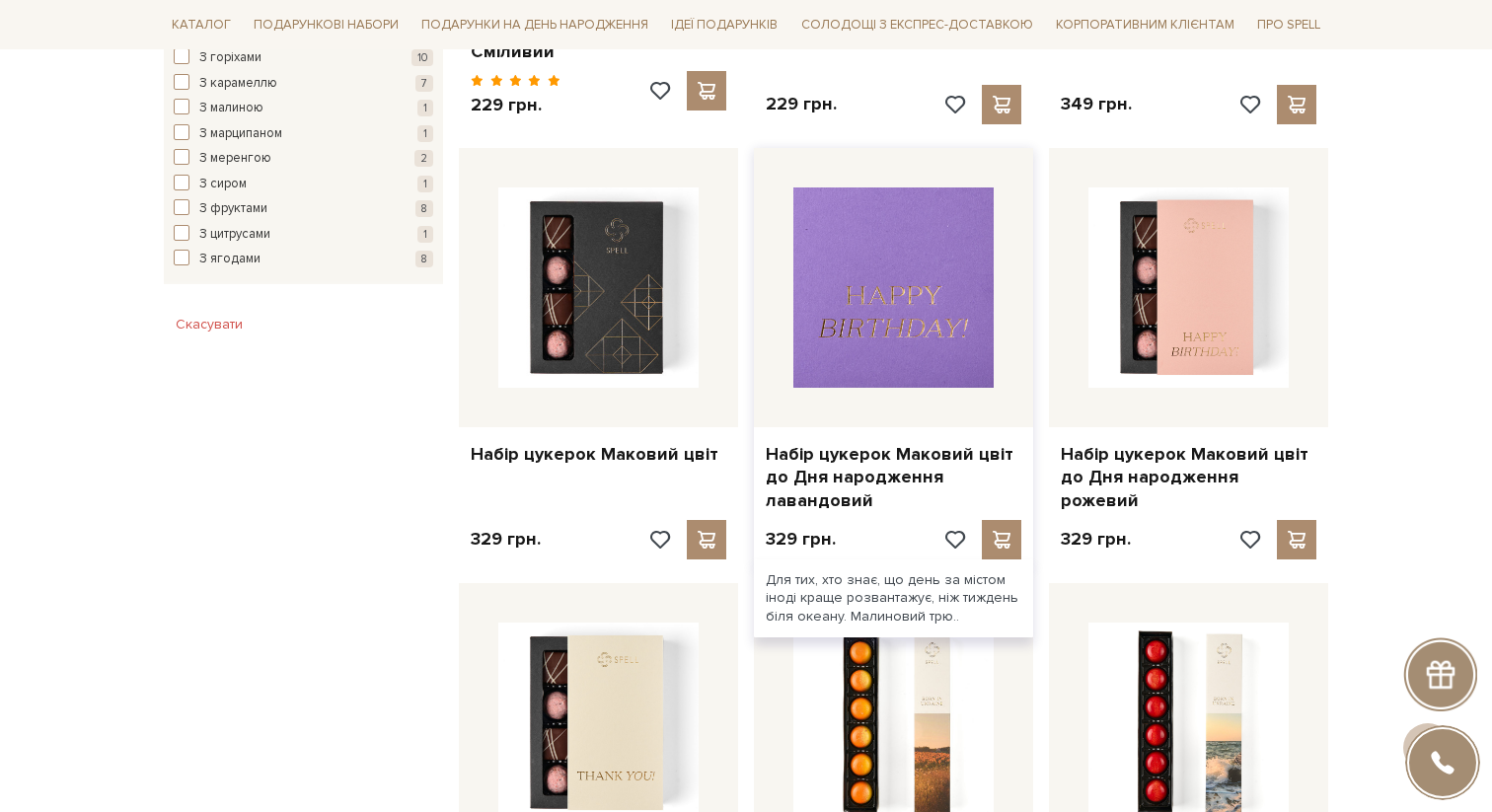 click at bounding box center [893, 287] 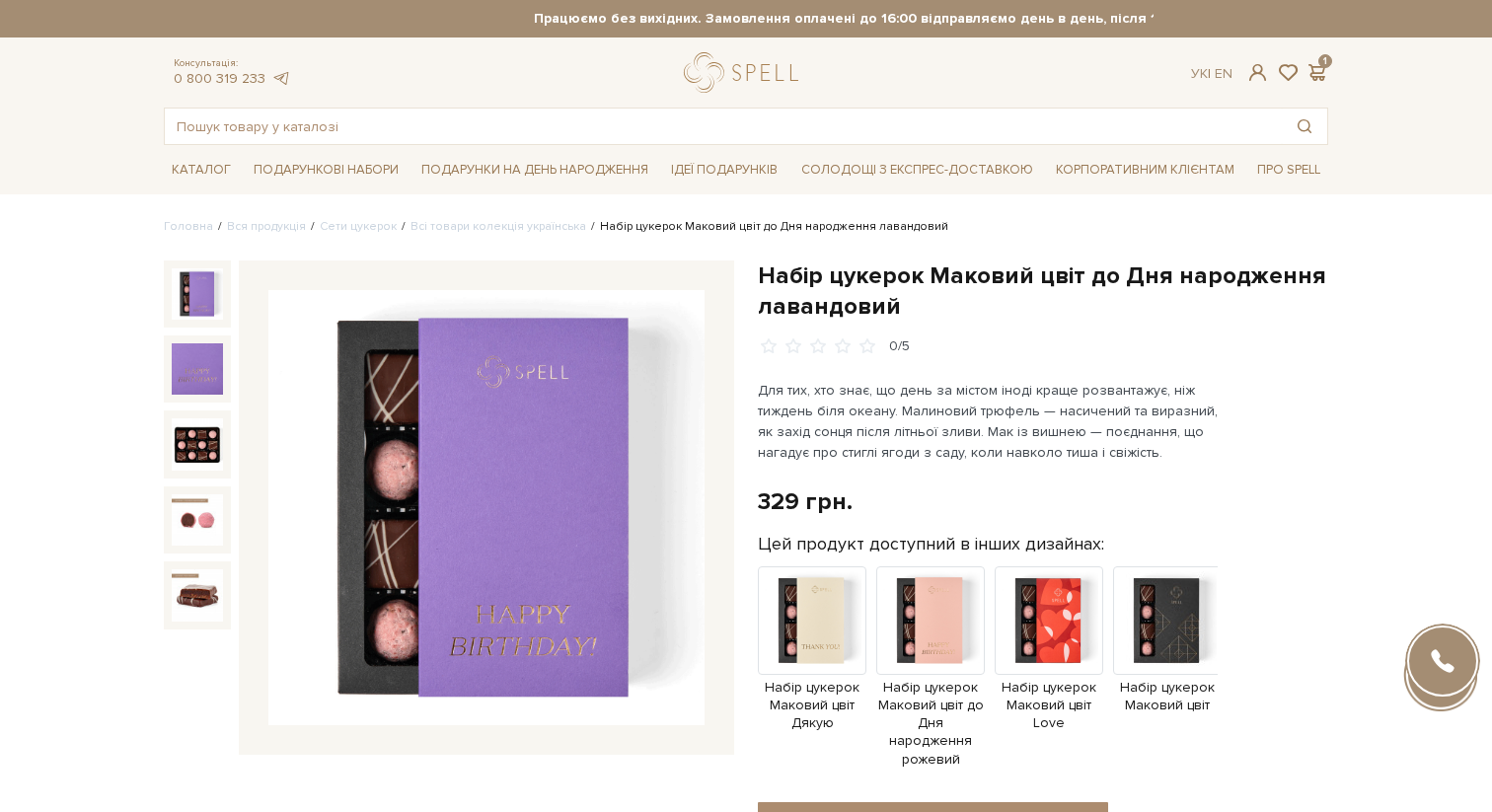scroll, scrollTop: 0, scrollLeft: 0, axis: both 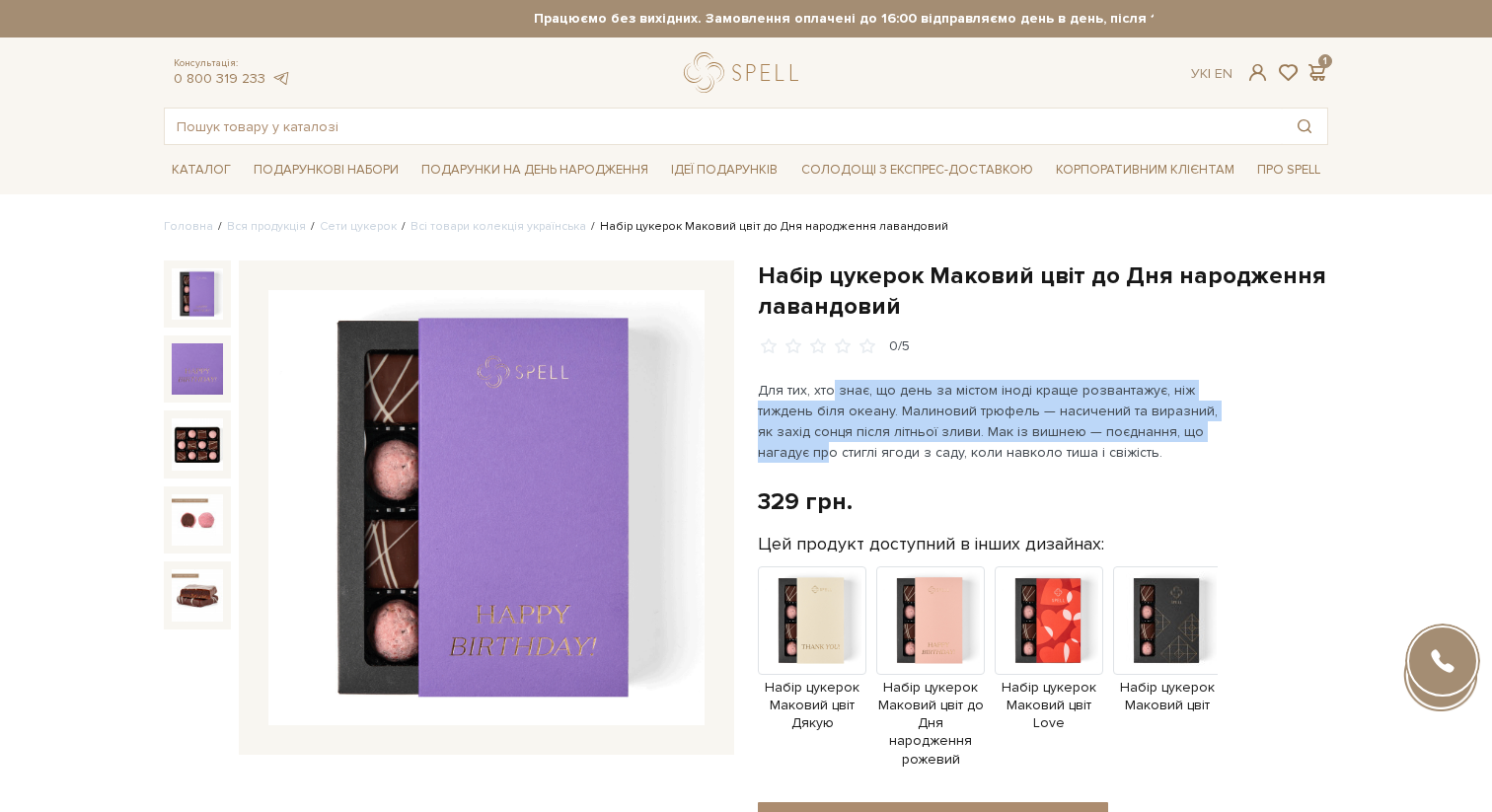 drag, startPoint x: 830, startPoint y: 393, endPoint x: 825, endPoint y: 448, distance: 55.22681 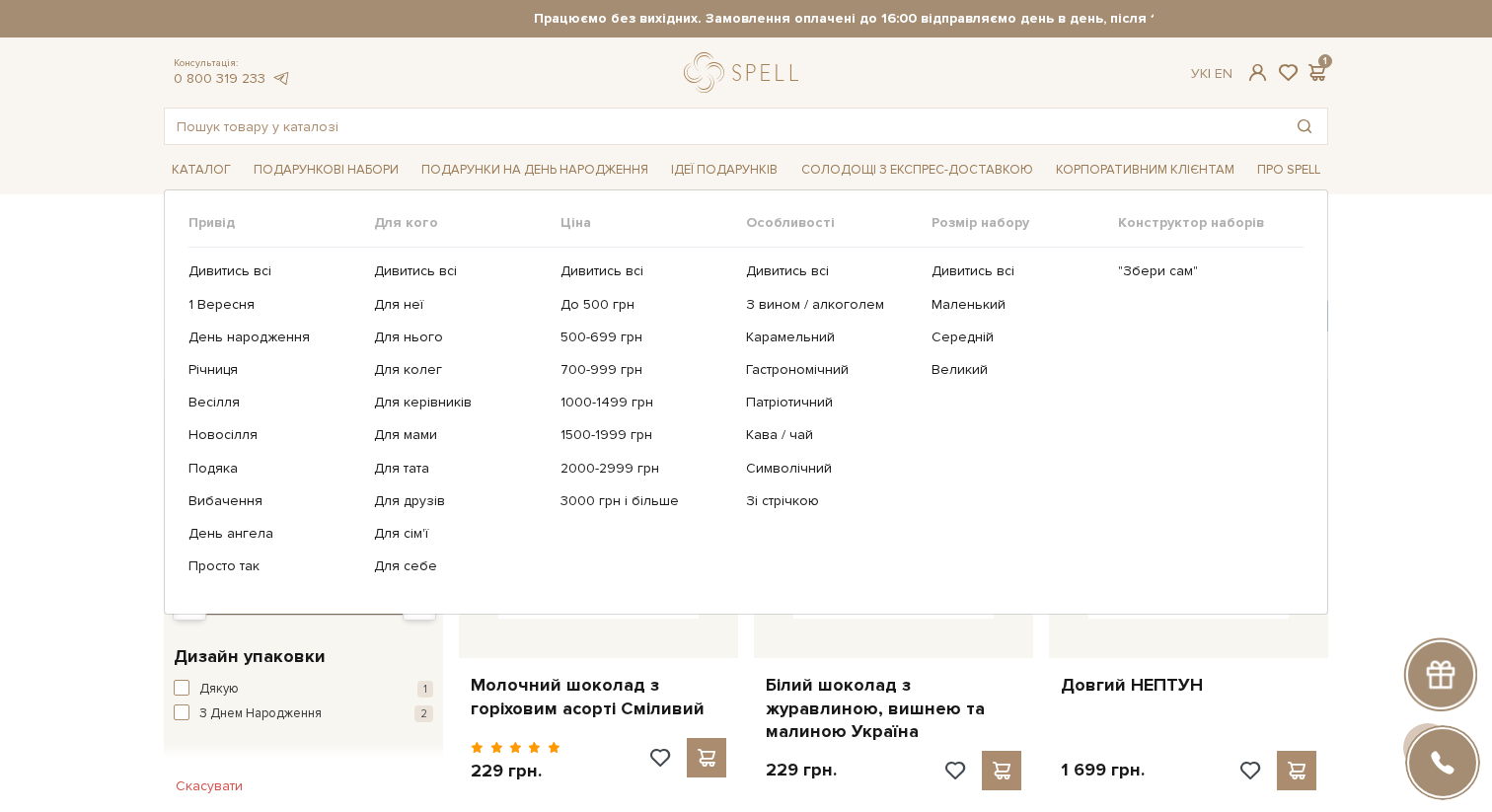 scroll, scrollTop: 1527, scrollLeft: 0, axis: vertical 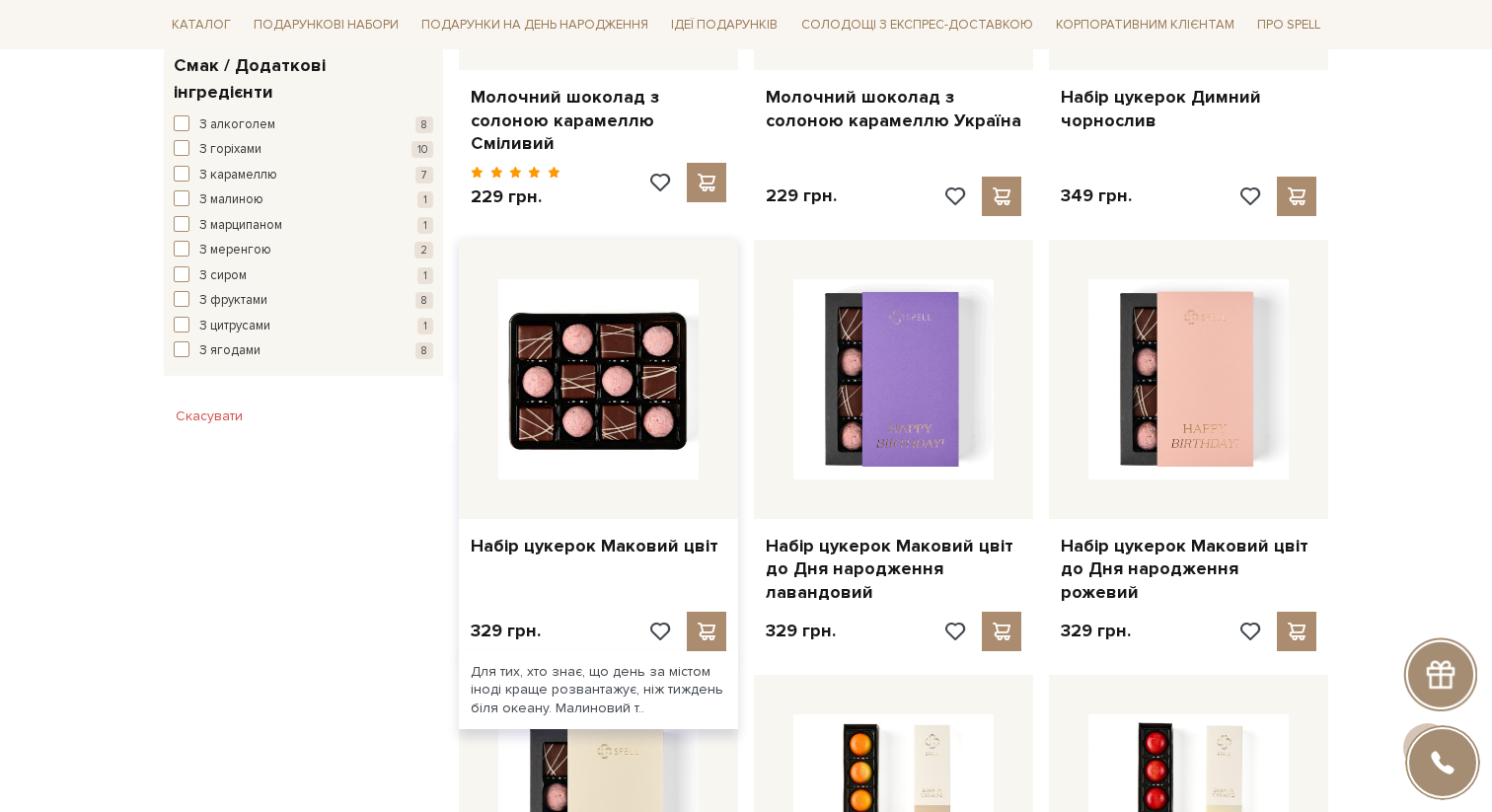 click at bounding box center (598, 379) 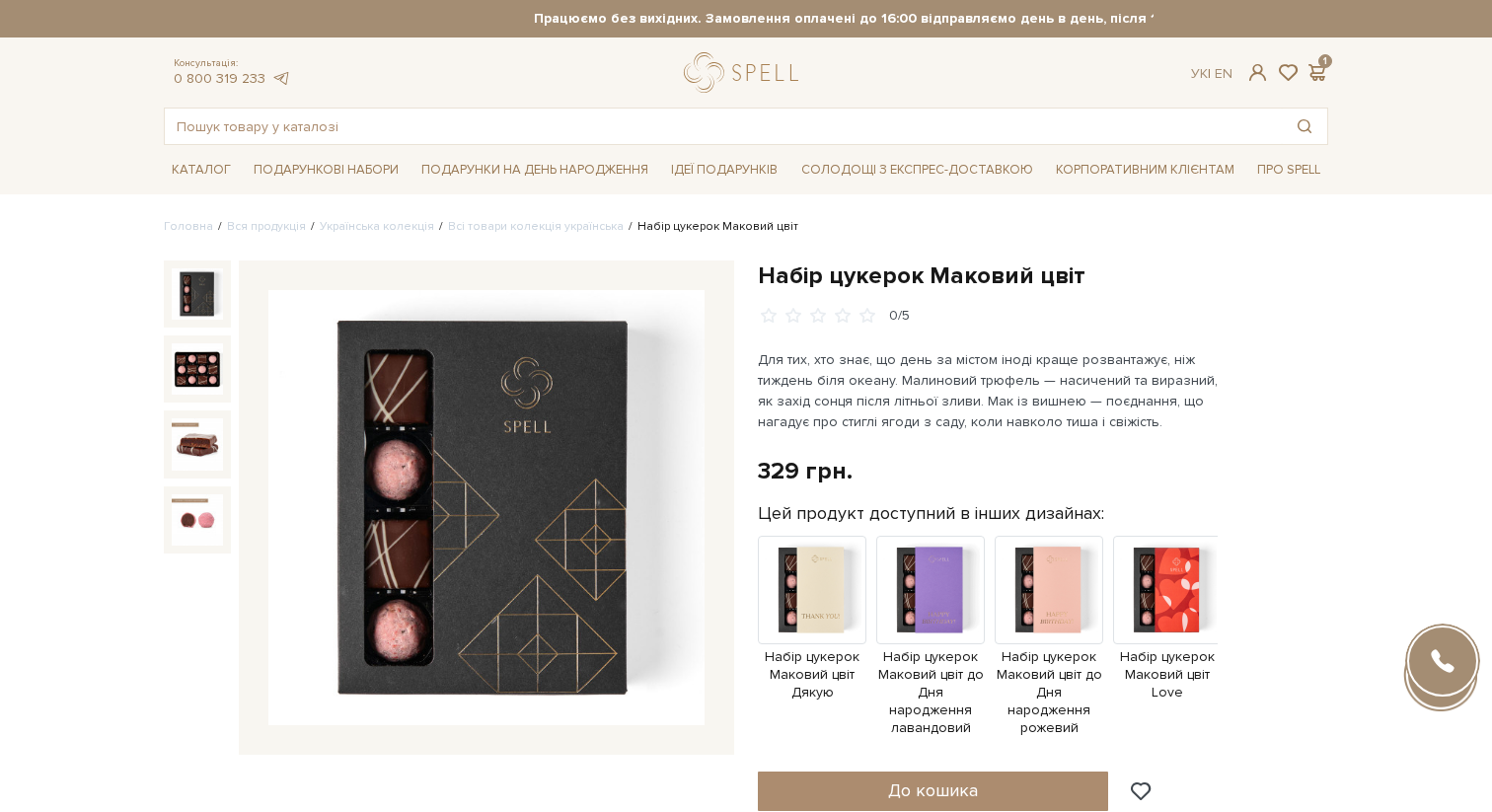 scroll, scrollTop: 0, scrollLeft: 0, axis: both 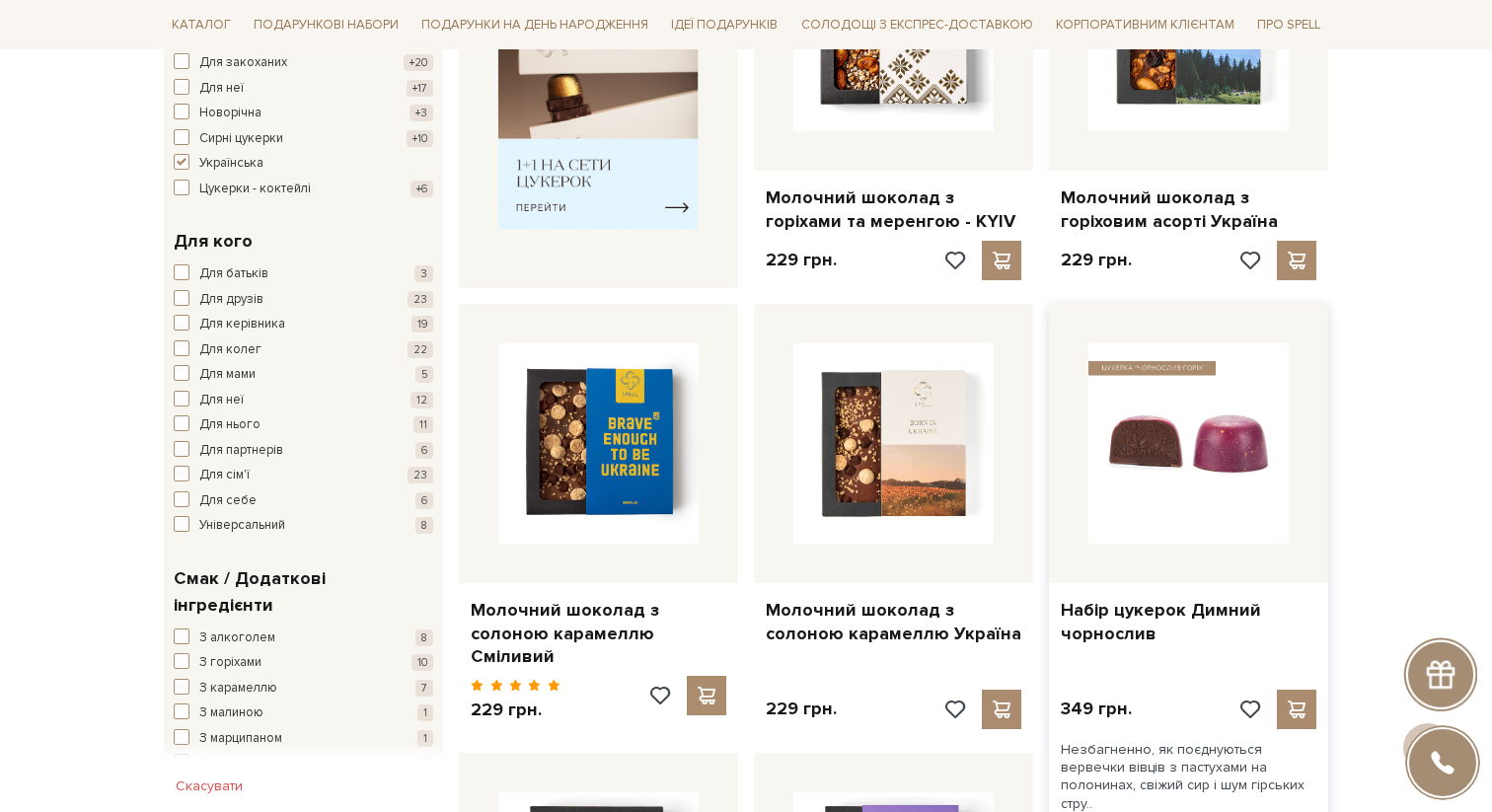 click at bounding box center (1188, 443) 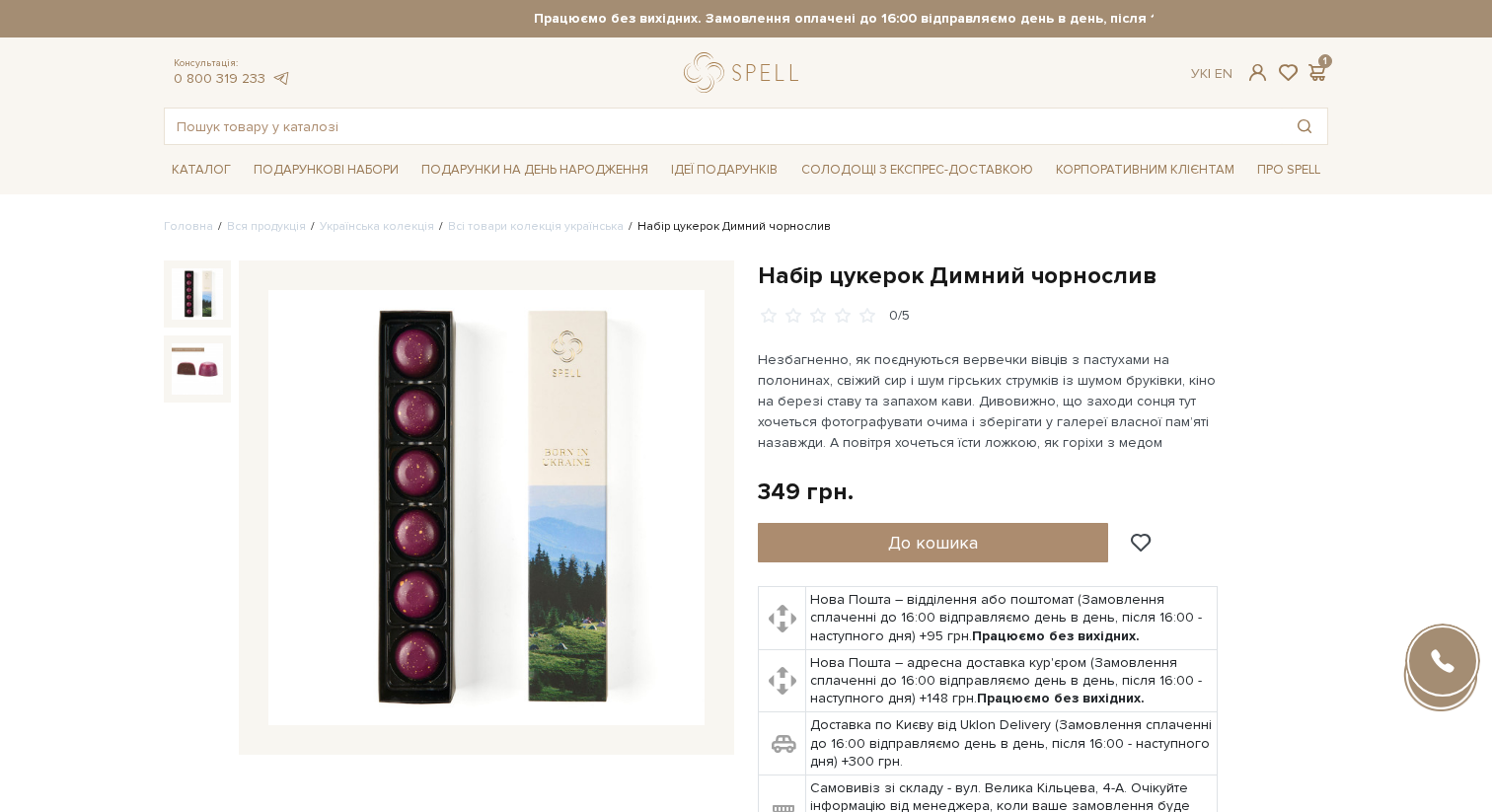 scroll, scrollTop: 0, scrollLeft: 0, axis: both 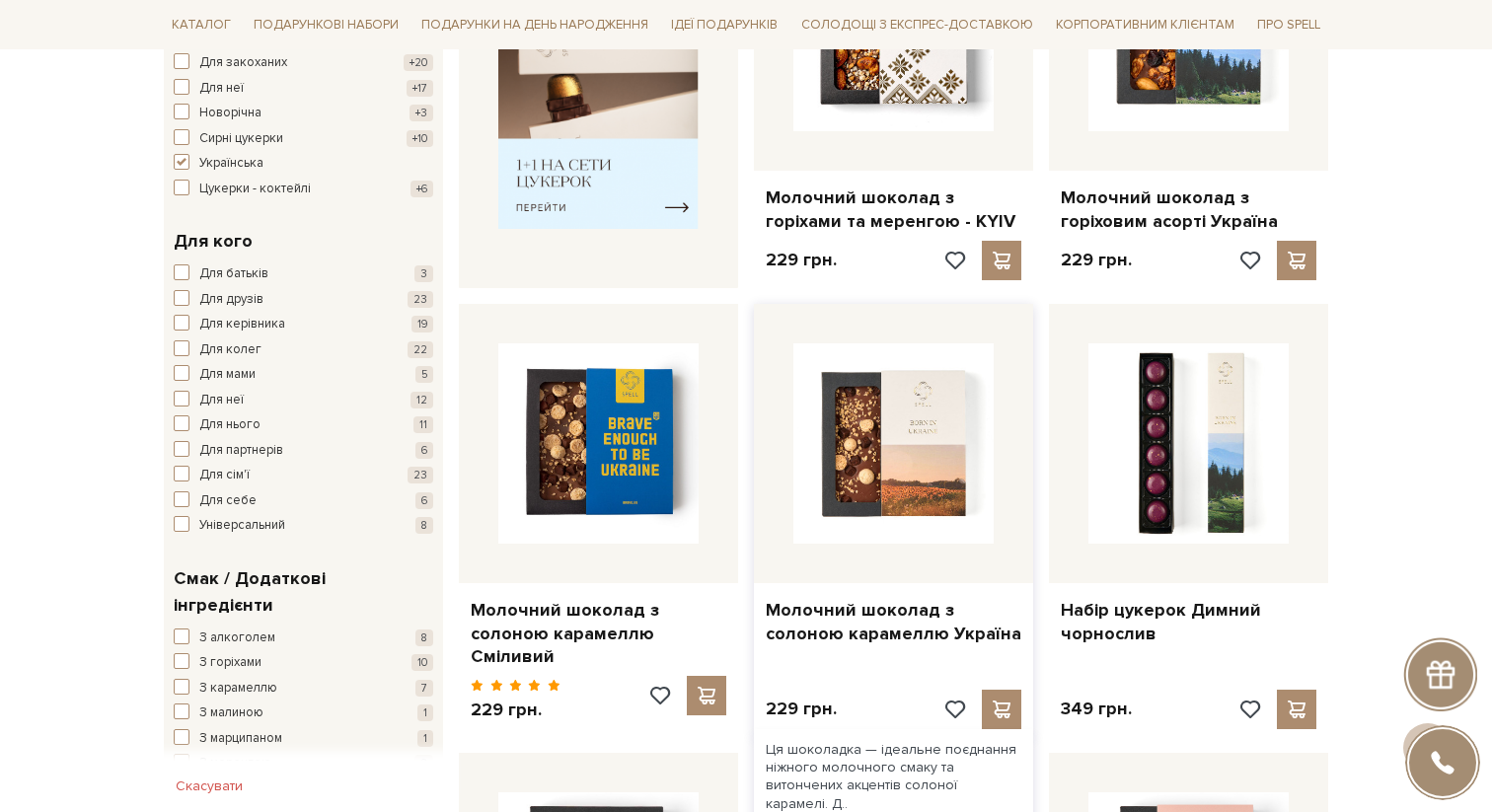 click at bounding box center [893, 443] 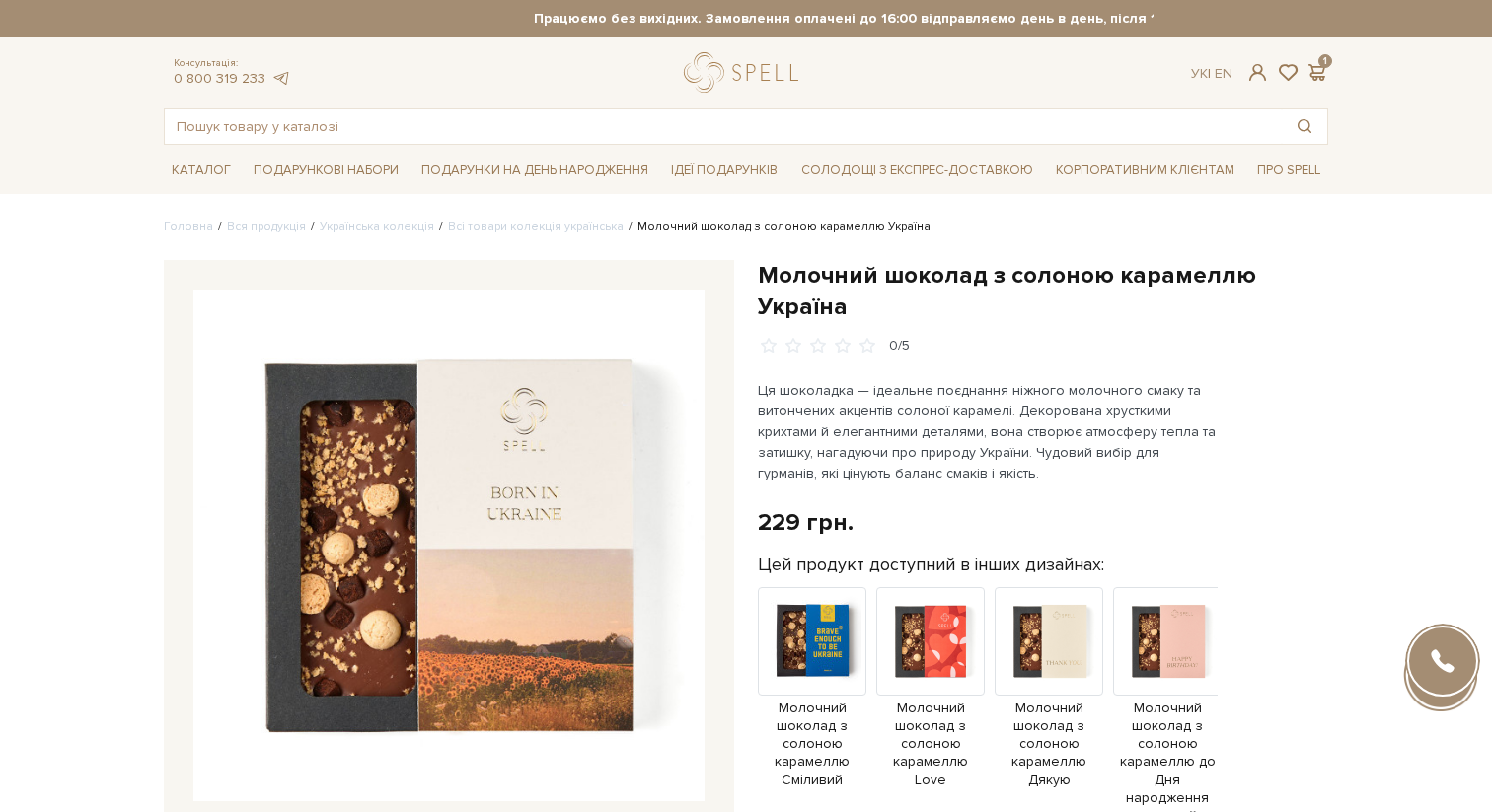 scroll, scrollTop: 0, scrollLeft: 0, axis: both 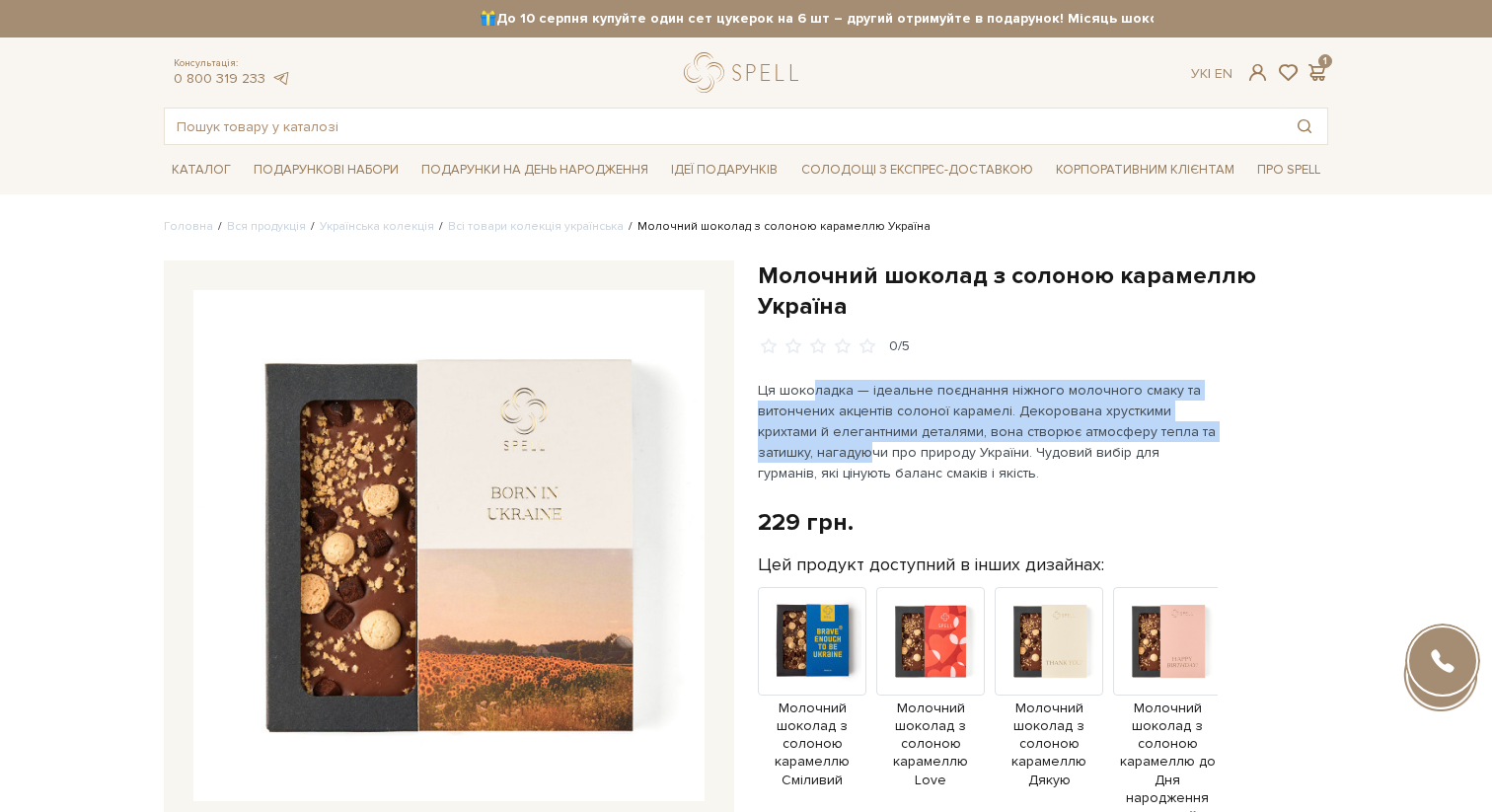 drag, startPoint x: 814, startPoint y: 389, endPoint x: 812, endPoint y: 451, distance: 62.03225 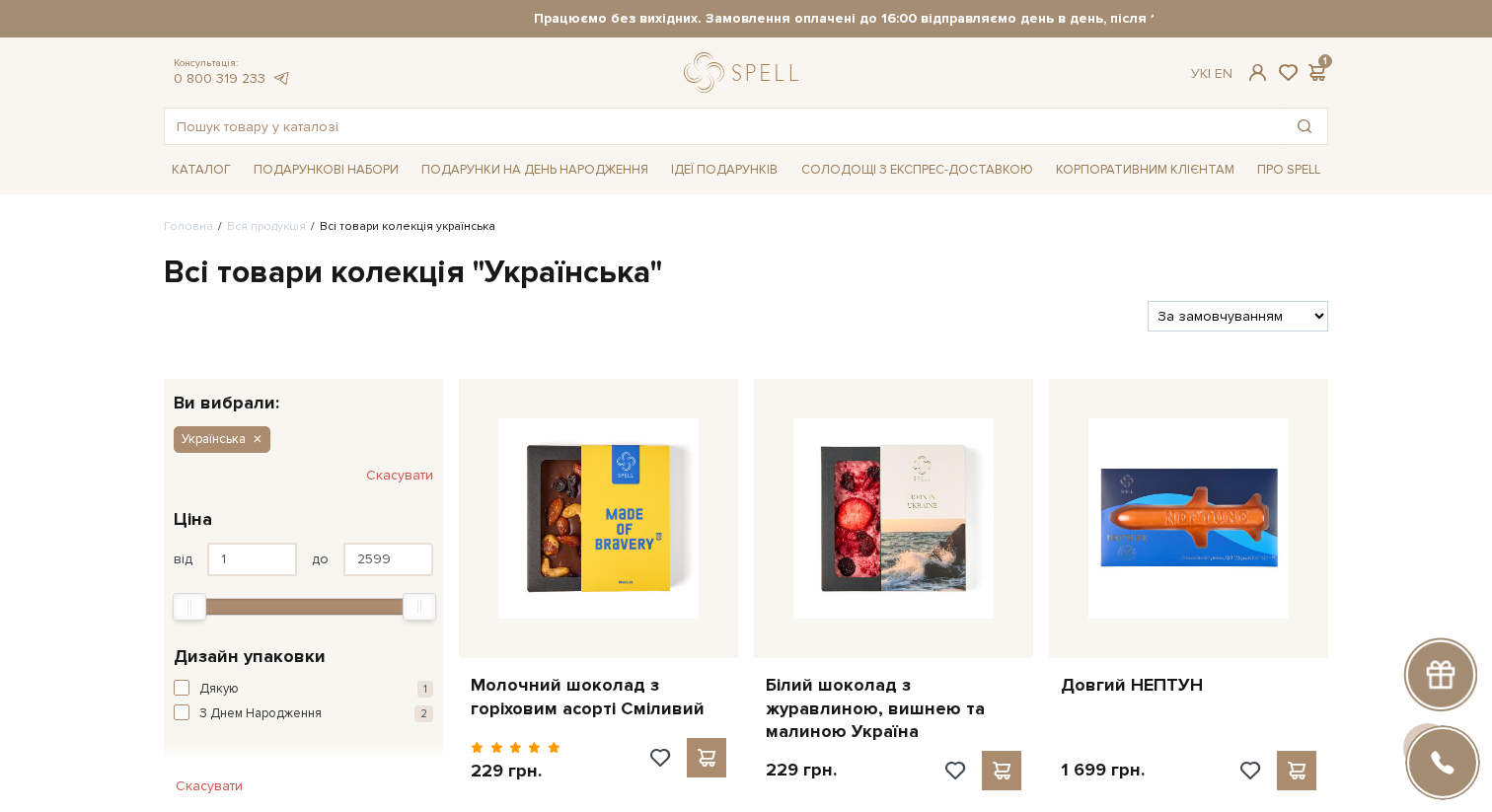scroll, scrollTop: 923, scrollLeft: 0, axis: vertical 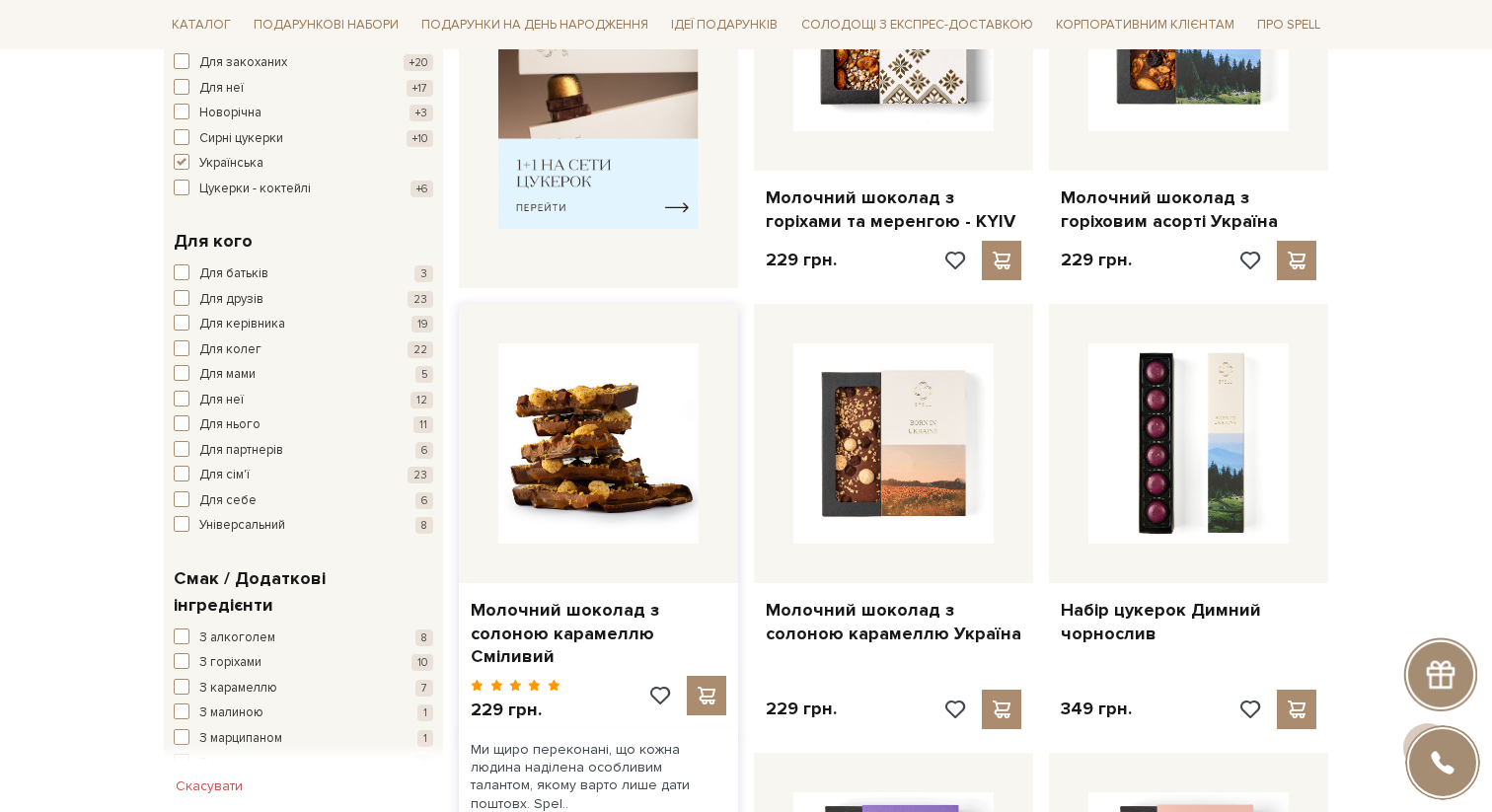 click at bounding box center [598, 443] 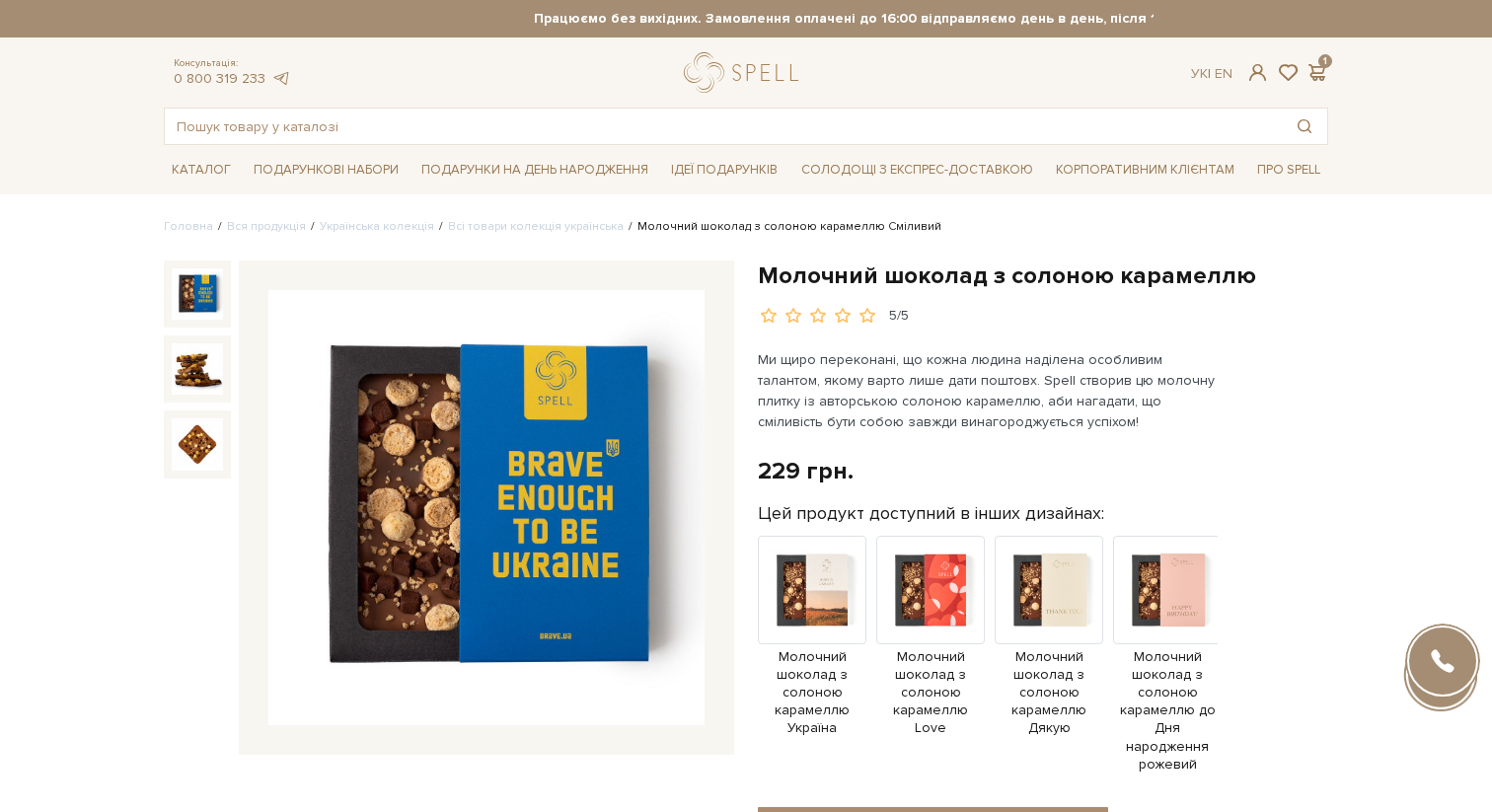 scroll, scrollTop: 0, scrollLeft: 0, axis: both 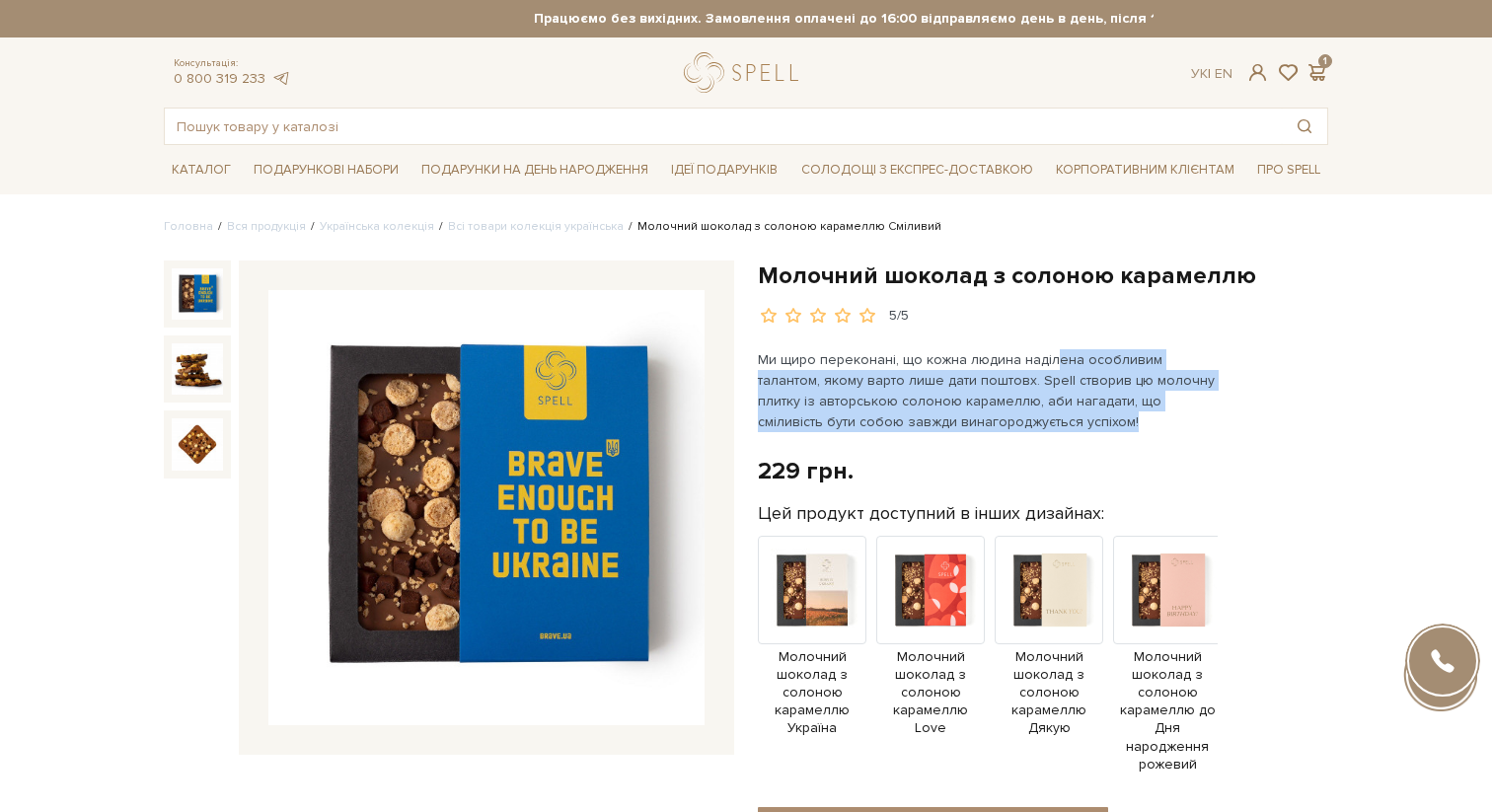 drag, startPoint x: 1044, startPoint y: 362, endPoint x: 1028, endPoint y: 426, distance: 65.96969 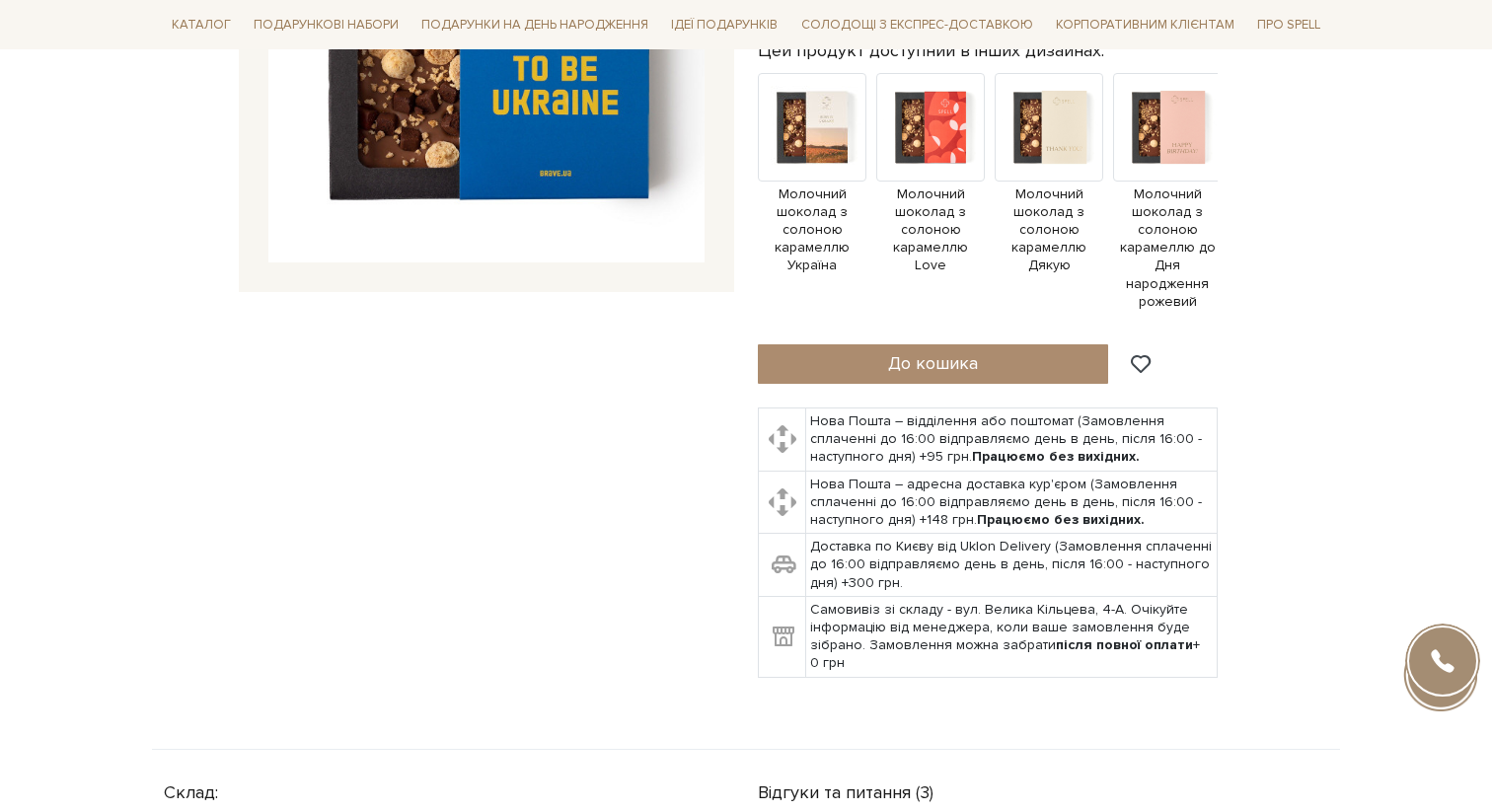 scroll, scrollTop: 690, scrollLeft: 0, axis: vertical 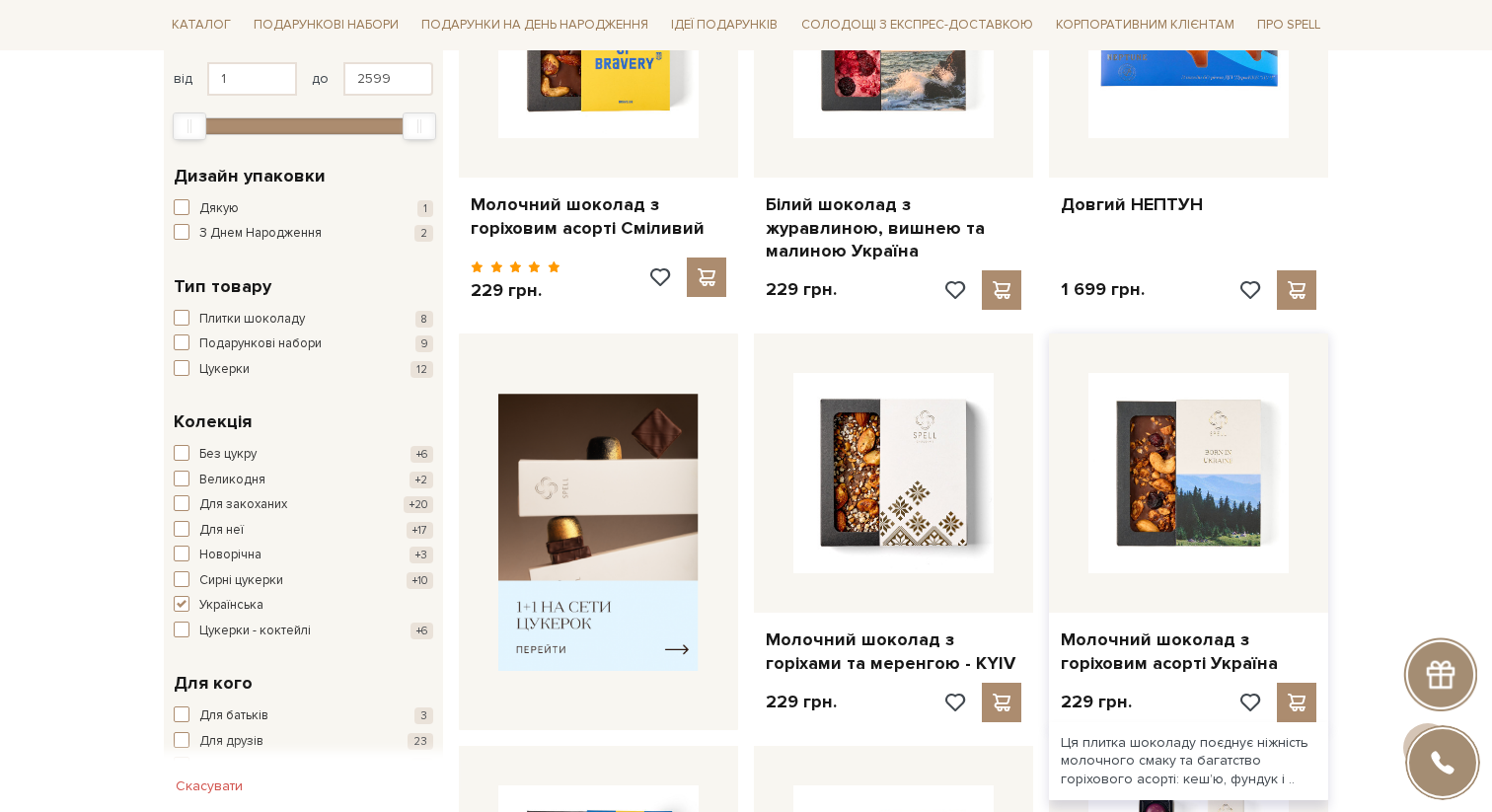 click at bounding box center (1188, 473) 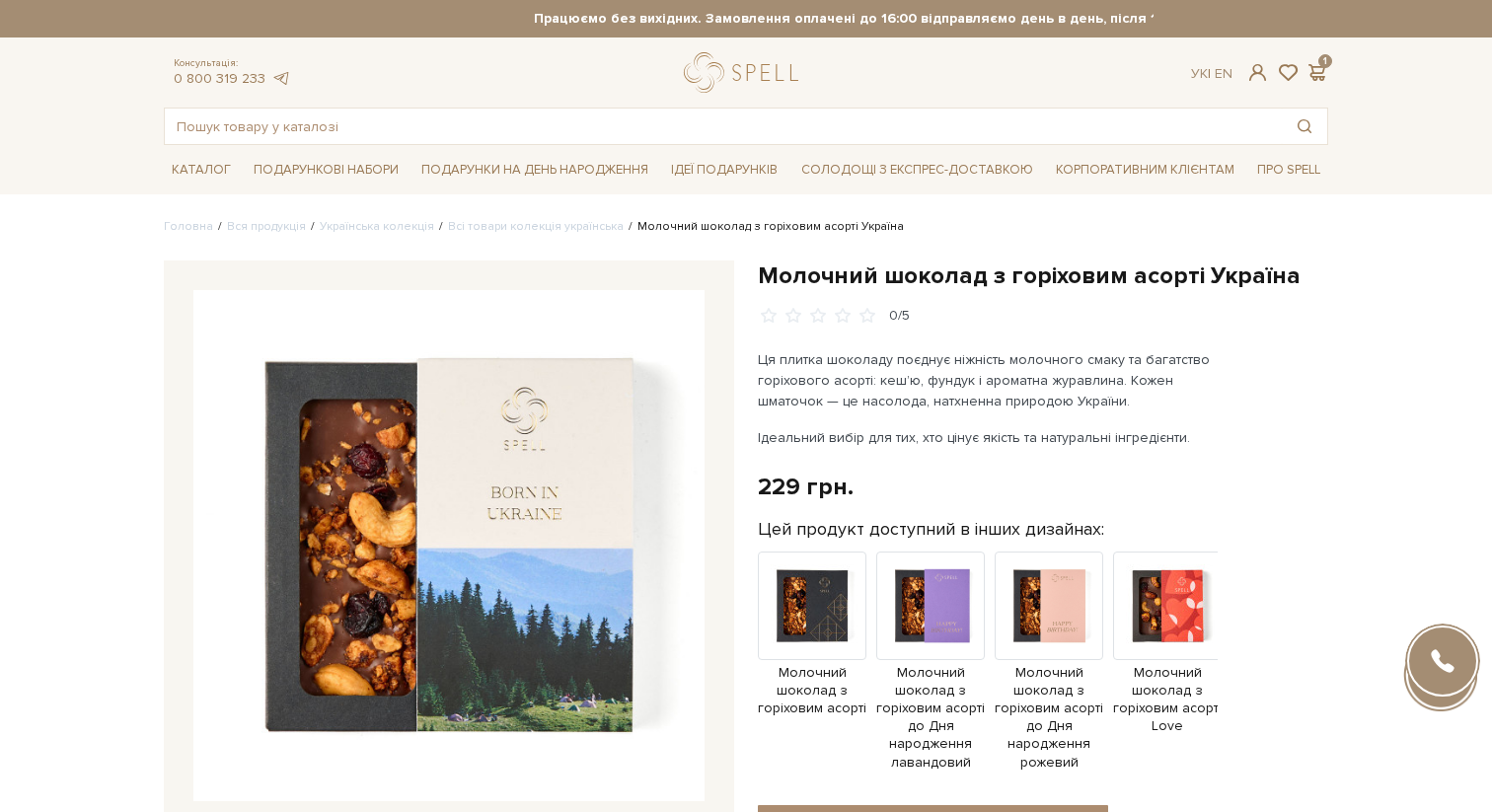 scroll, scrollTop: 0, scrollLeft: 0, axis: both 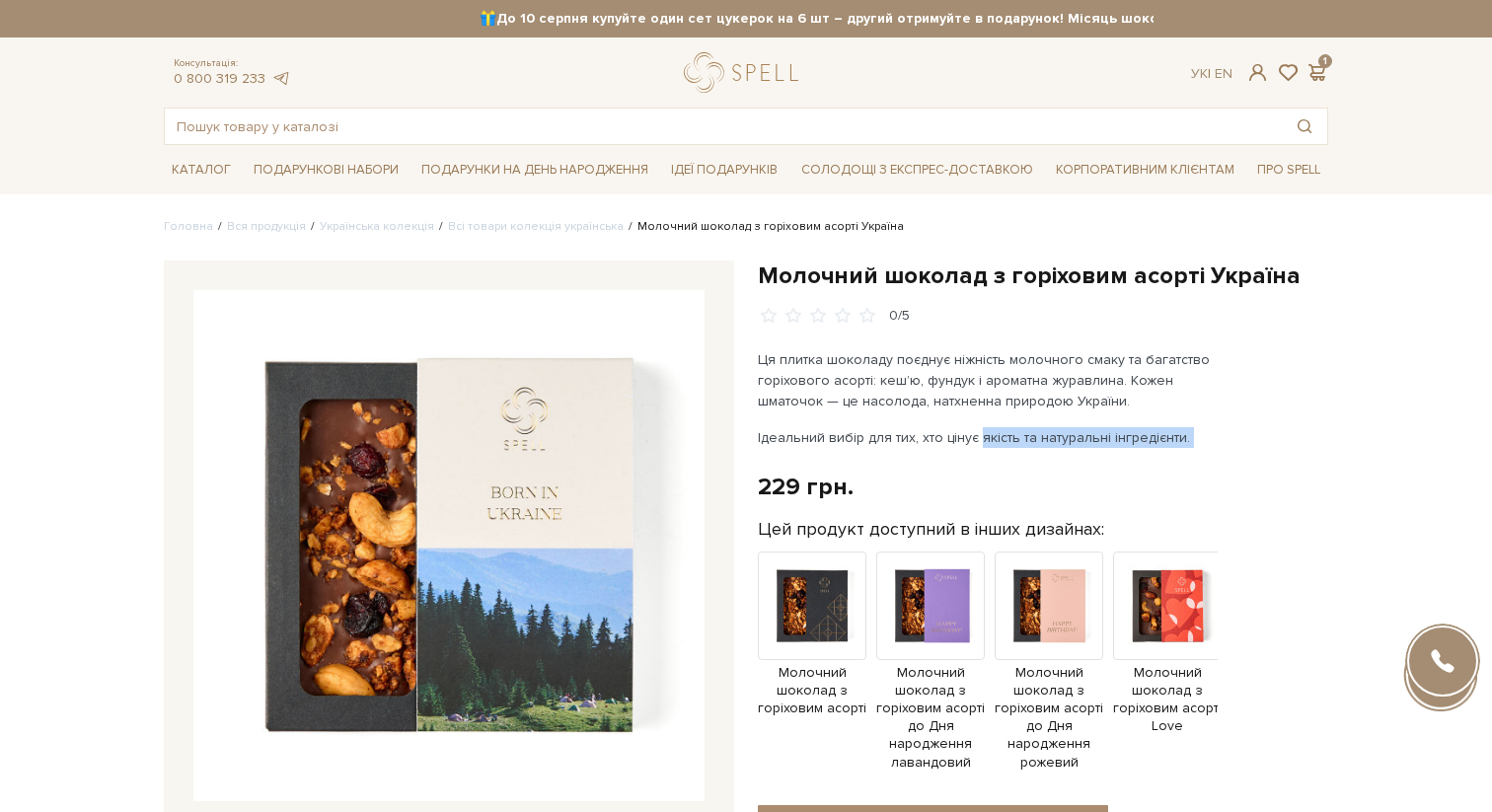 drag, startPoint x: 976, startPoint y: 437, endPoint x: 1177, endPoint y: 452, distance: 201.55892 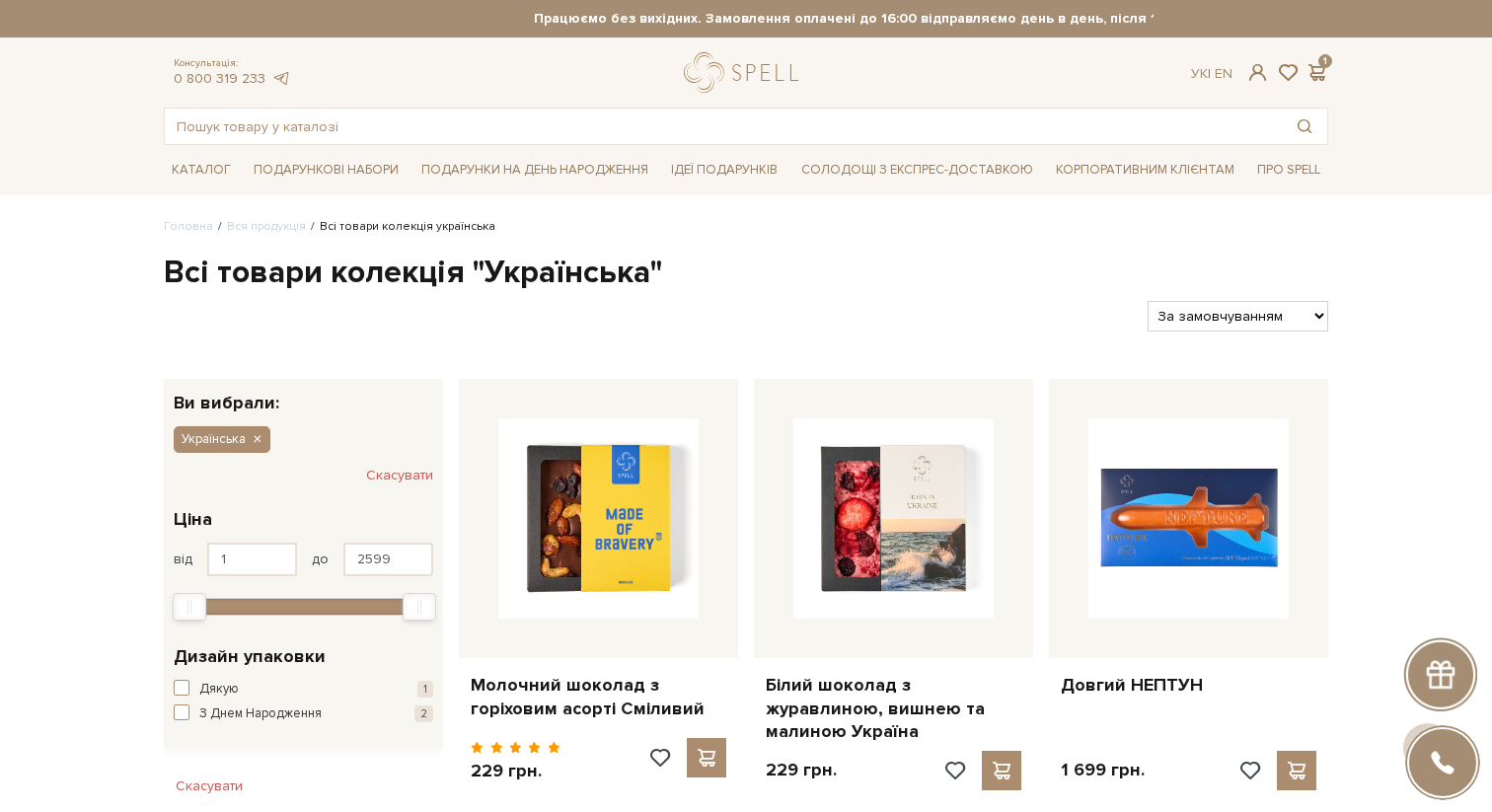 scroll, scrollTop: 474, scrollLeft: 0, axis: vertical 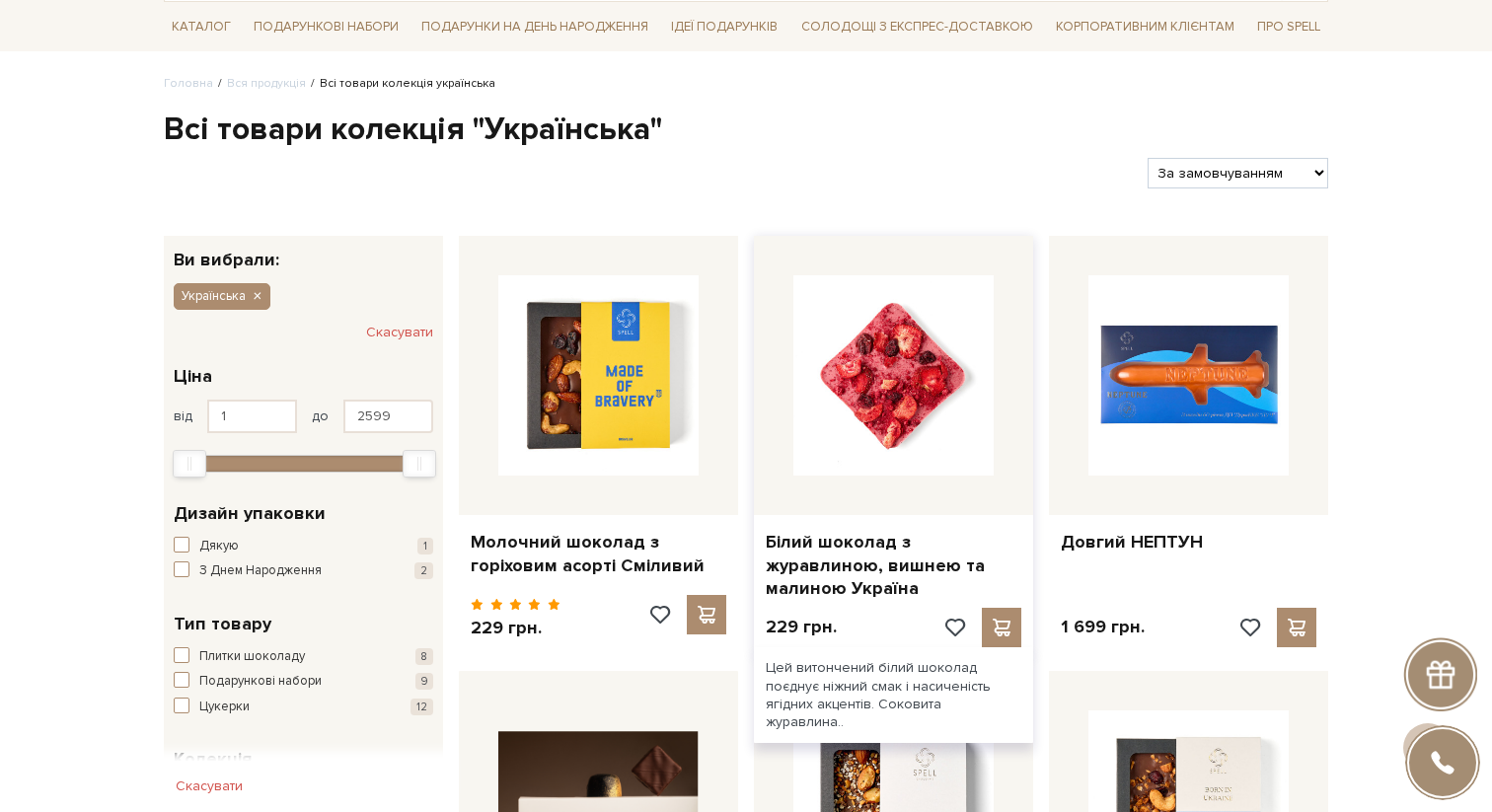 click at bounding box center (893, 375) 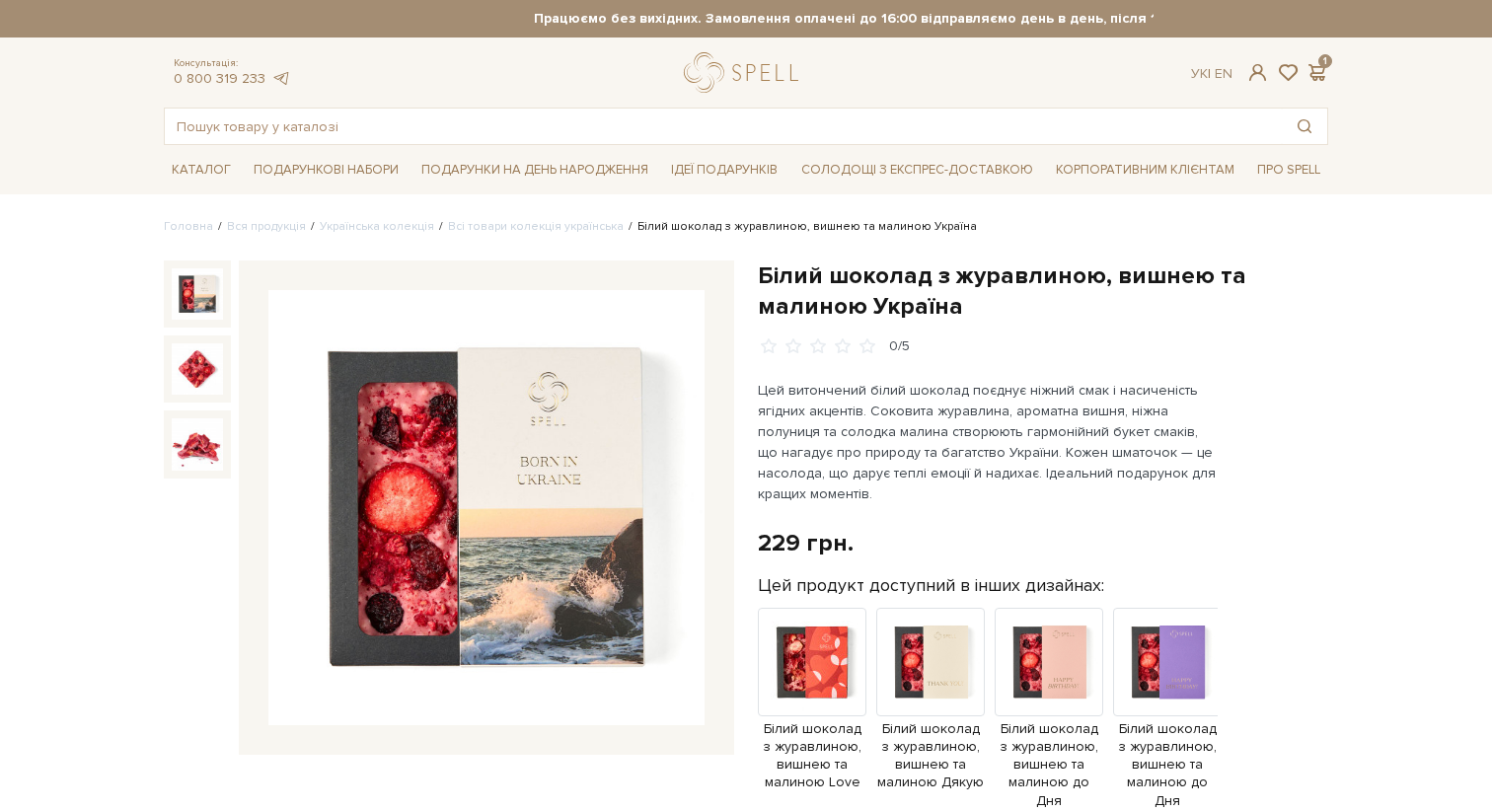 scroll, scrollTop: 0, scrollLeft: 0, axis: both 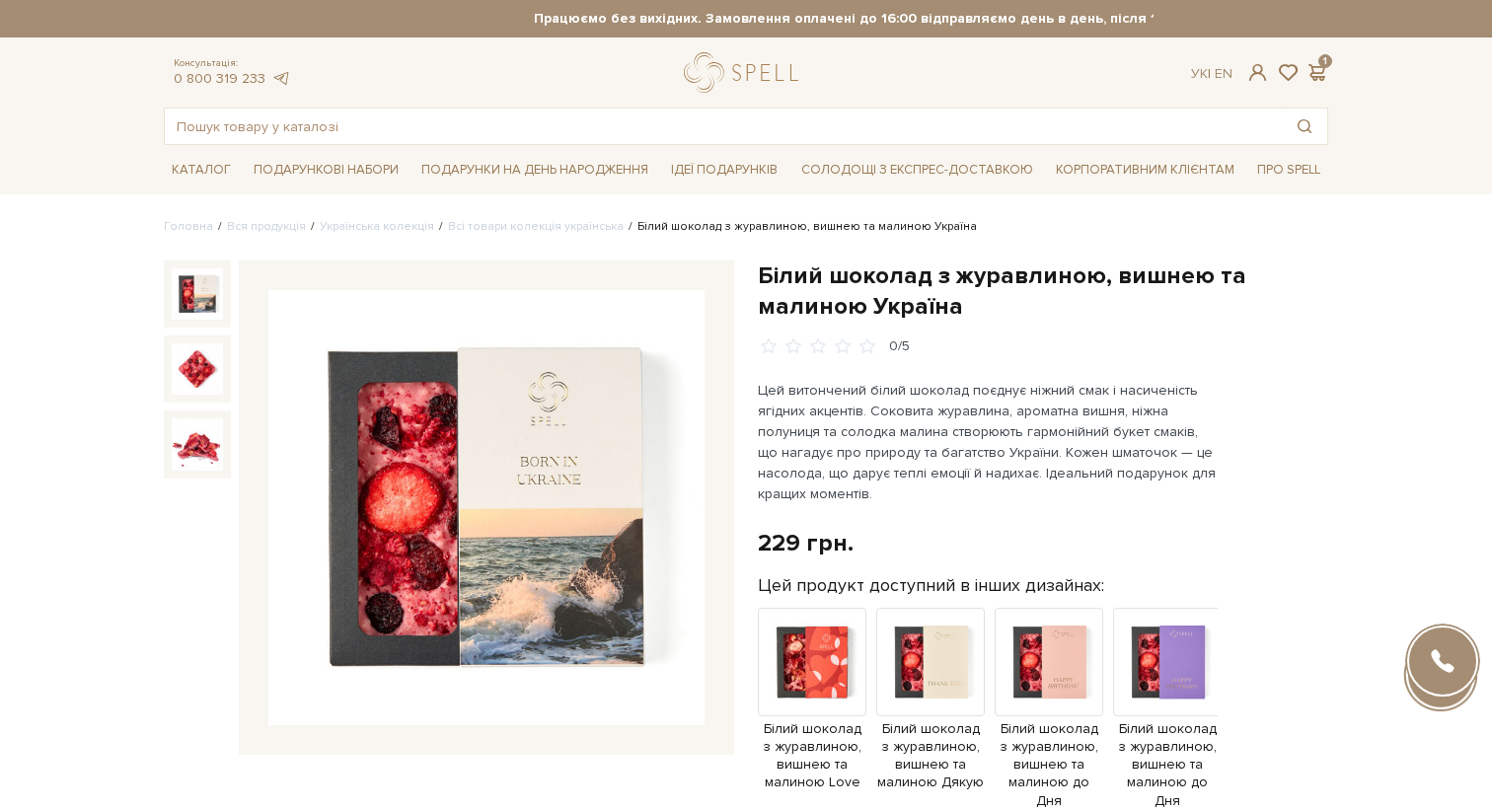 click on "Цей витончений білий шоколад  поєднує ніжний смак і насиченість ягідних акцентів. Соковита журавлина, ароматна вишня, ніжна полуниця та солодка малина створюють гармонійний букет смаків, що нагадує про природу та багатство України. Кожен шматочок — це насолода, що дарує теплі емоції й надихає. Ідеальний подарунок для кращих моментів." at bounding box center [989, 442] 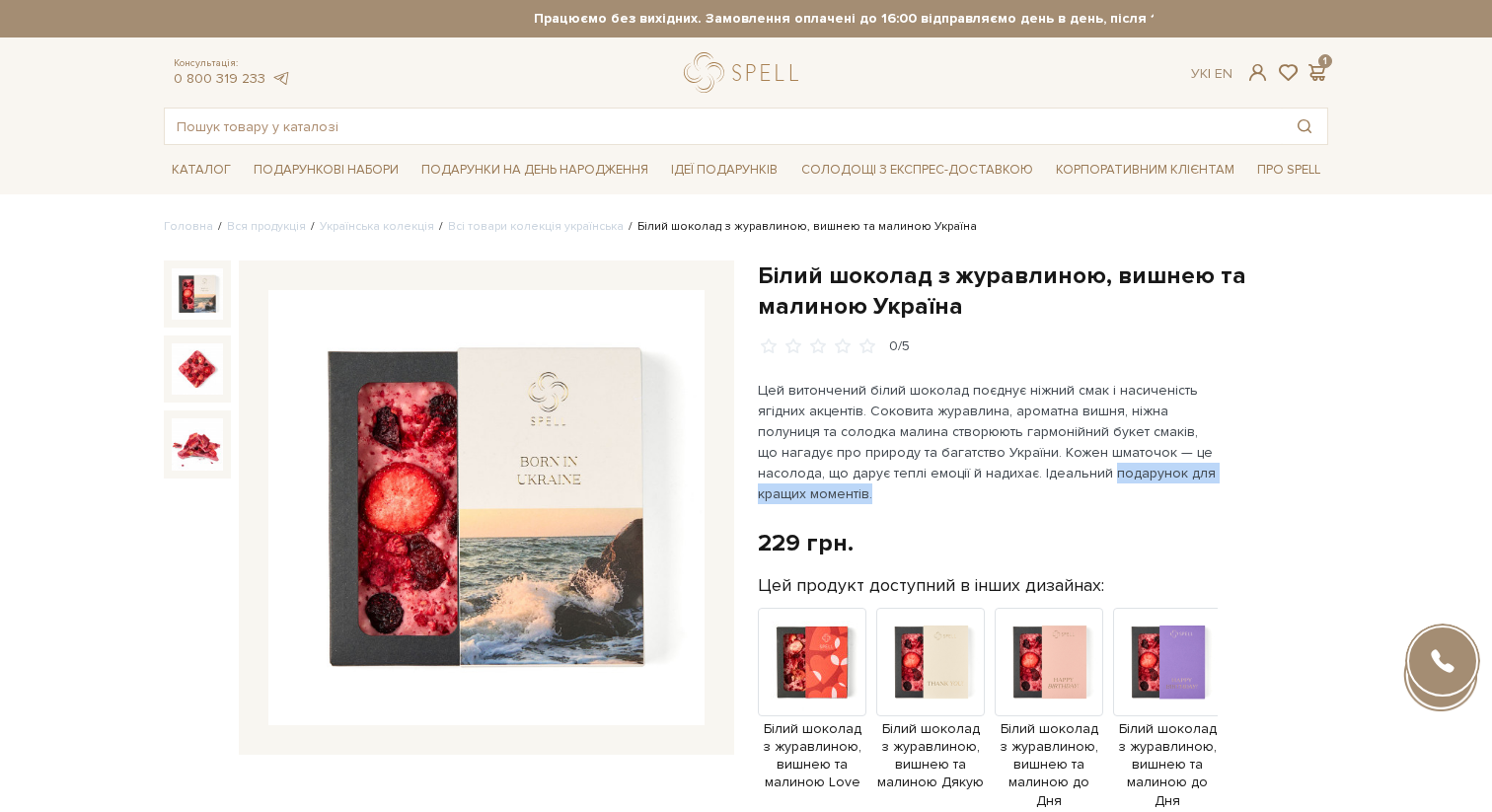 drag, startPoint x: 1012, startPoint y: 473, endPoint x: 1014, endPoint y: 493, distance: 20.099751 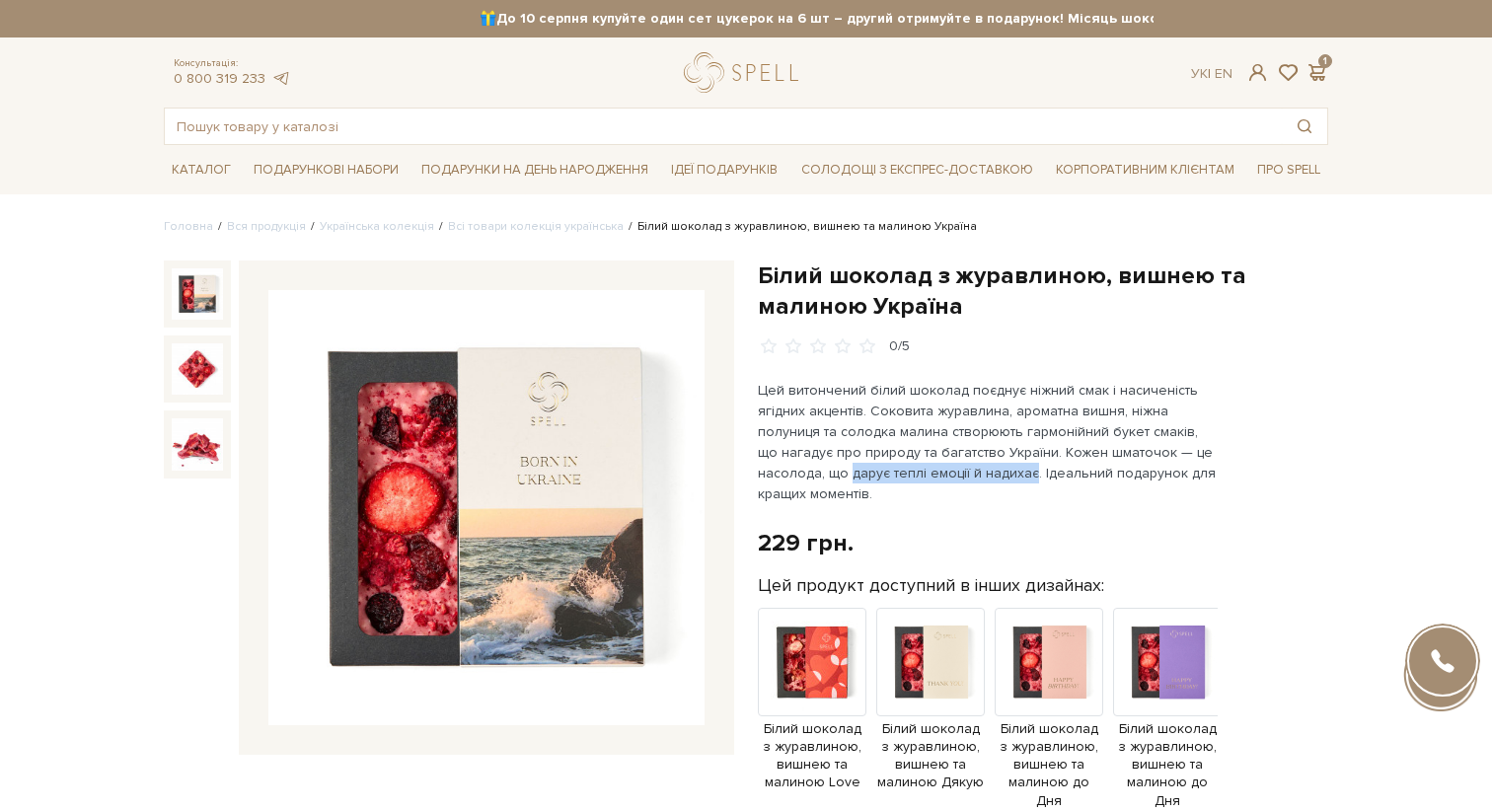 drag, startPoint x: 758, startPoint y: 474, endPoint x: 937, endPoint y: 474, distance: 179 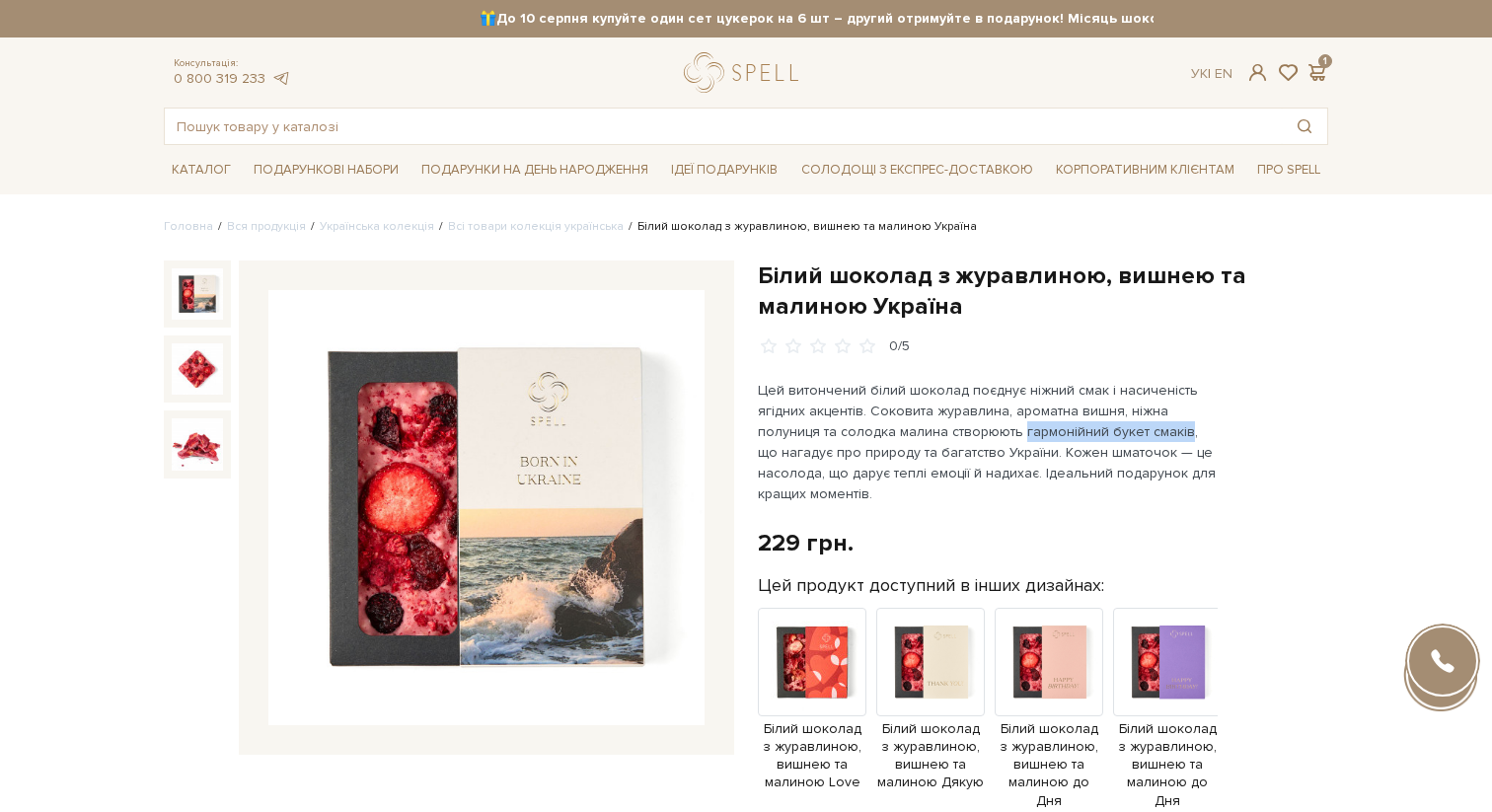 drag, startPoint x: 954, startPoint y: 433, endPoint x: 1116, endPoint y: 435, distance: 162.01235 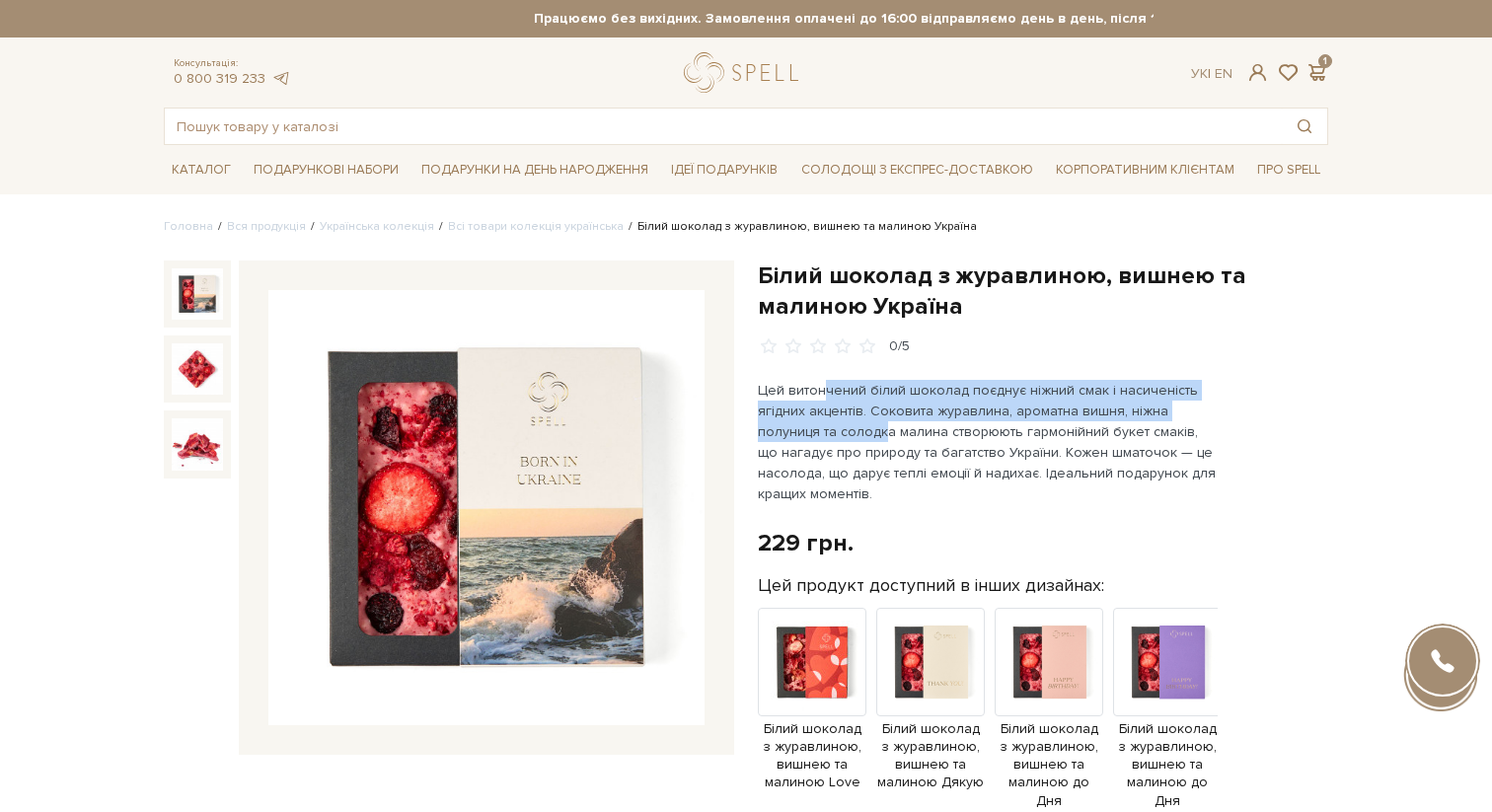 drag, startPoint x: 823, startPoint y: 393, endPoint x: 824, endPoint y: 442, distance: 49.01 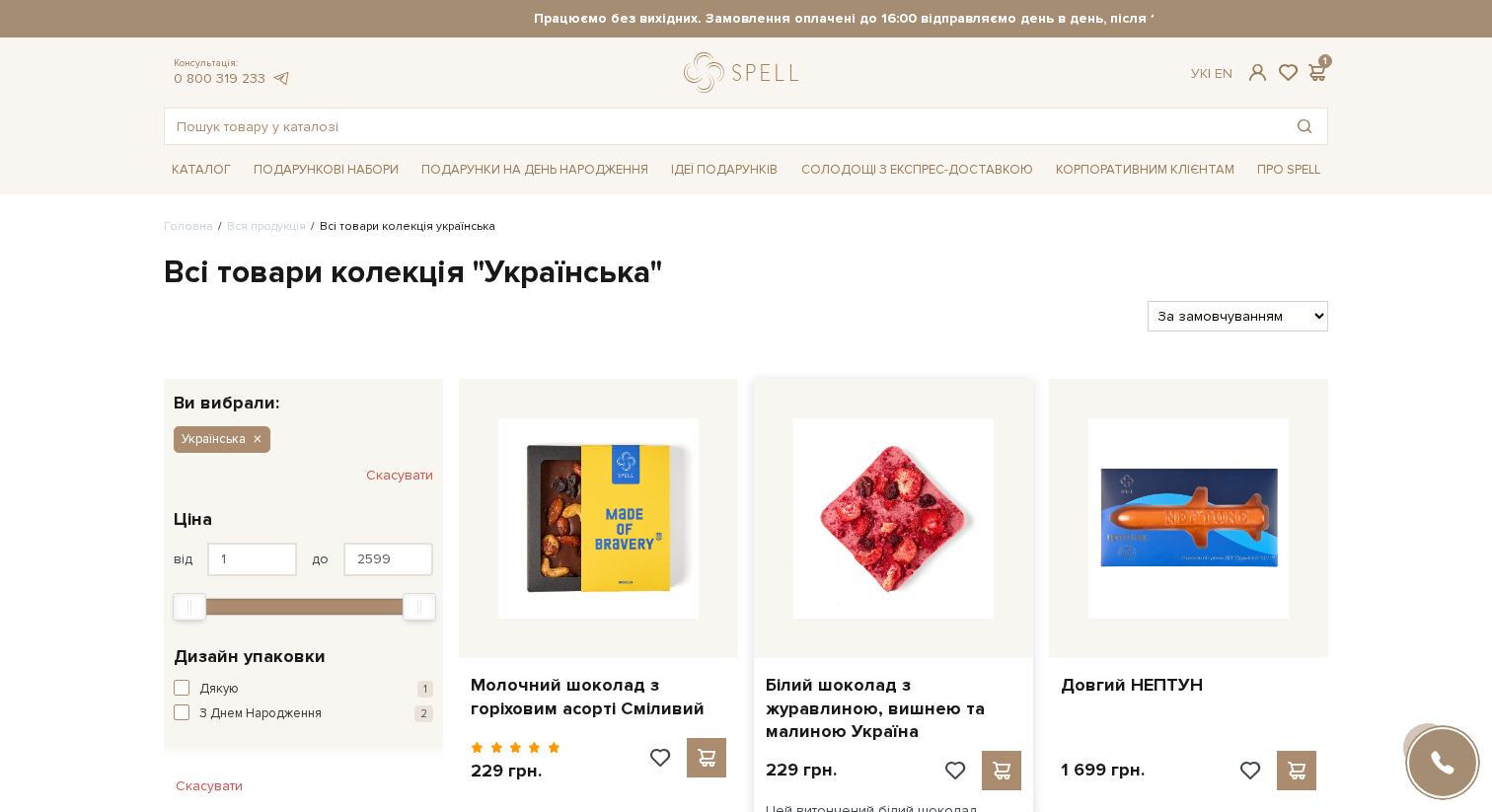 scroll, scrollTop: 143, scrollLeft: 0, axis: vertical 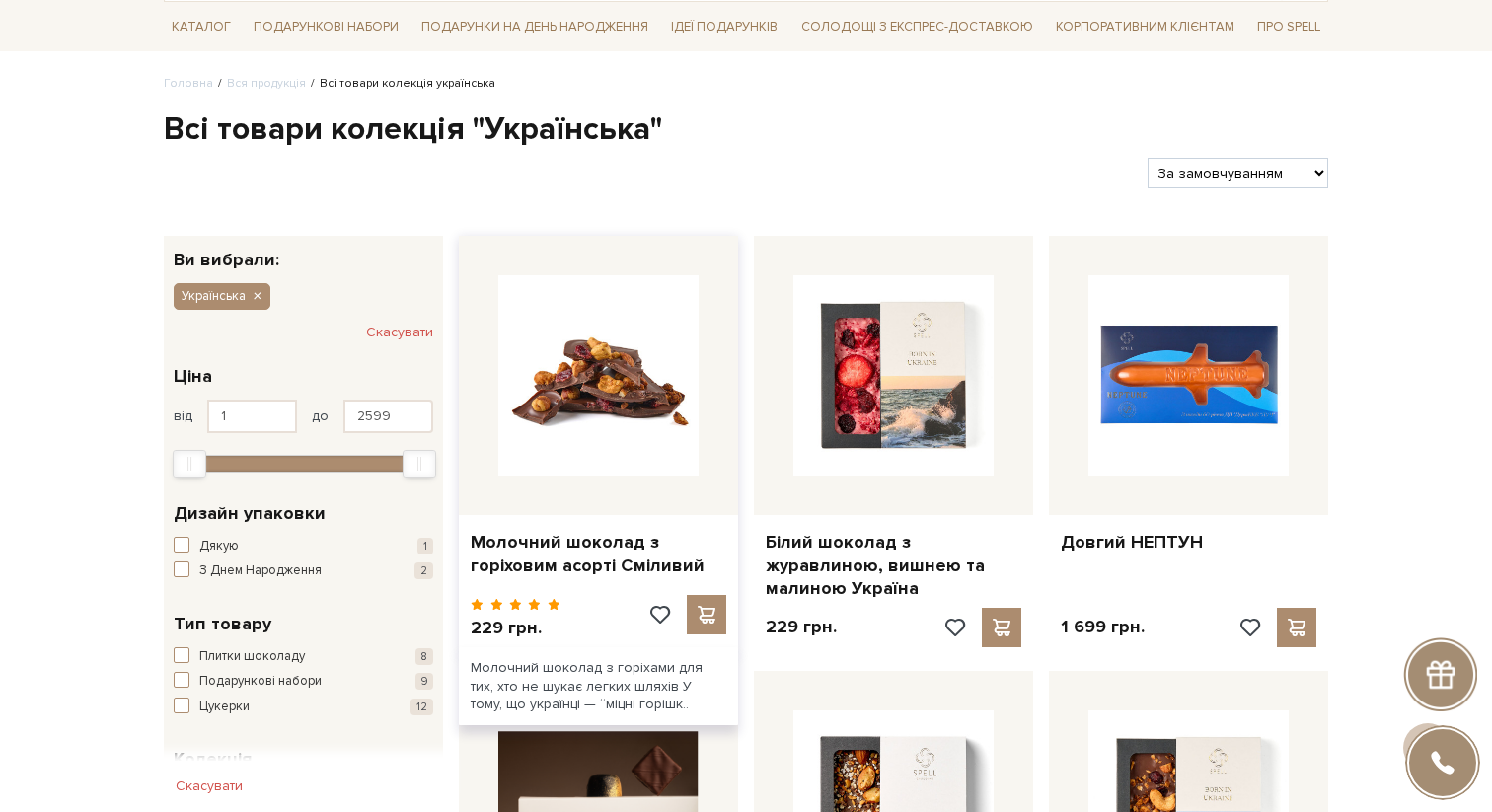 click at bounding box center [598, 375] 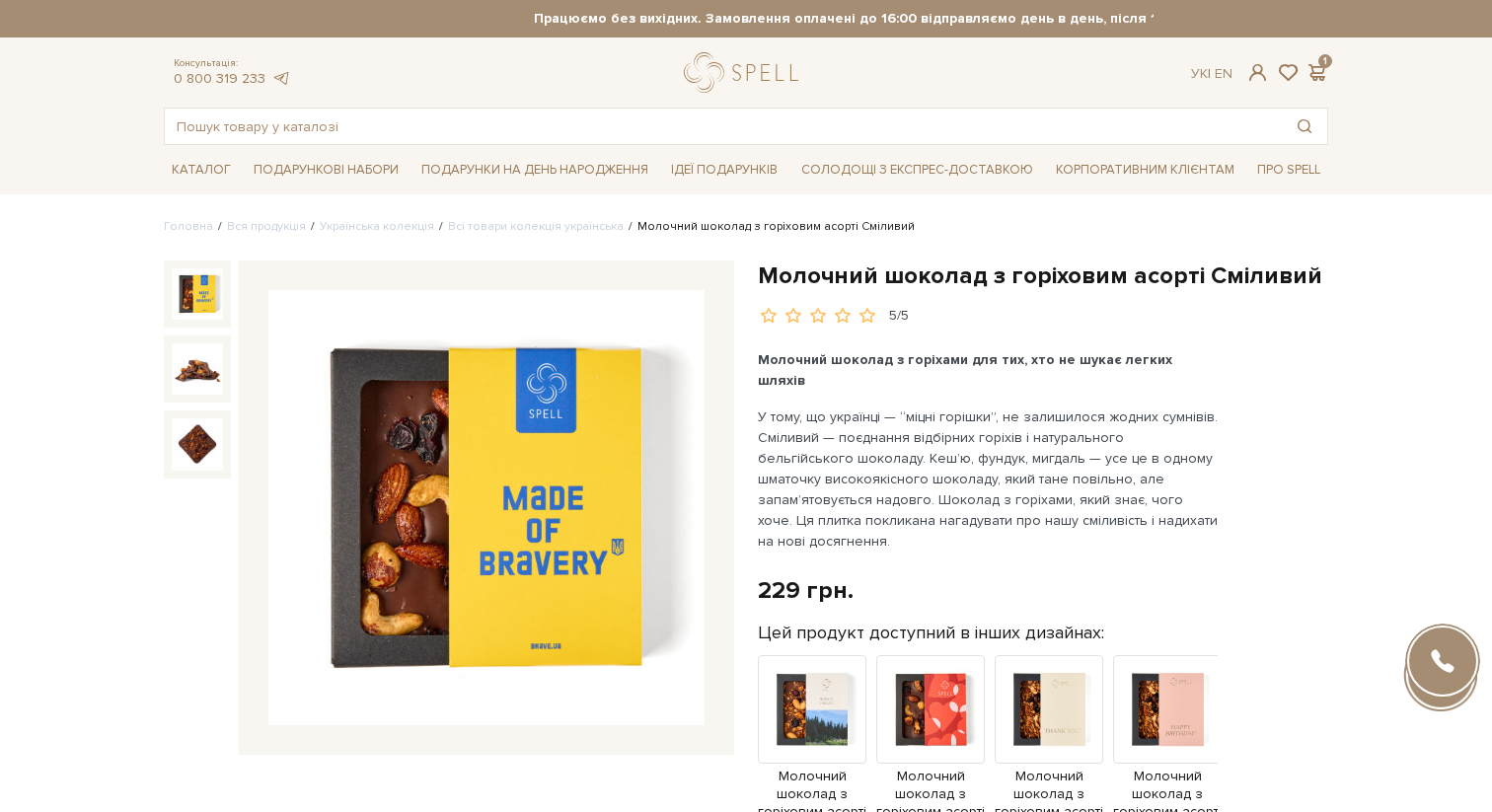 scroll, scrollTop: 0, scrollLeft: 0, axis: both 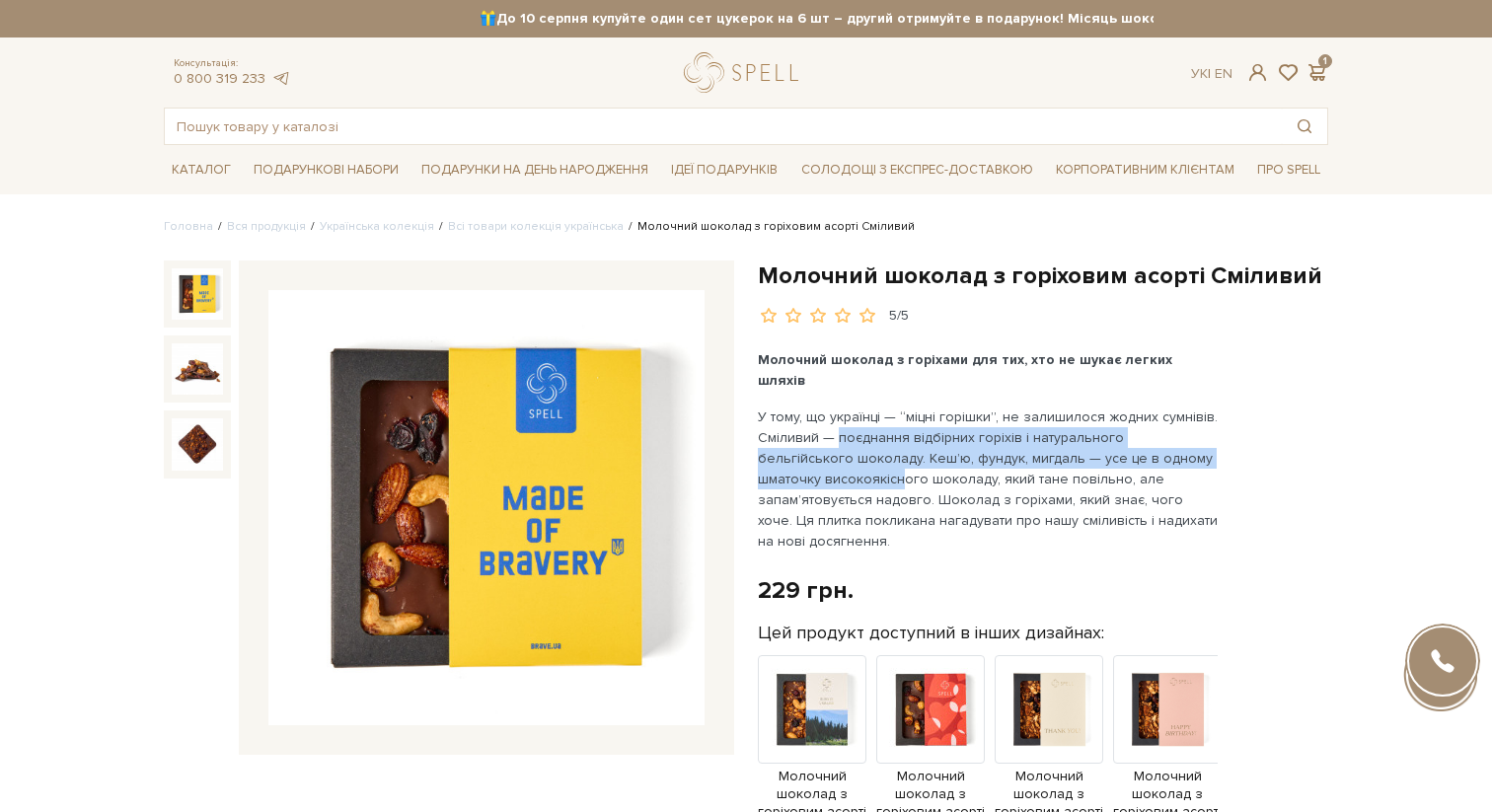 drag, startPoint x: 838, startPoint y: 416, endPoint x: 833, endPoint y: 453, distance: 37.336309 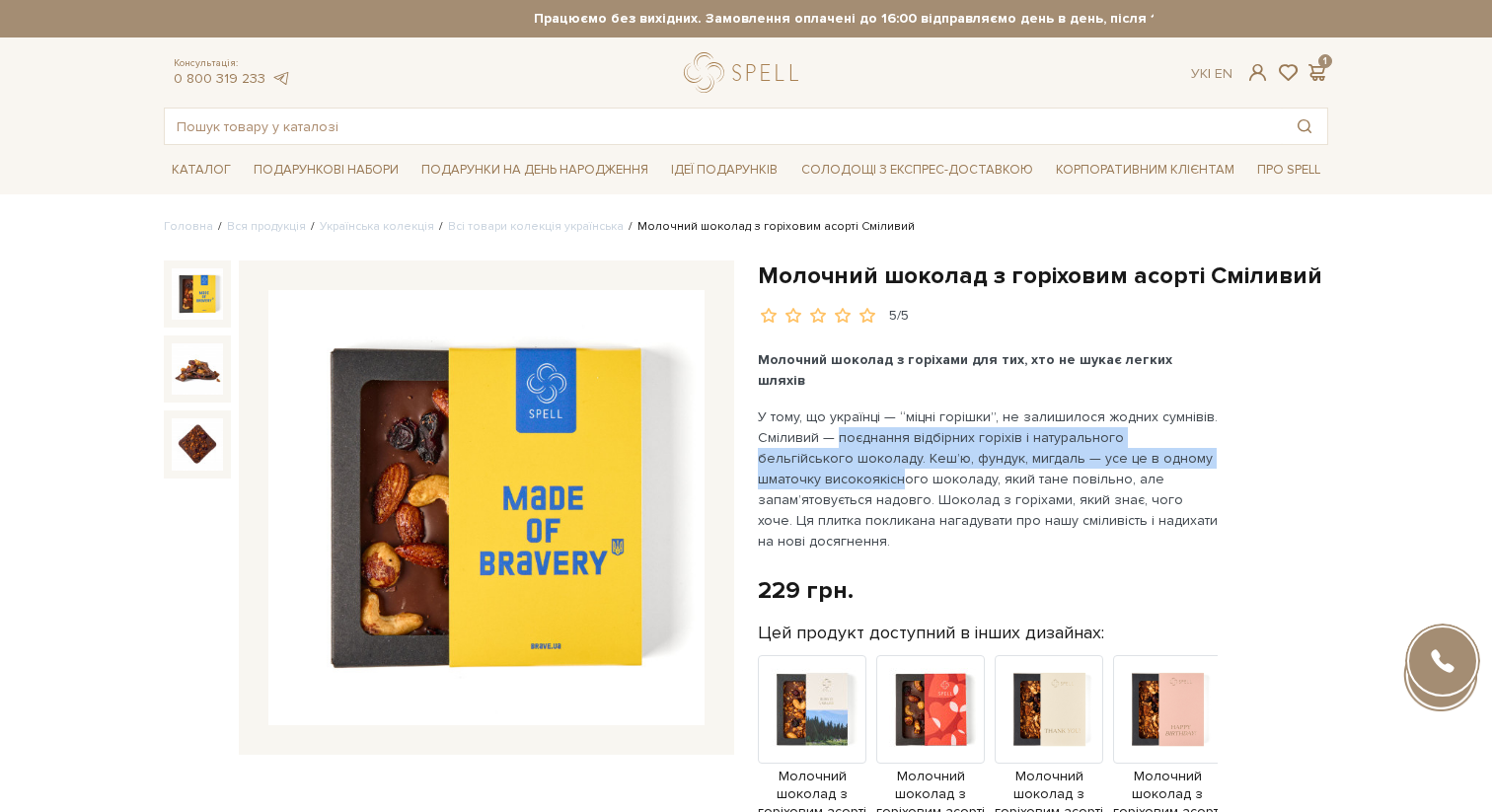 click on "У тому, що українці — “міцні горішки”, не залишилося жодних сумнівів. Сміливий — поєднання відбірних горіхів і натурального бельгійського шоколаду. Кеш’ю, фундук, мигдаль — усе це в одному шматочку високоякісного шоколаду, який тане повільно, але запам’ятовується надовго. Шоколад з горіхами, який знає, чого хоче. Ця плитка покликана нагадувати про нашу сміливість і надихати на нові досягнення." at bounding box center [989, 479] 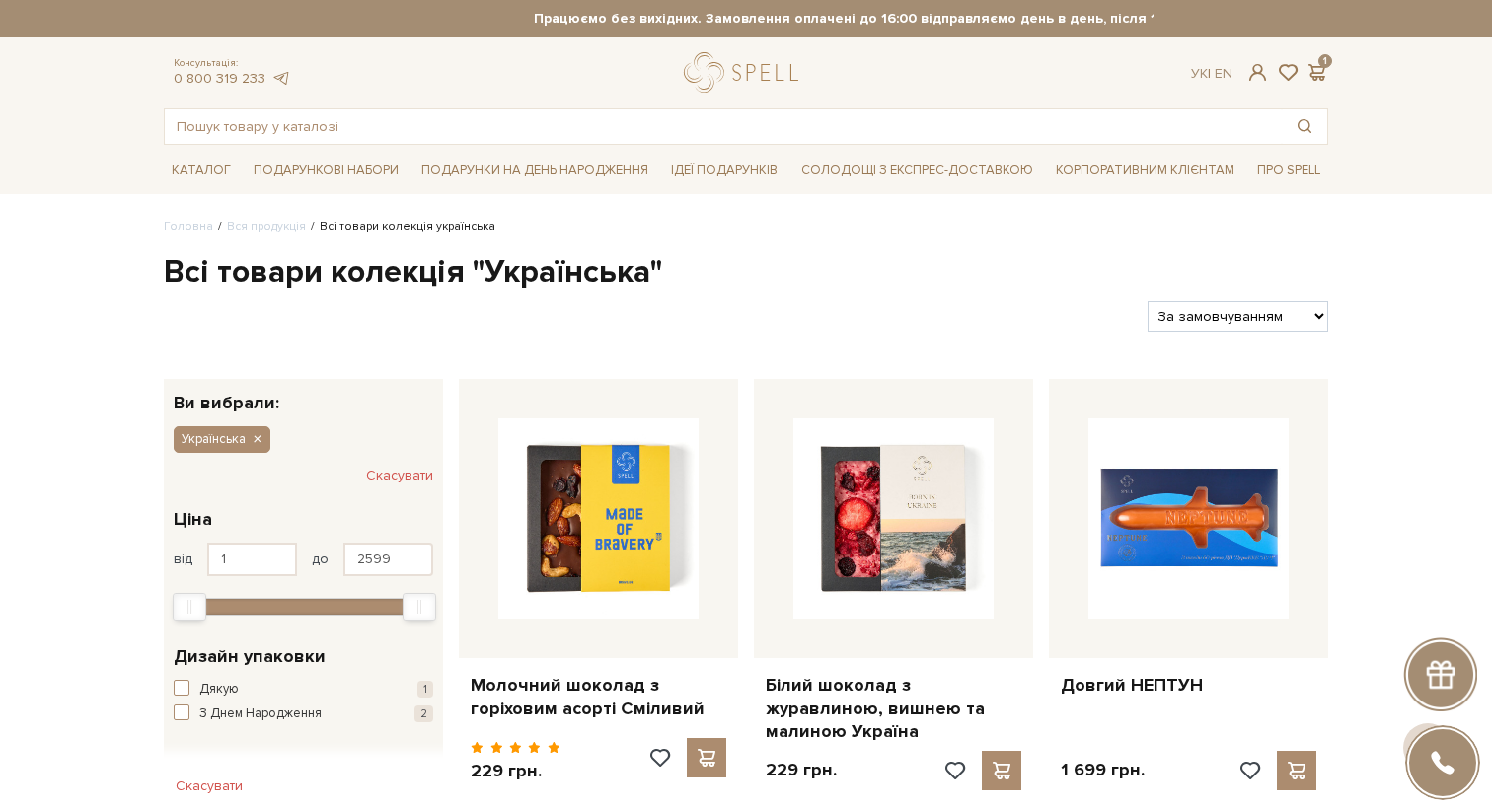 scroll, scrollTop: 143, scrollLeft: 0, axis: vertical 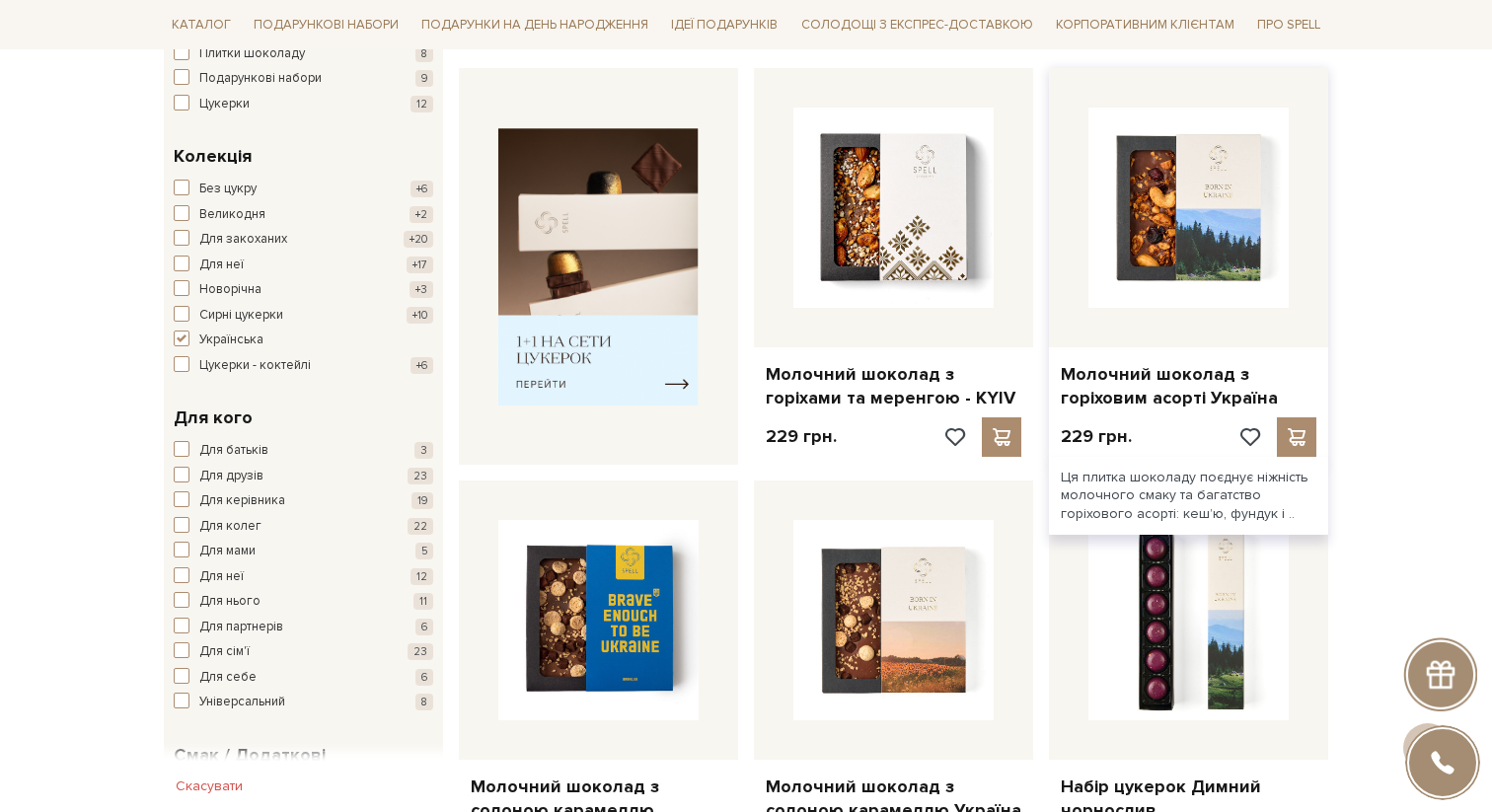 click at bounding box center (1188, 207) 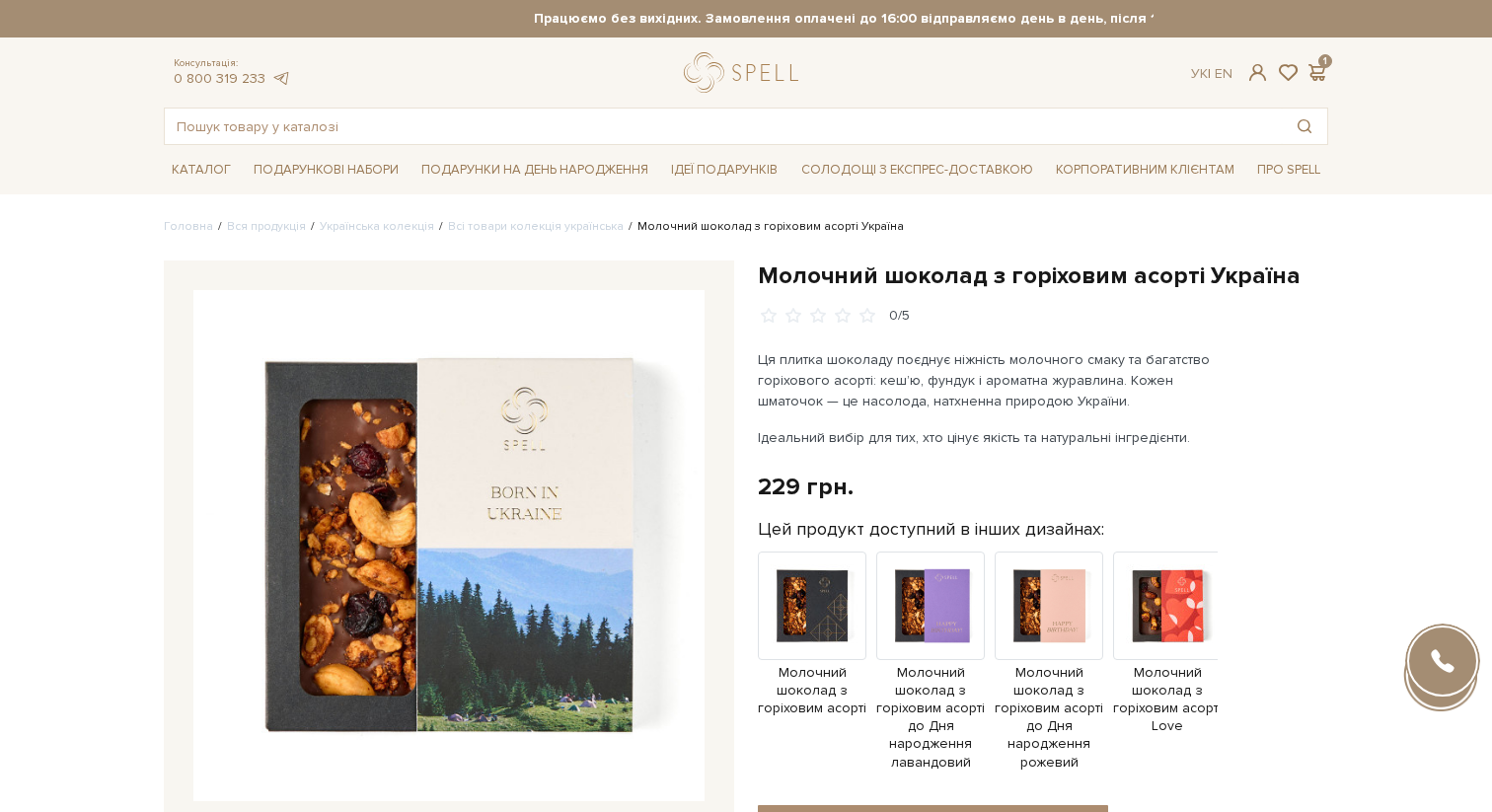 scroll, scrollTop: 0, scrollLeft: 0, axis: both 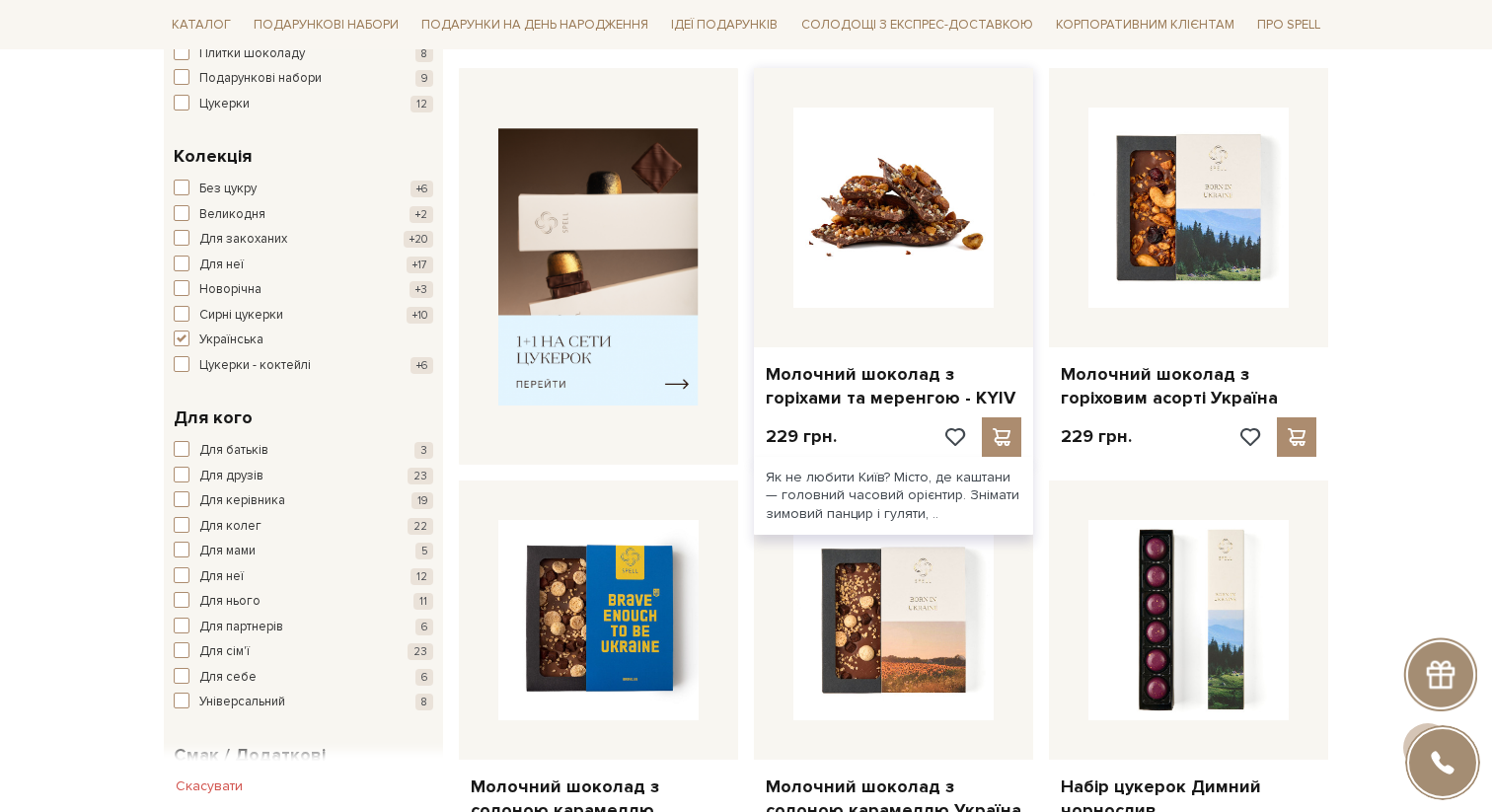 click at bounding box center [893, 207] 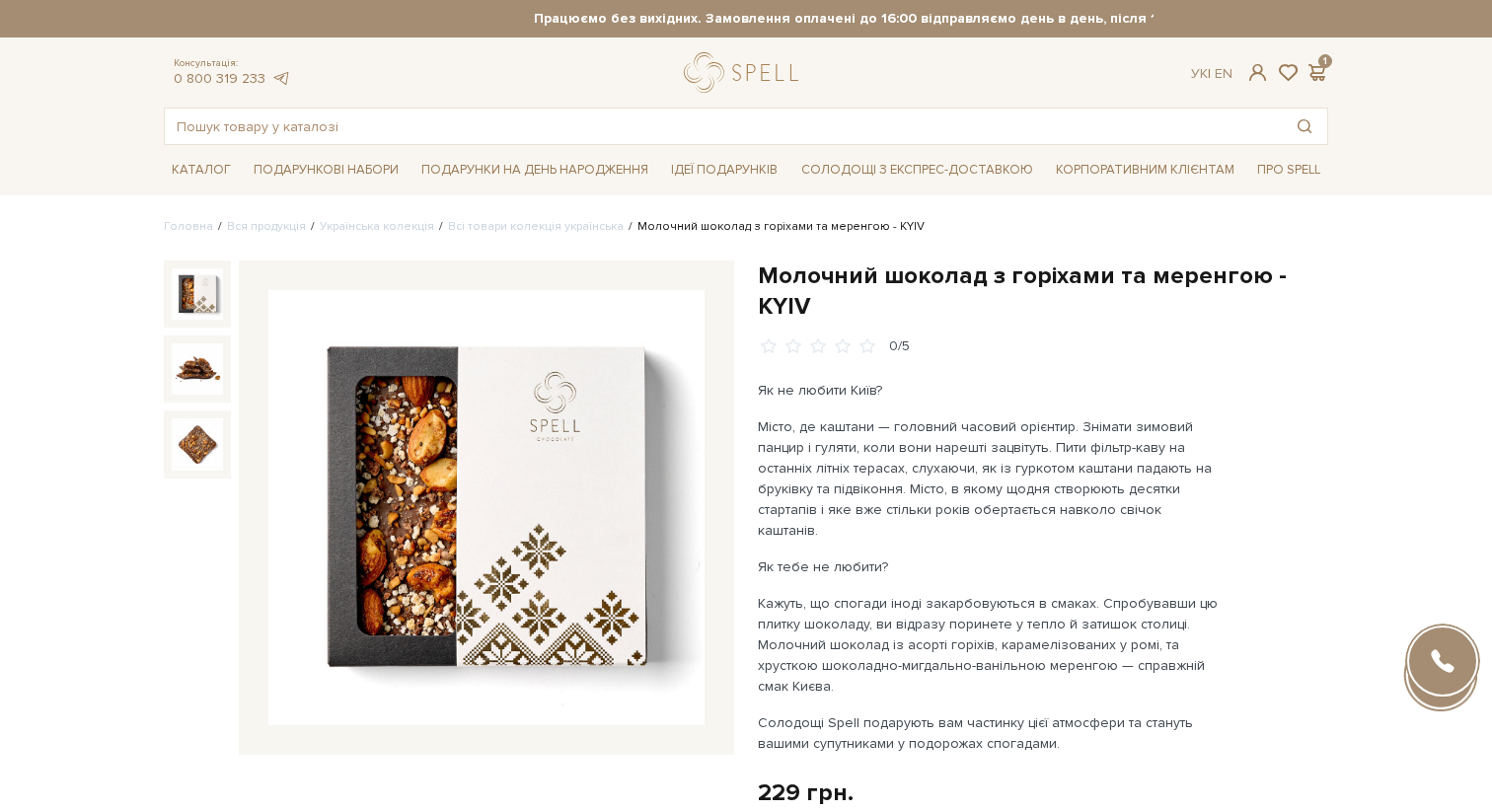 scroll, scrollTop: 0, scrollLeft: 0, axis: both 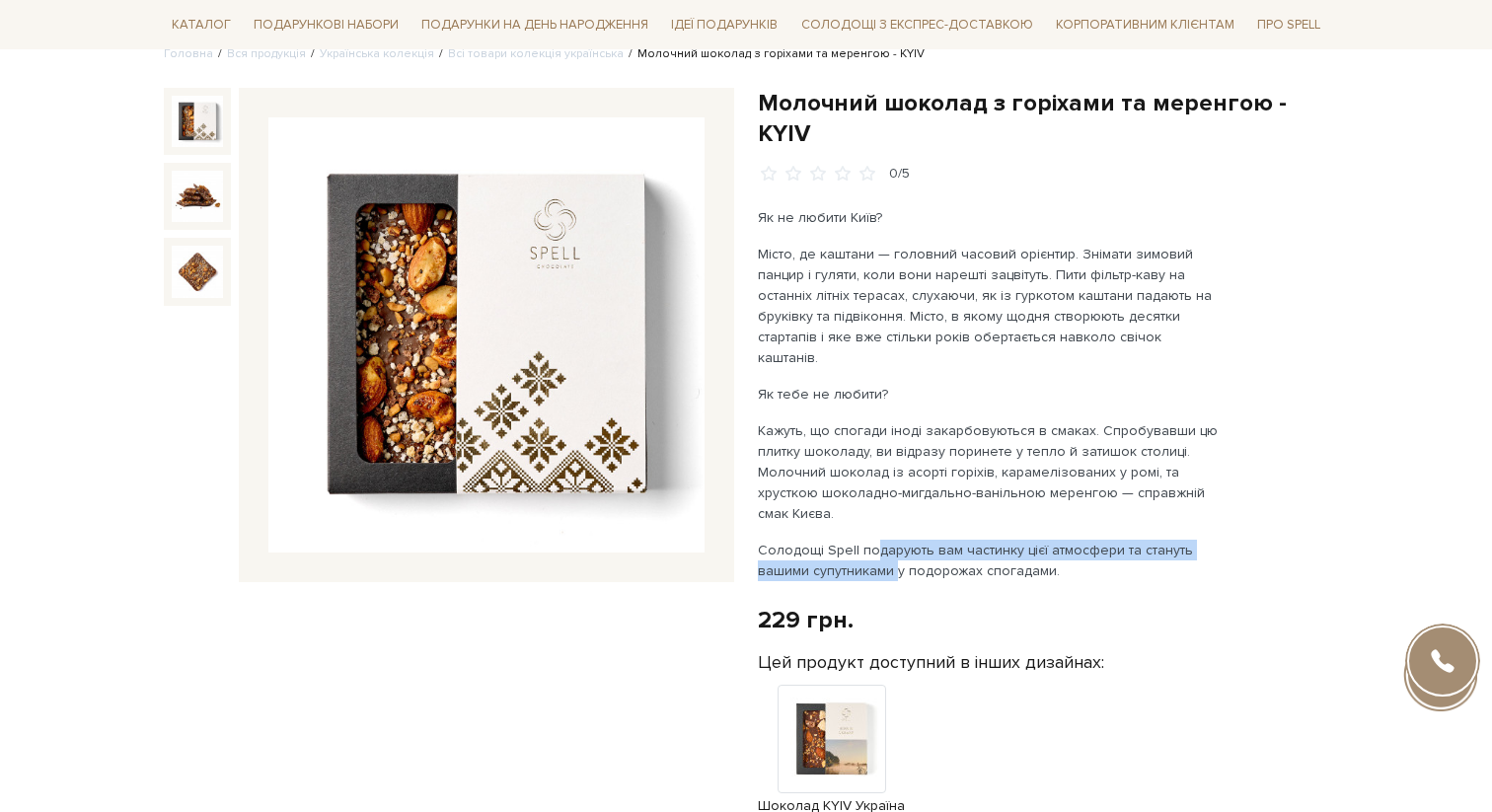 drag, startPoint x: 873, startPoint y: 501, endPoint x: 898, endPoint y: 524, distance: 33.970576 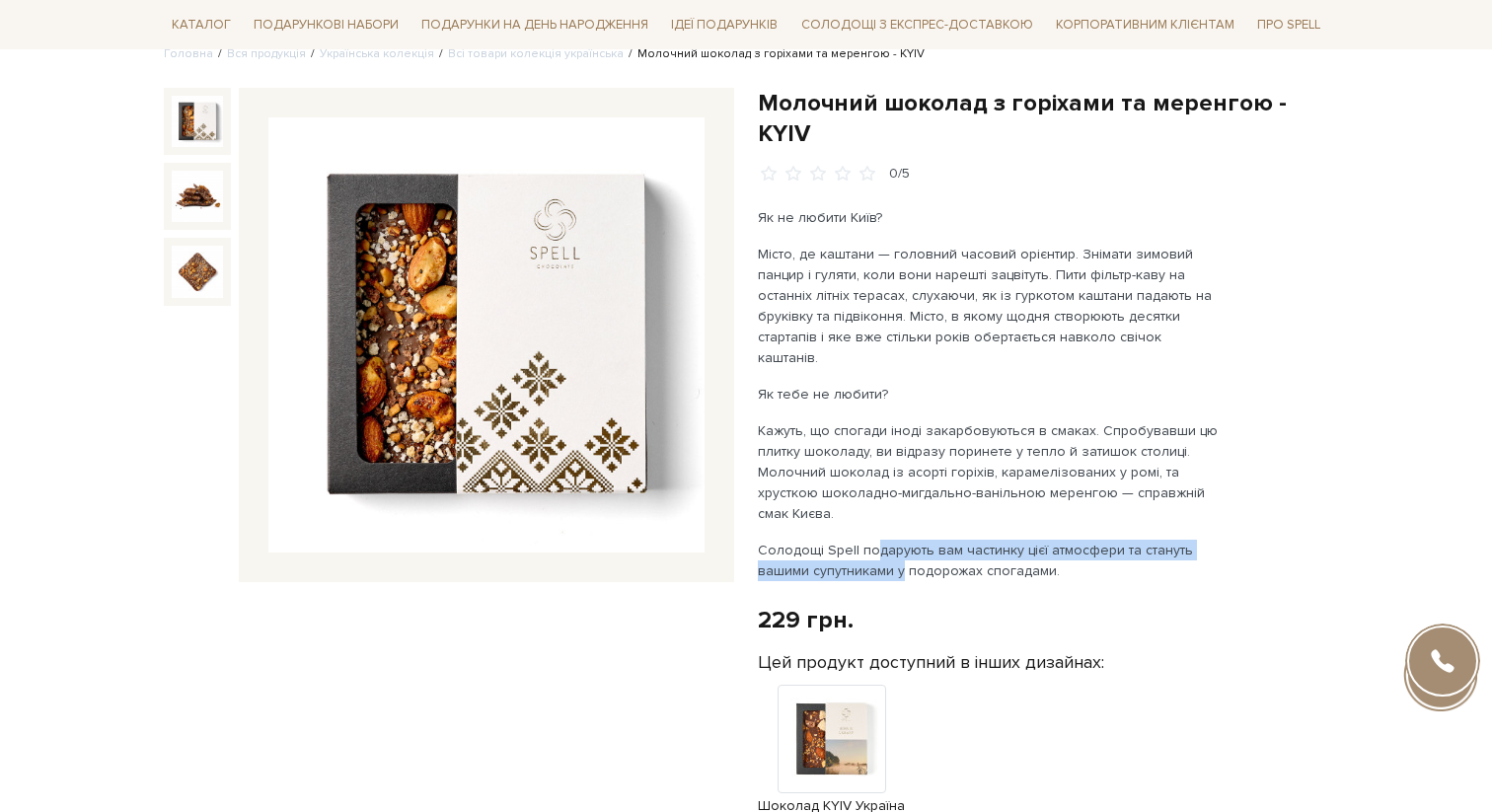 click on "Солодощі Spell подарують вам частинку цієї атмосфери та стануть вашими супутниками у подорожах спогадами." at bounding box center [989, 560] 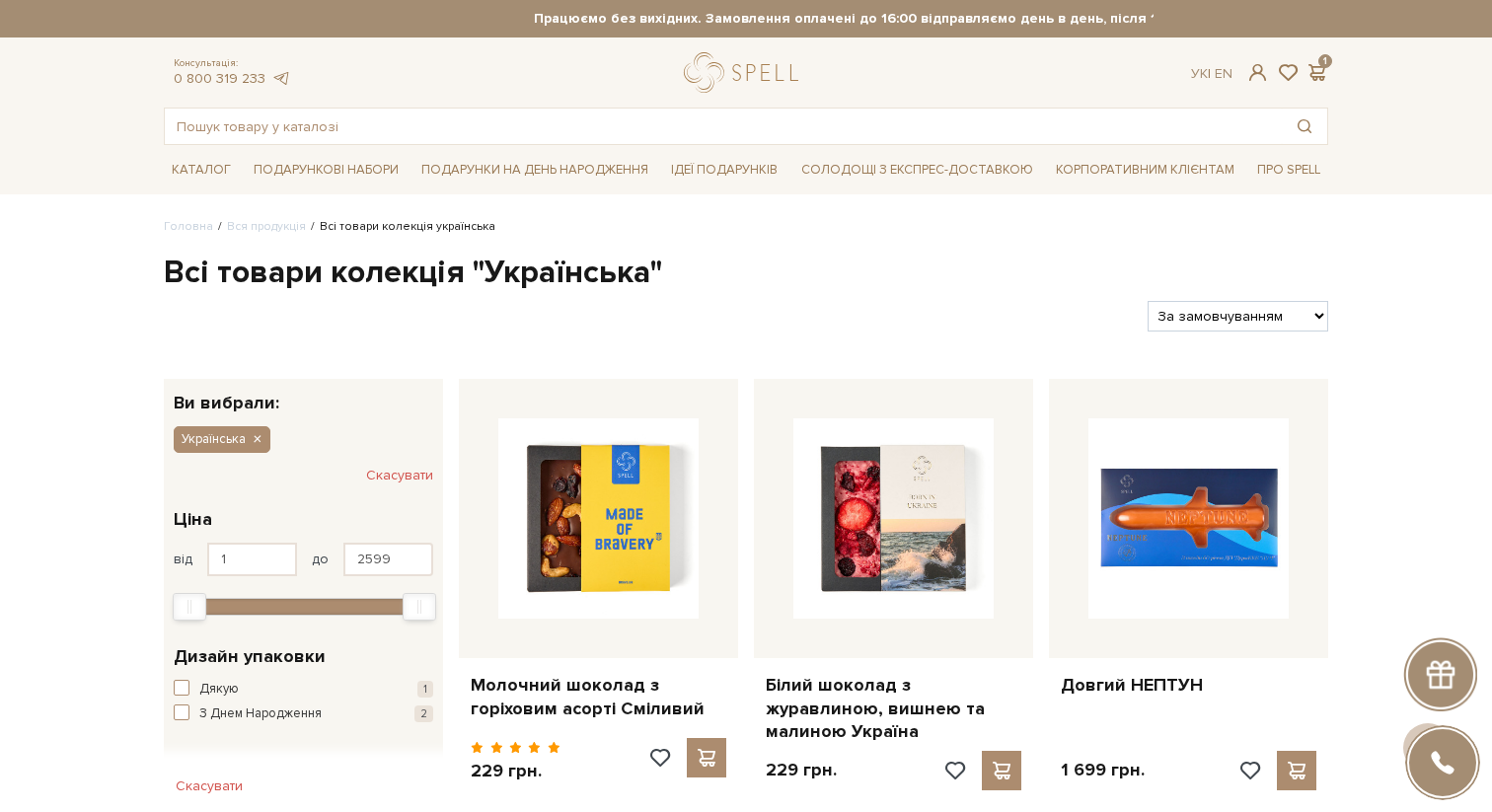 scroll, scrollTop: 746, scrollLeft: 0, axis: vertical 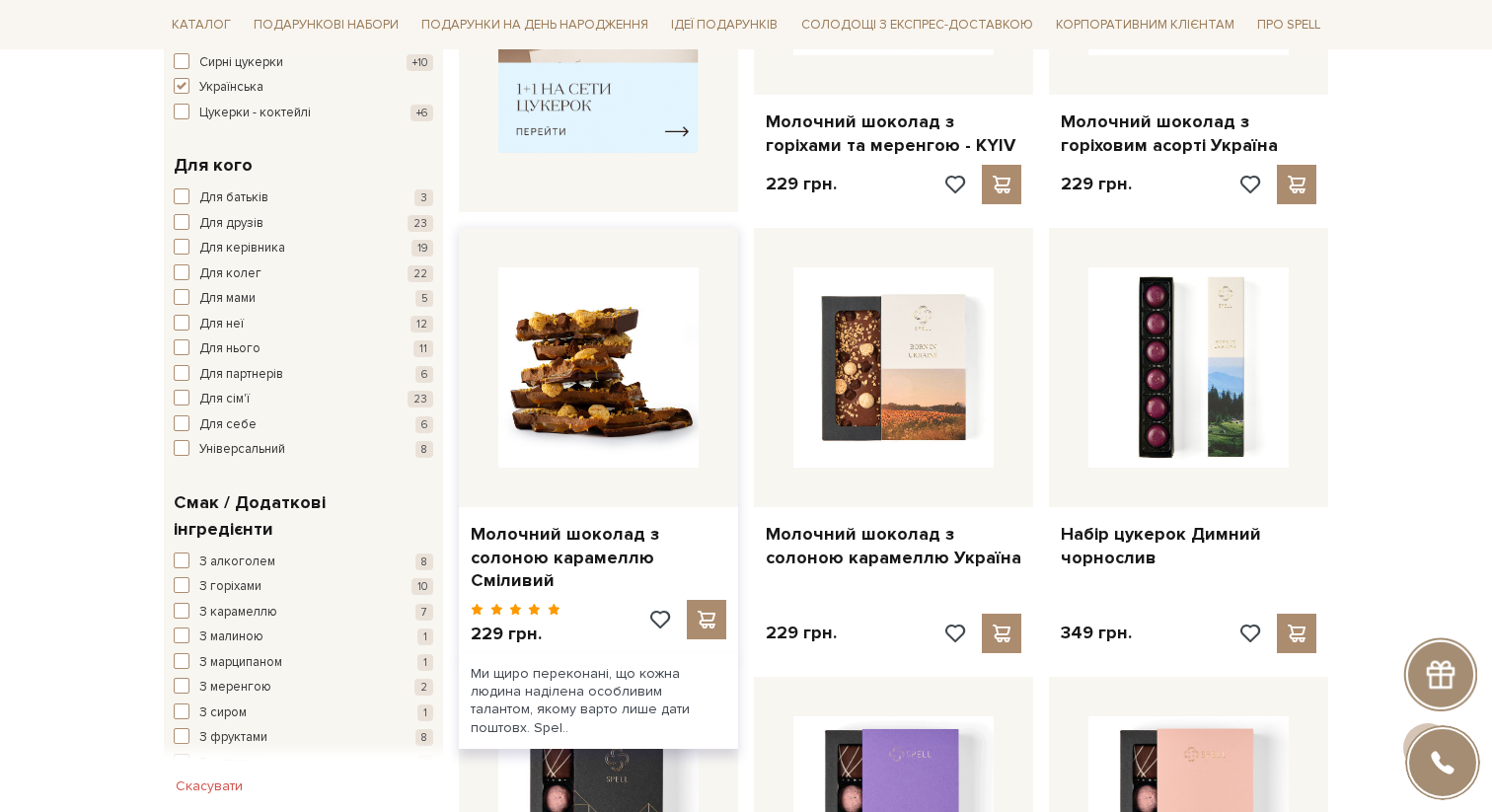 click at bounding box center [598, 367] 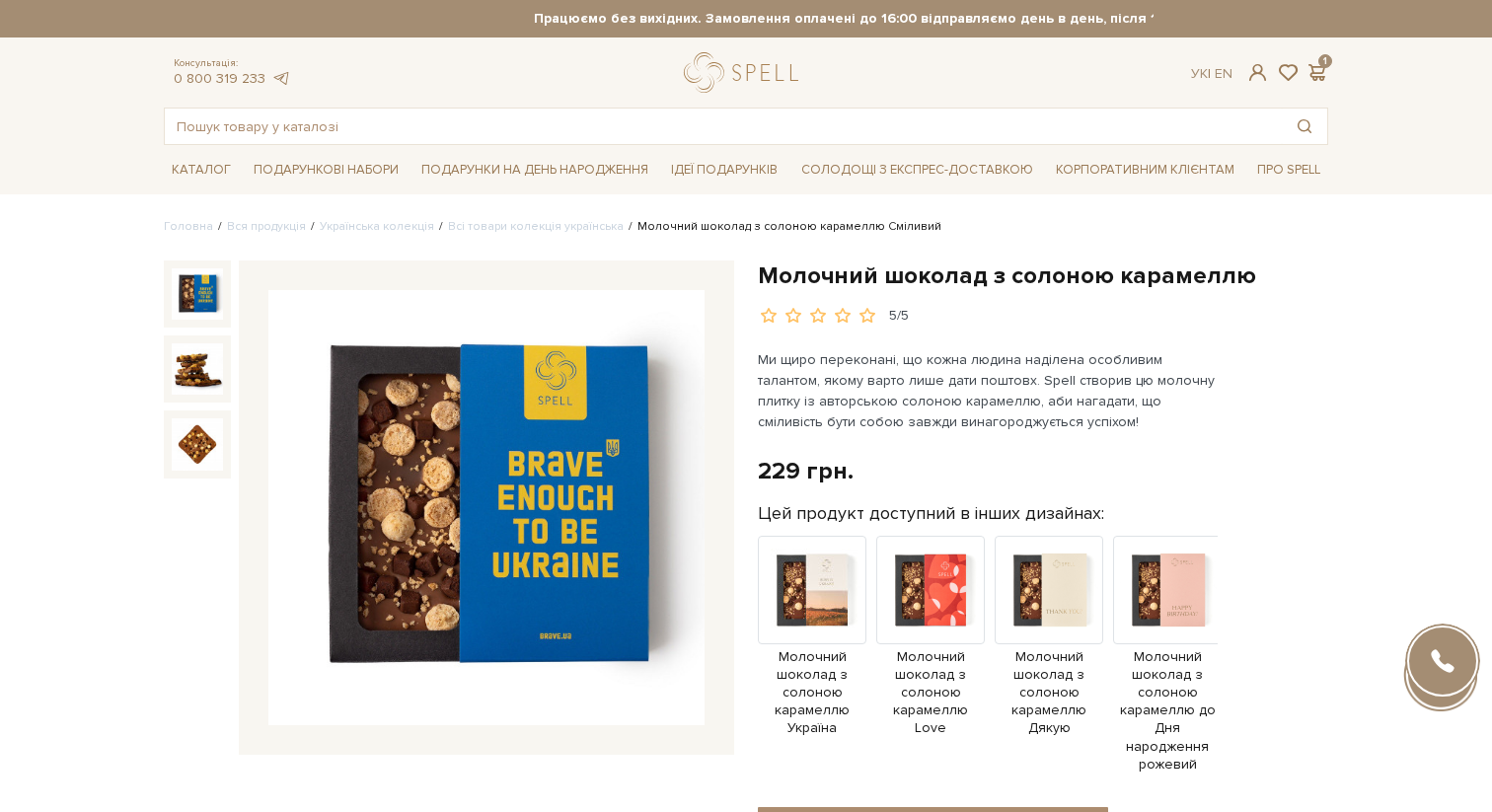 scroll, scrollTop: 0, scrollLeft: 0, axis: both 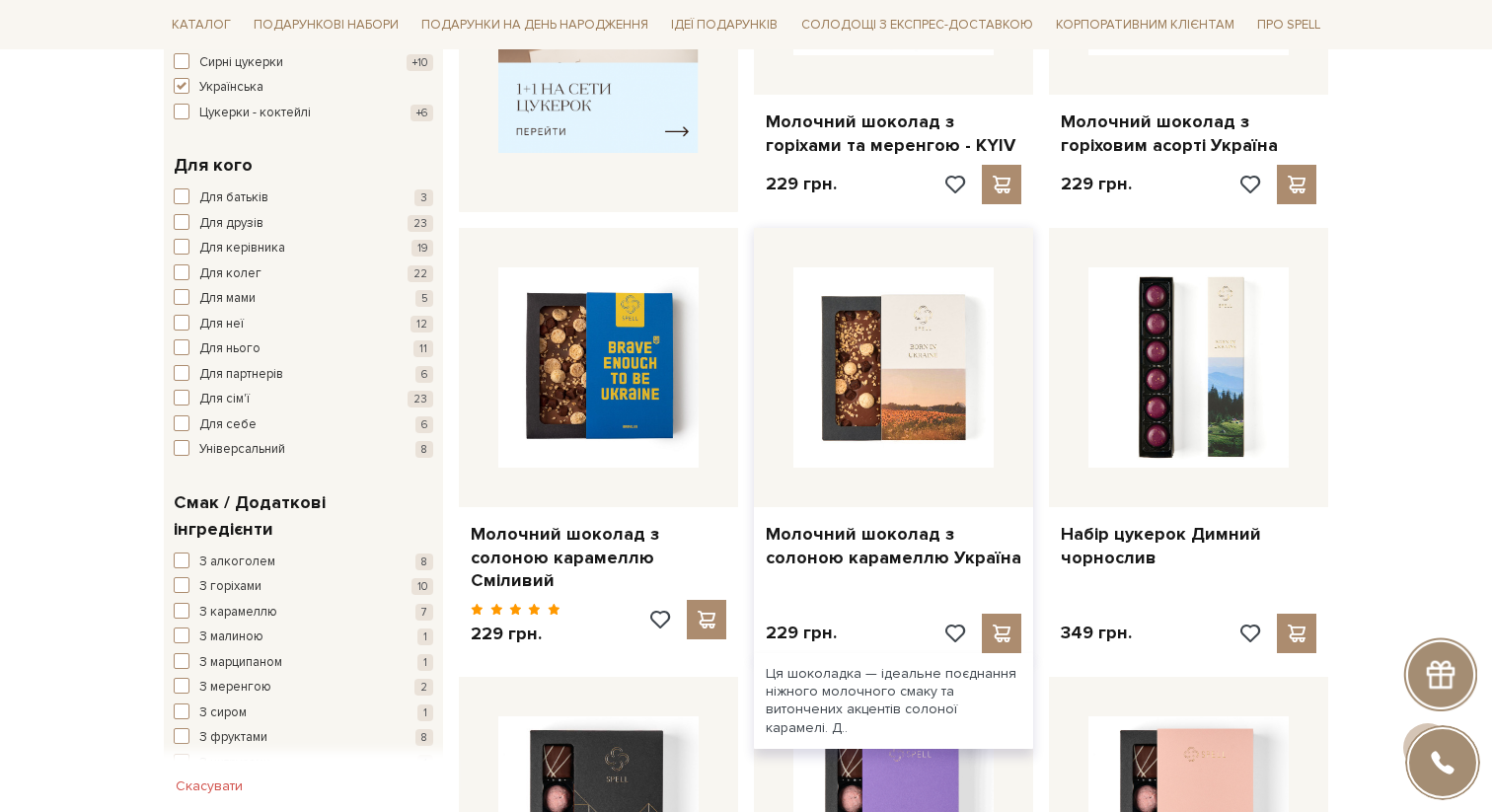 click at bounding box center (893, 367) 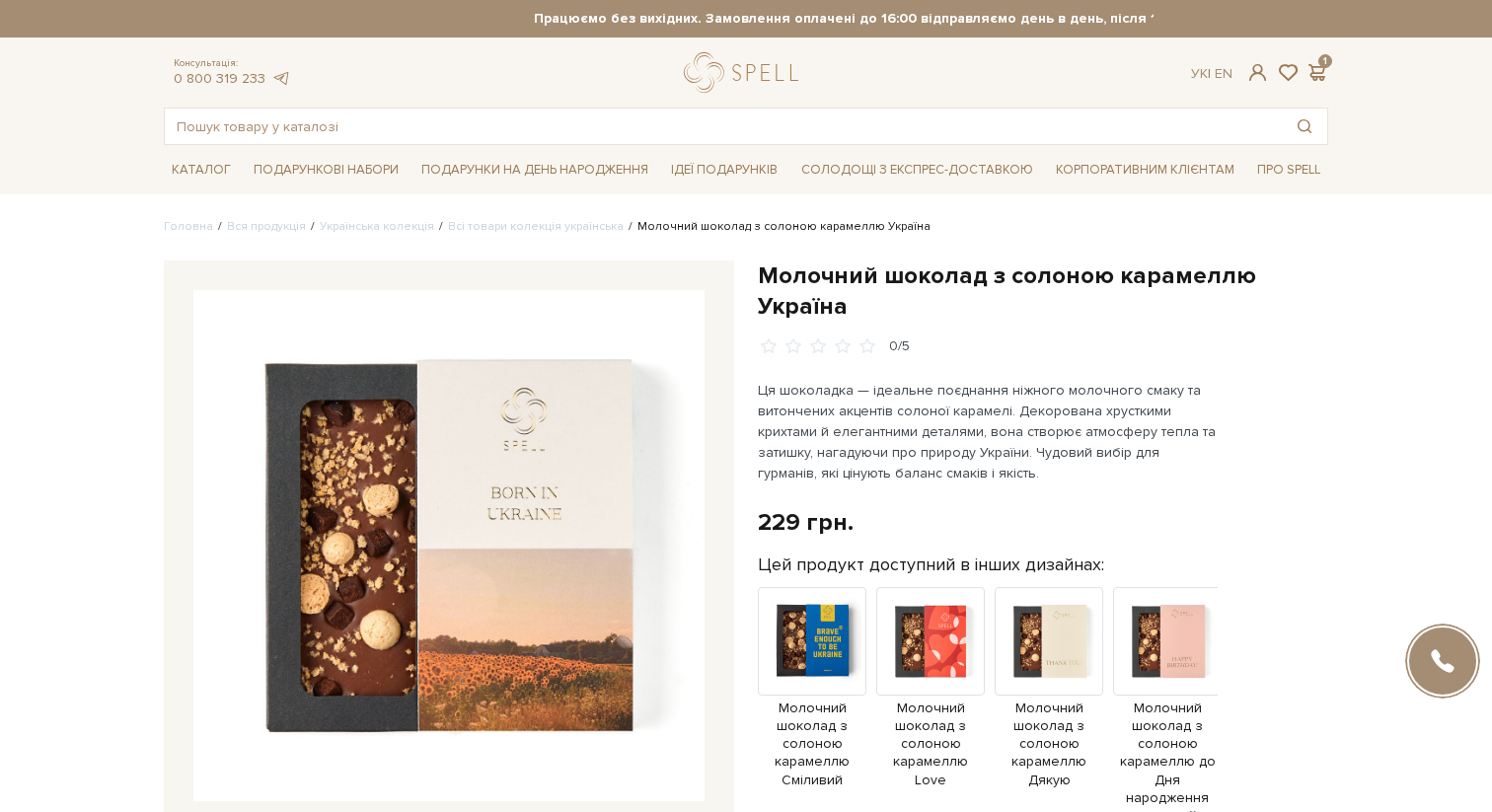 scroll, scrollTop: 0, scrollLeft: 0, axis: both 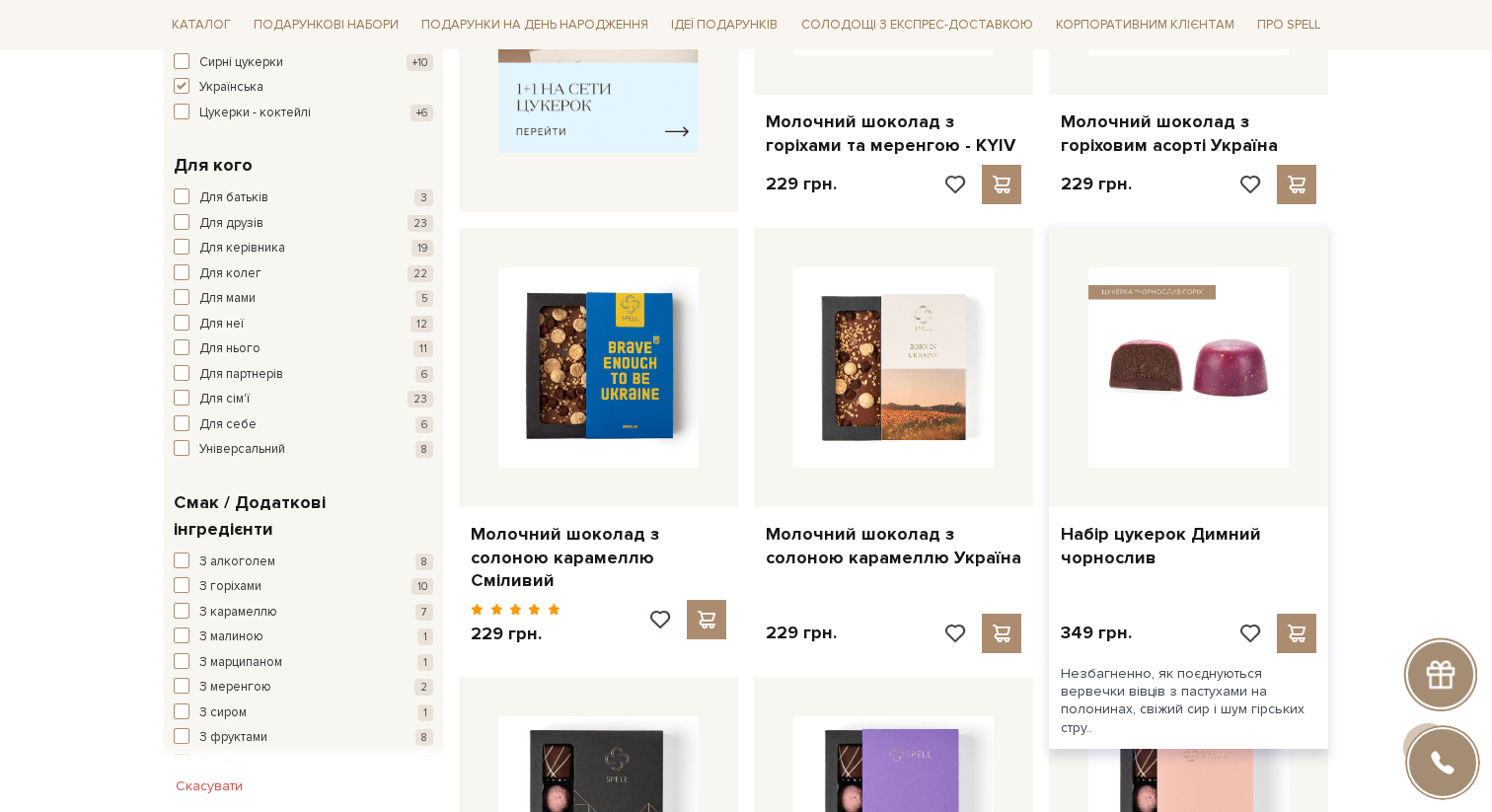 click at bounding box center (1188, 367) 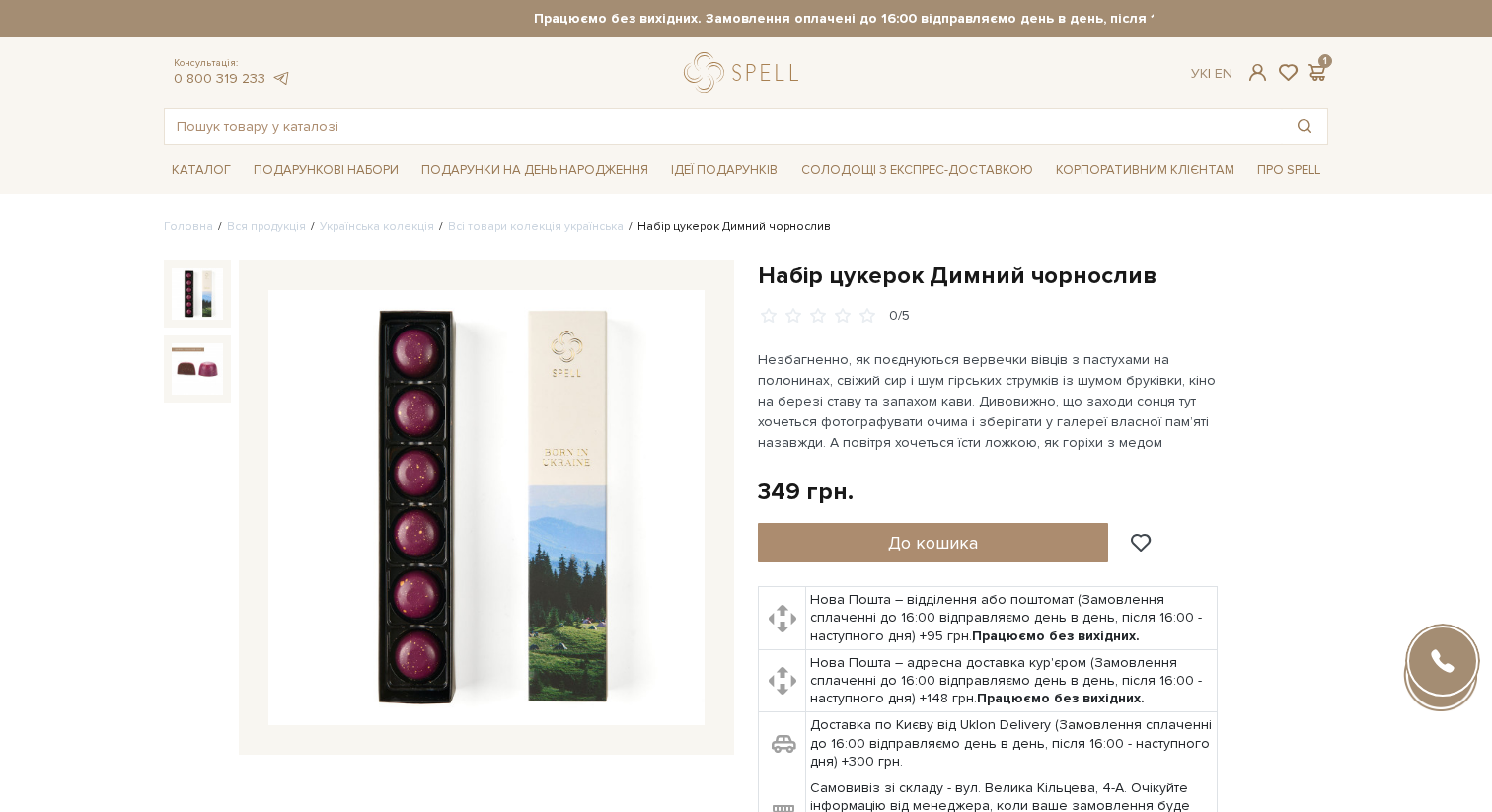 scroll, scrollTop: 0, scrollLeft: 0, axis: both 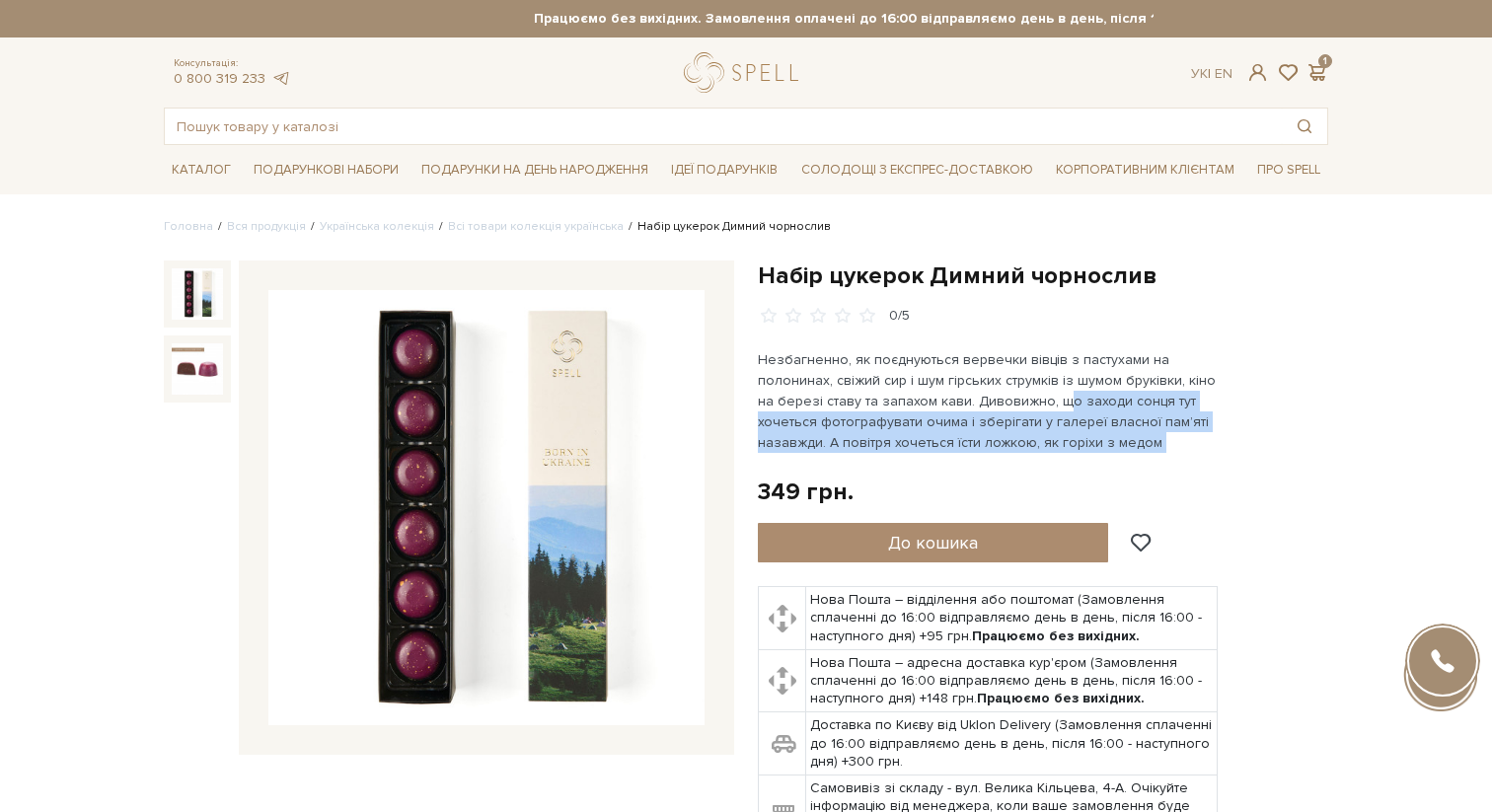 drag, startPoint x: 1060, startPoint y: 403, endPoint x: 1069, endPoint y: 477, distance: 74.54529 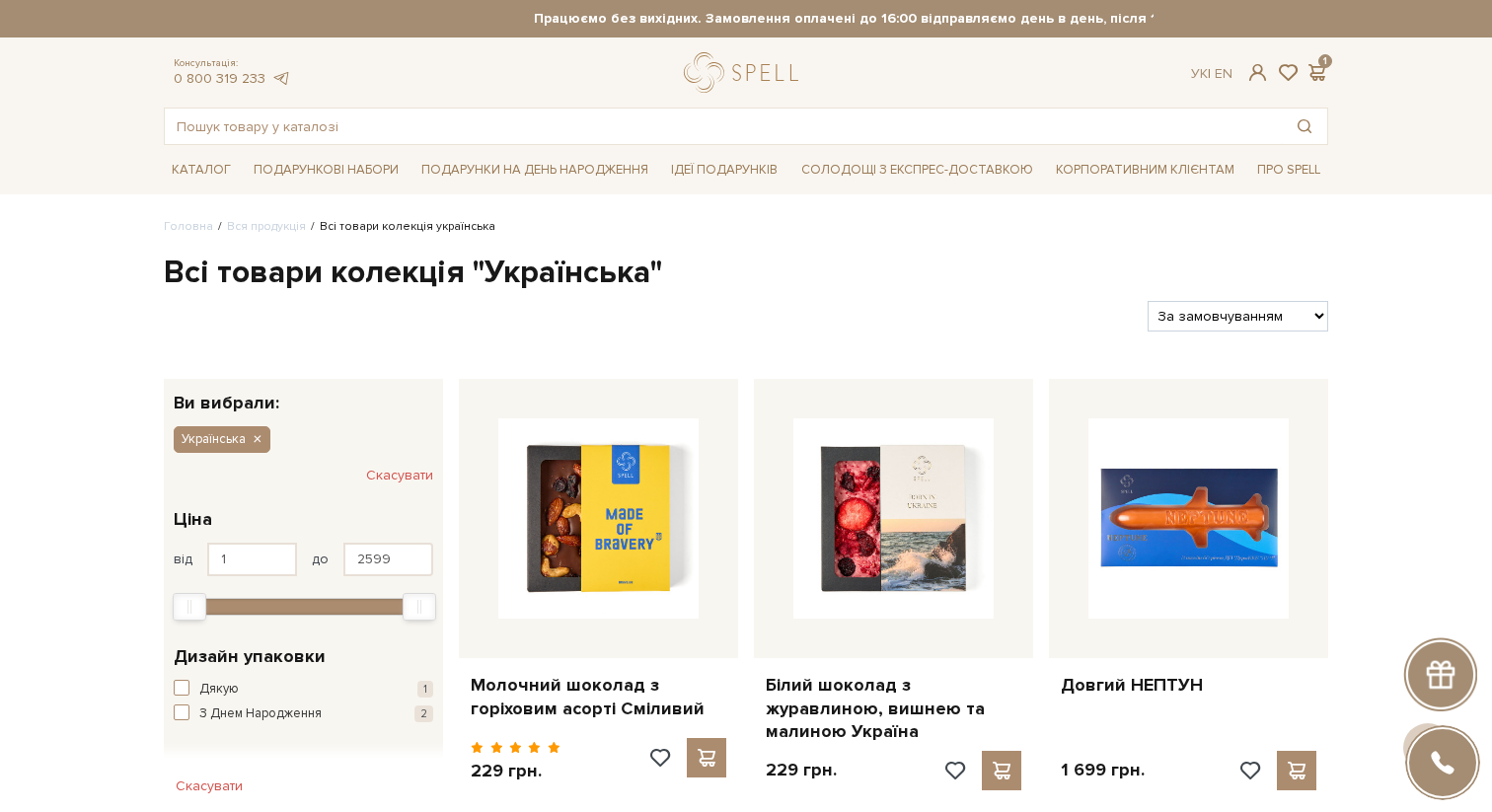 scroll, scrollTop: 868, scrollLeft: 0, axis: vertical 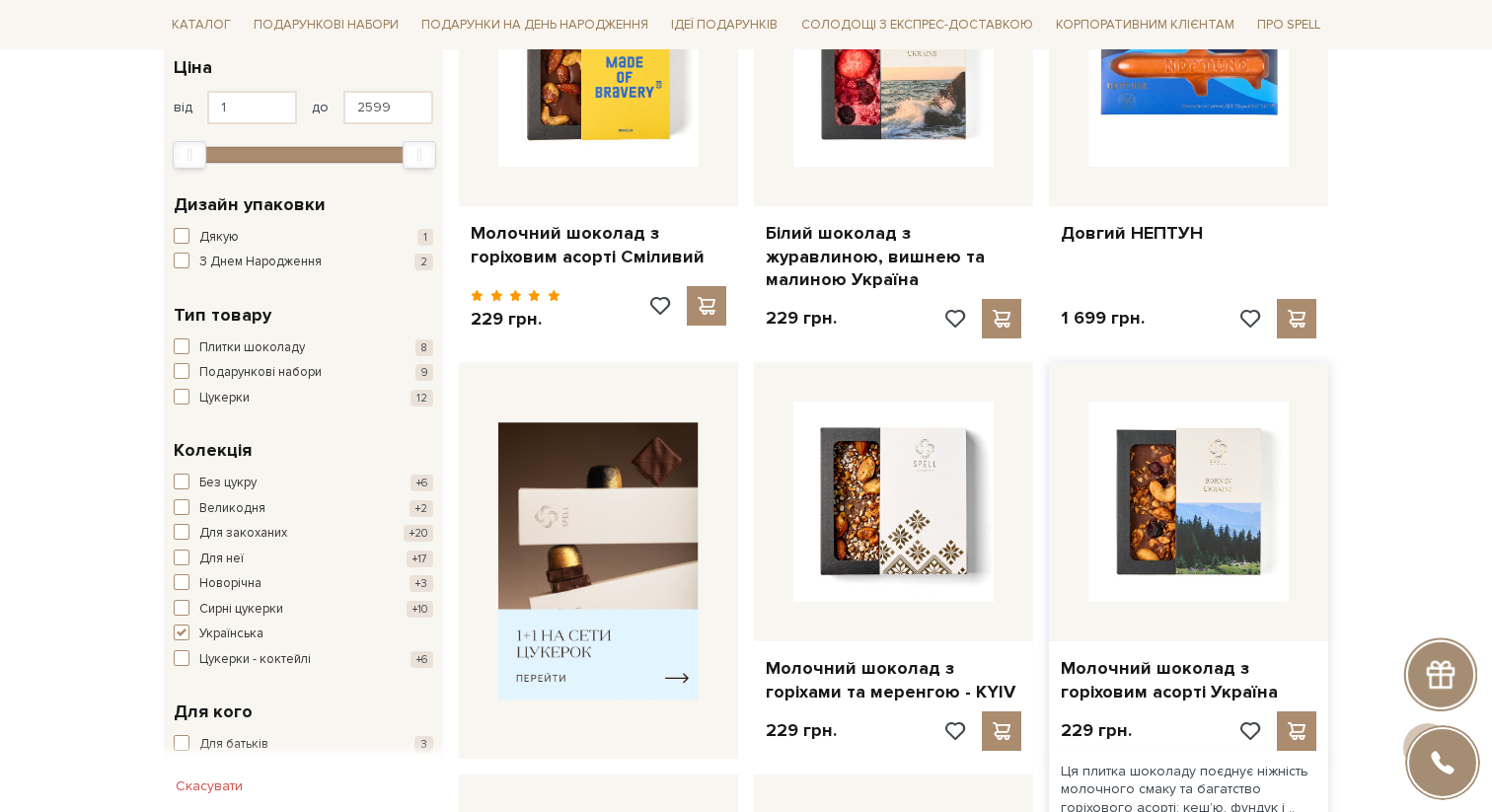 click at bounding box center [1188, 501] 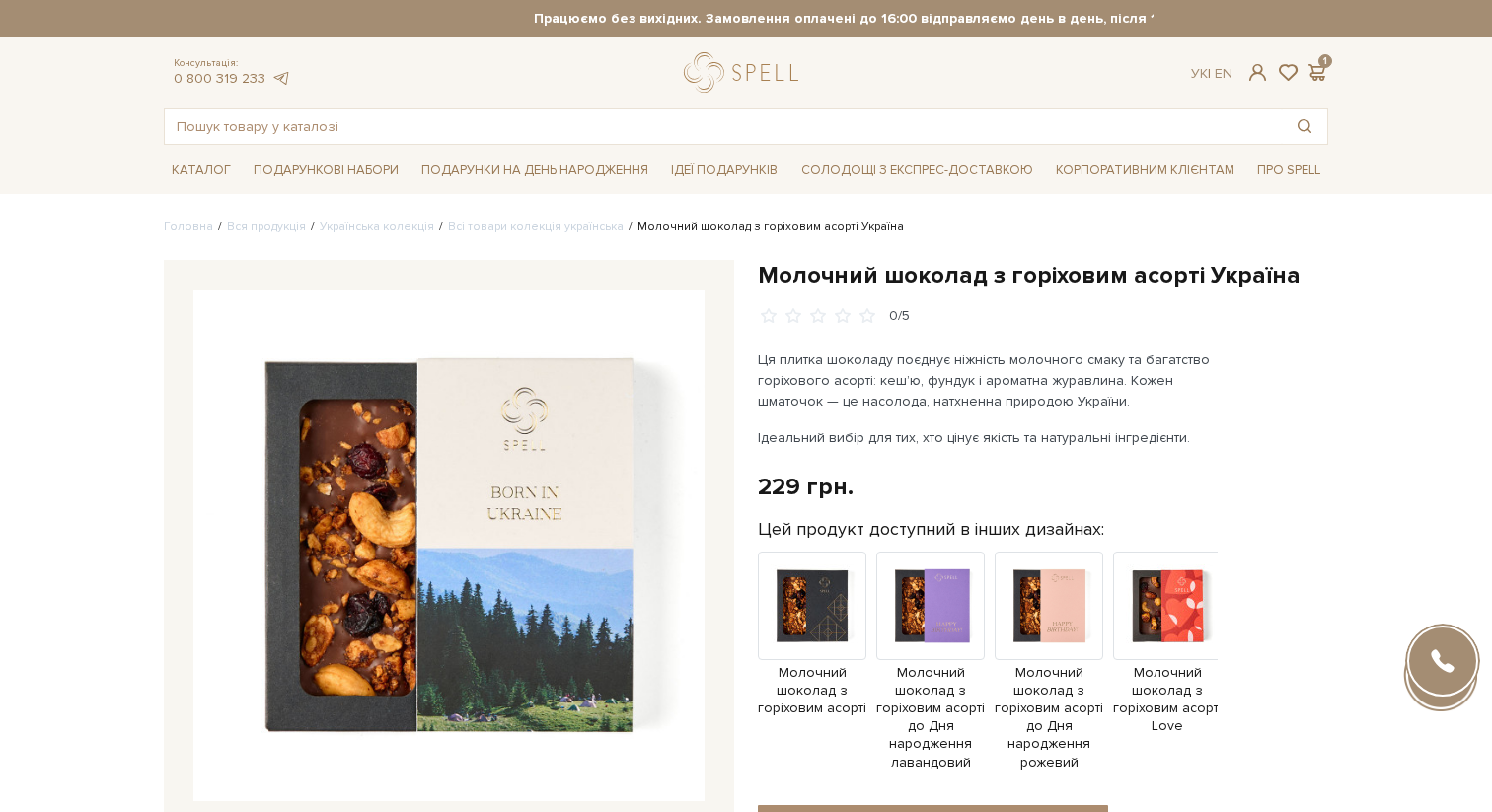 scroll, scrollTop: 0, scrollLeft: 0, axis: both 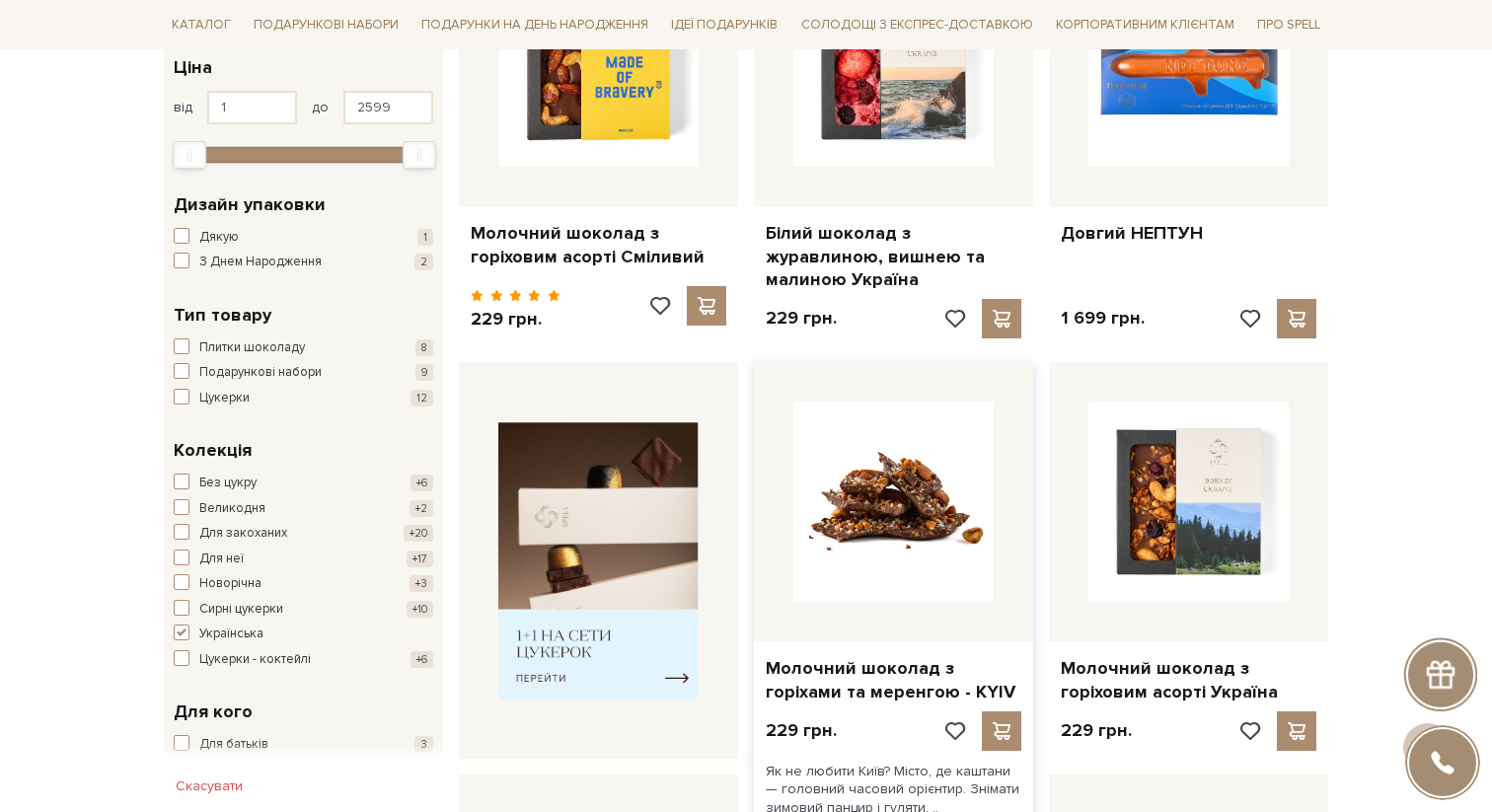 click at bounding box center (893, 501) 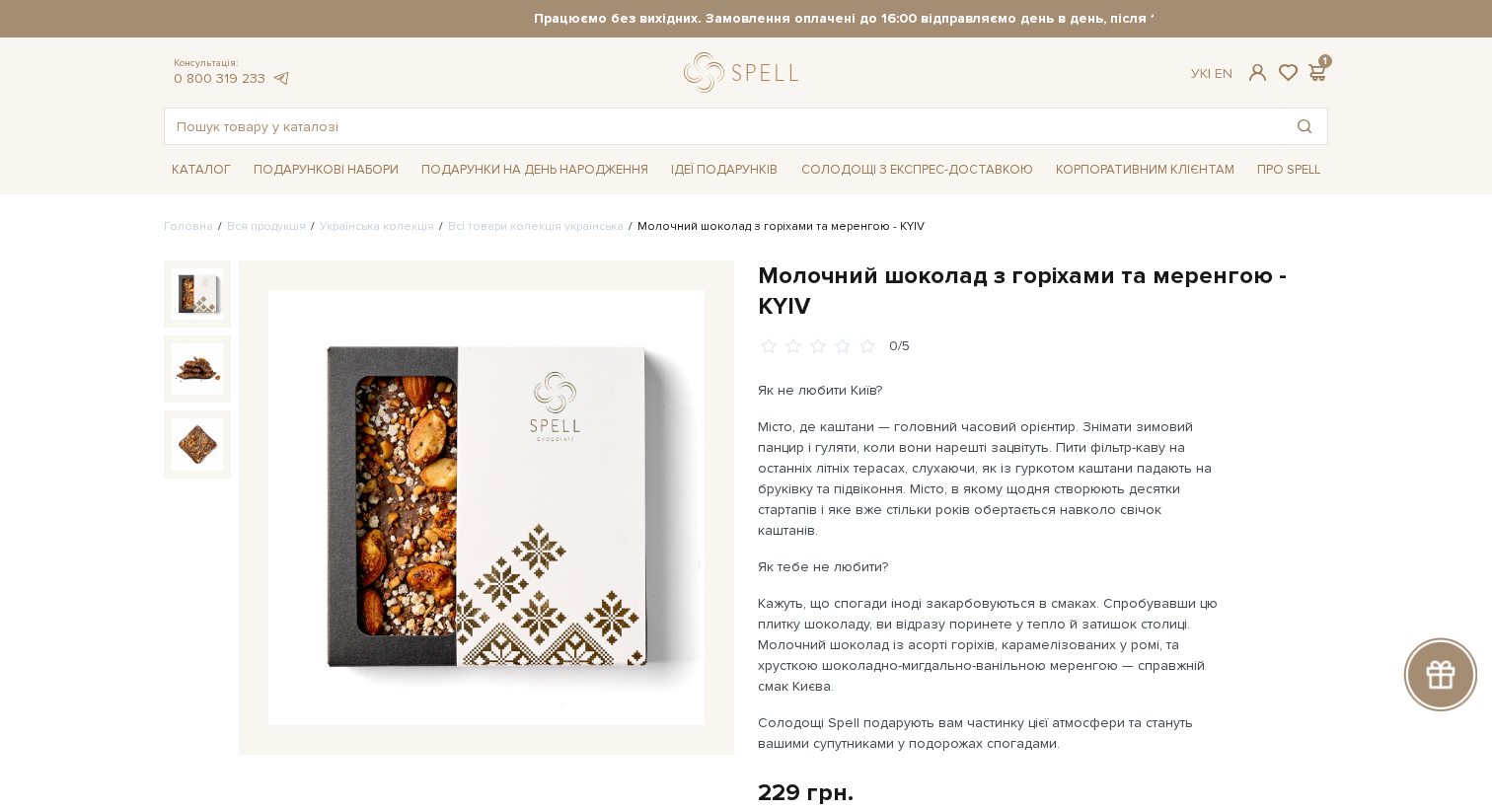 scroll, scrollTop: 0, scrollLeft: 0, axis: both 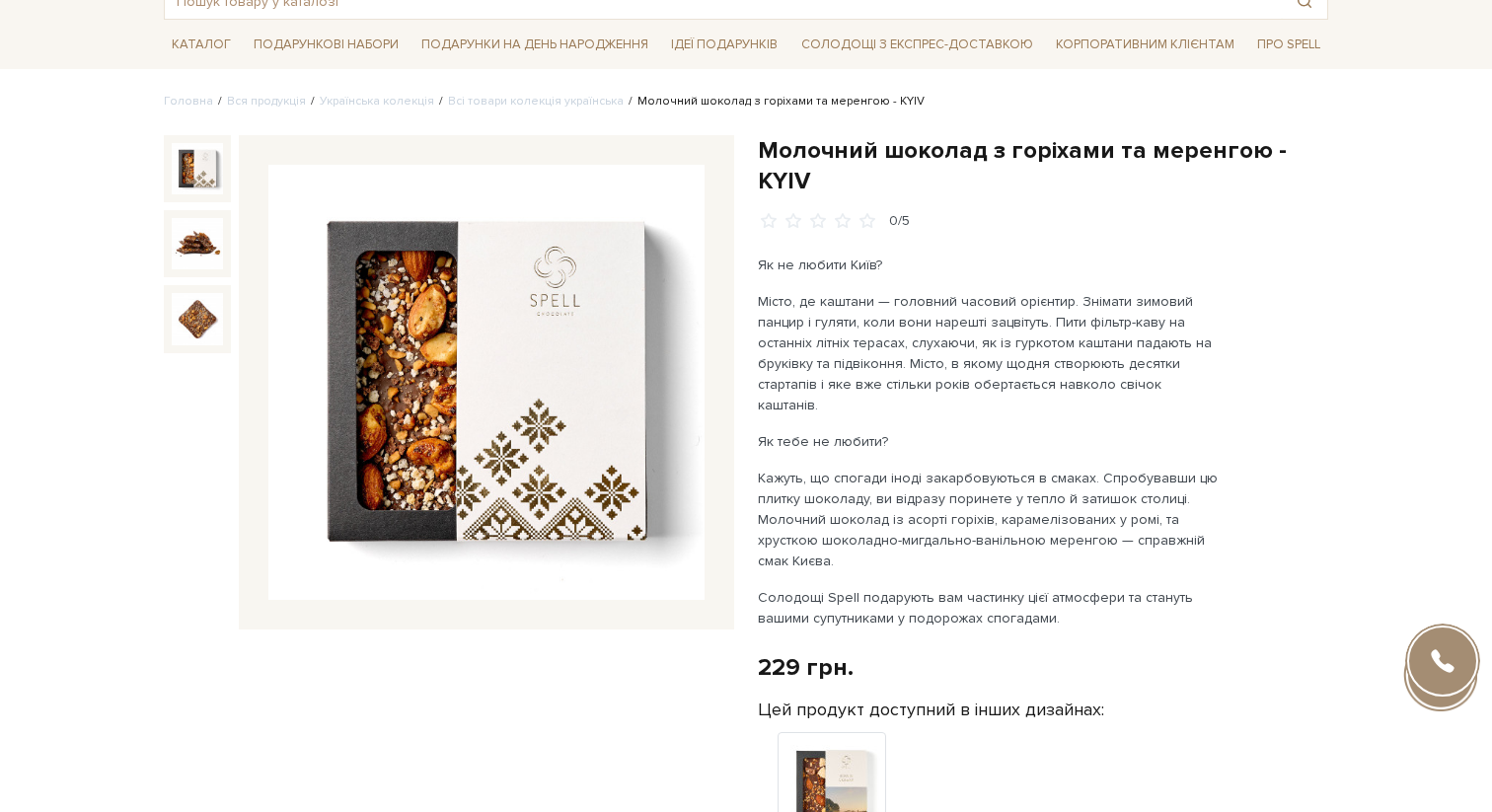 drag, startPoint x: 850, startPoint y: 469, endPoint x: 850, endPoint y: 517, distance: 48 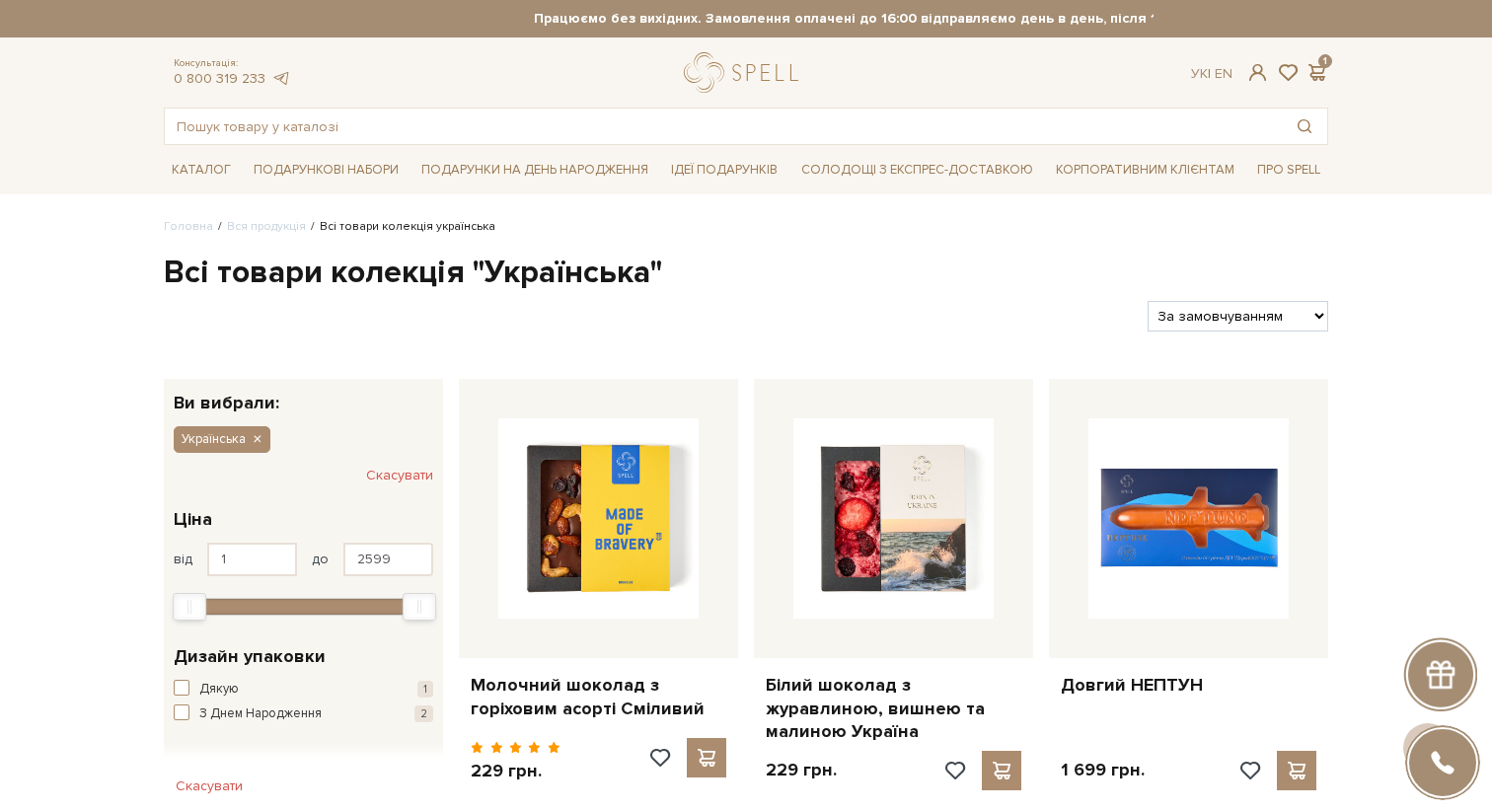 scroll, scrollTop: 371, scrollLeft: 0, axis: vertical 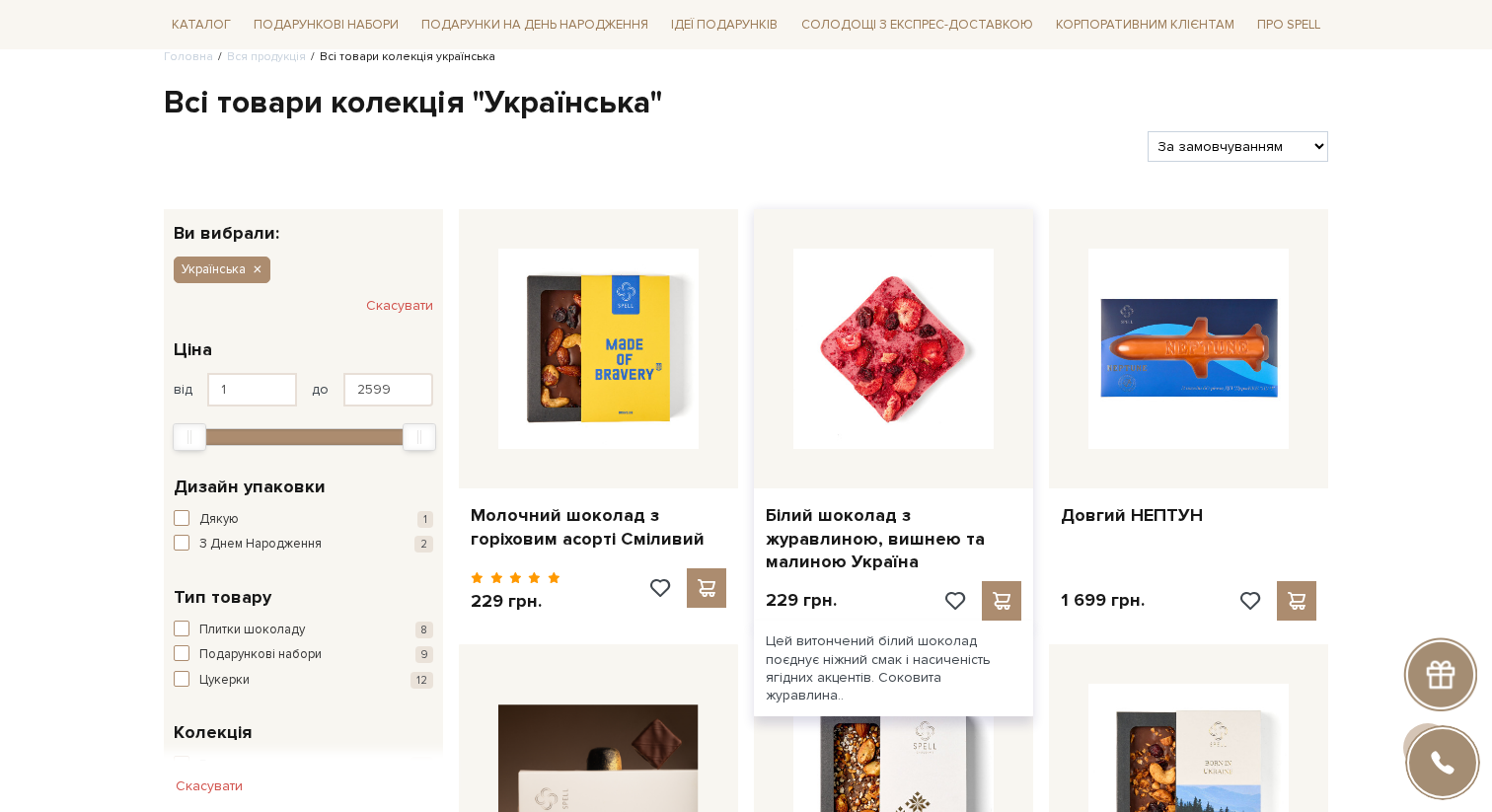 click at bounding box center [893, 348] 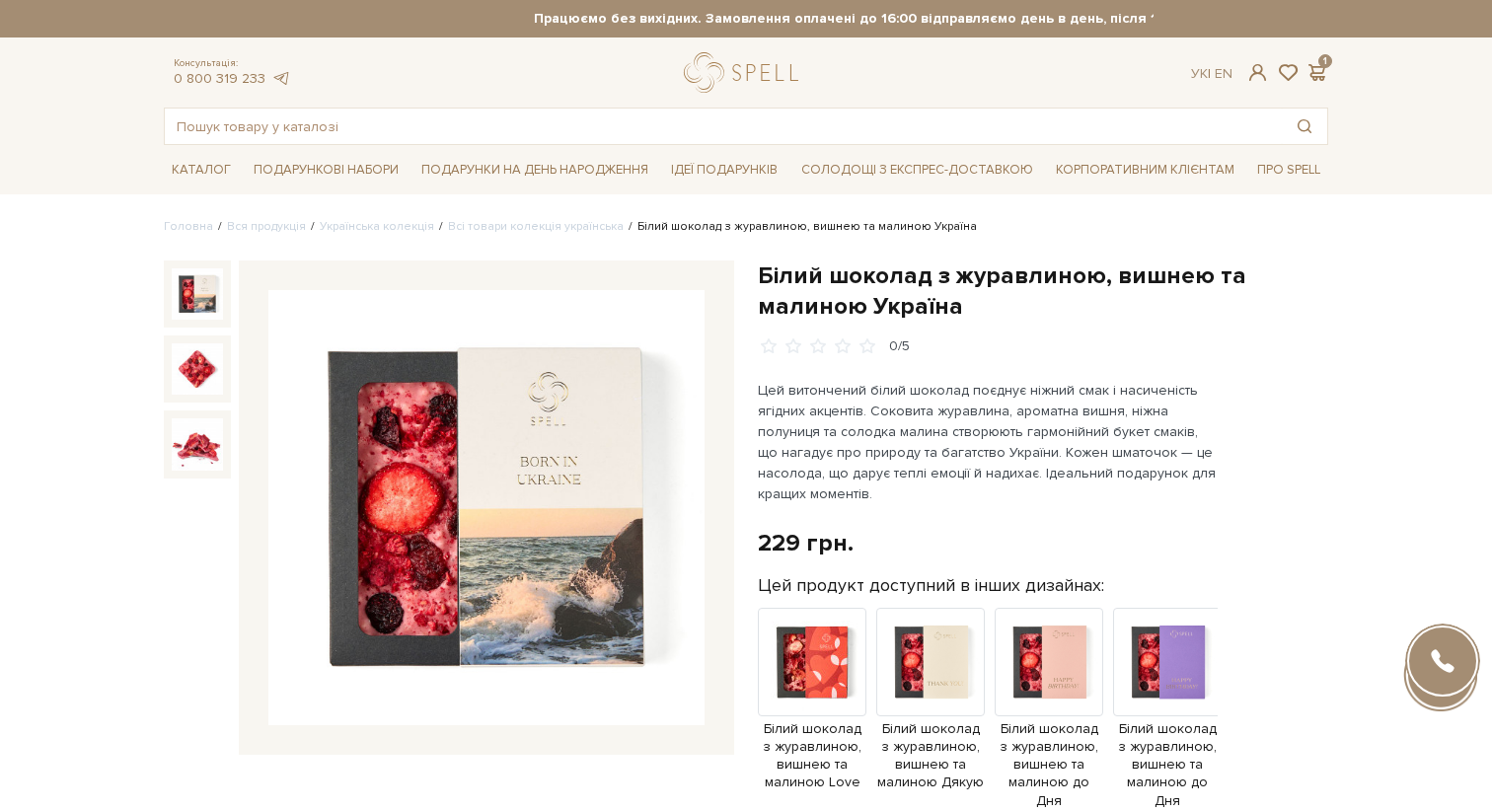 scroll, scrollTop: 0, scrollLeft: 0, axis: both 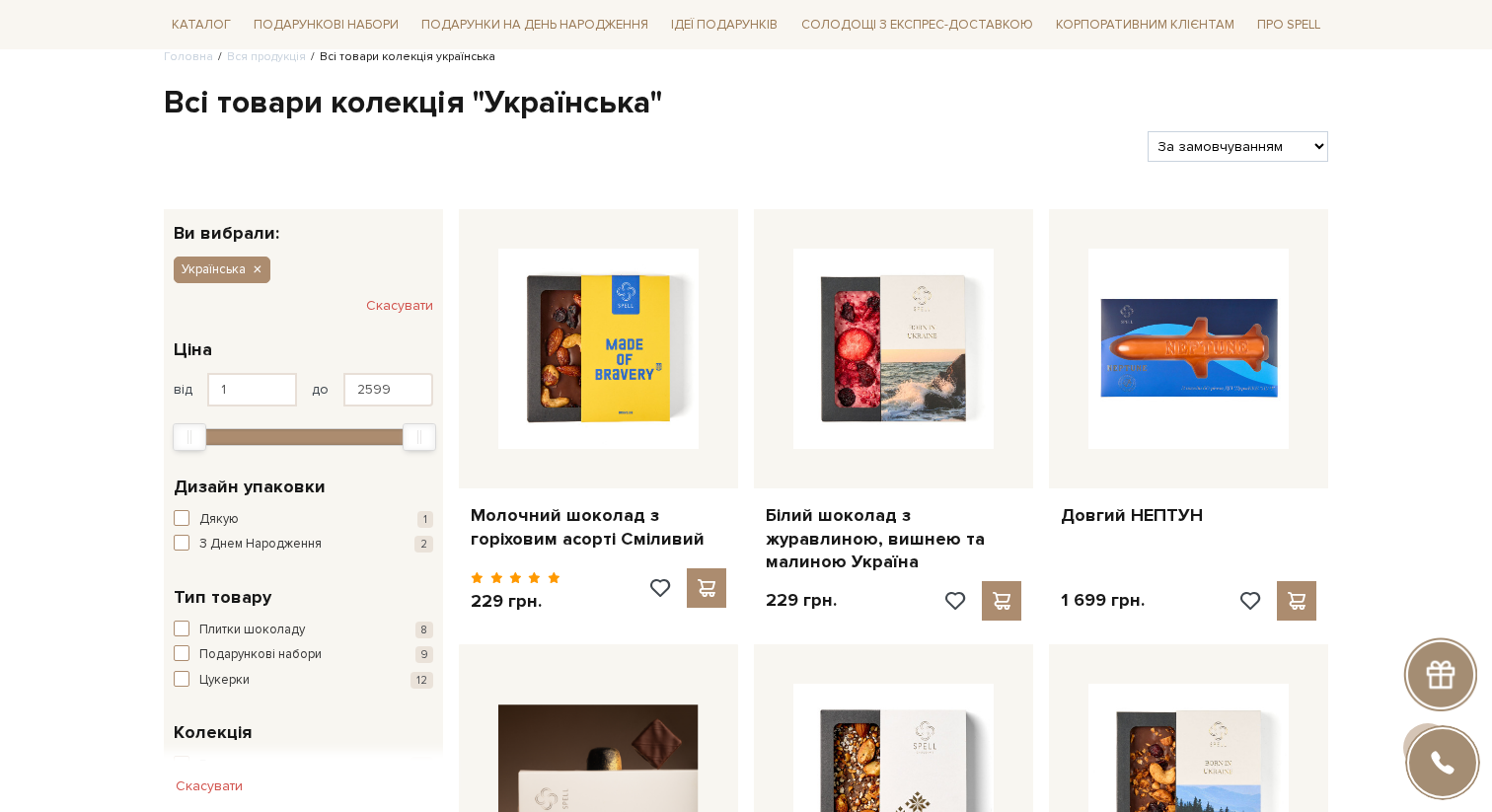 click at bounding box center [598, 348] 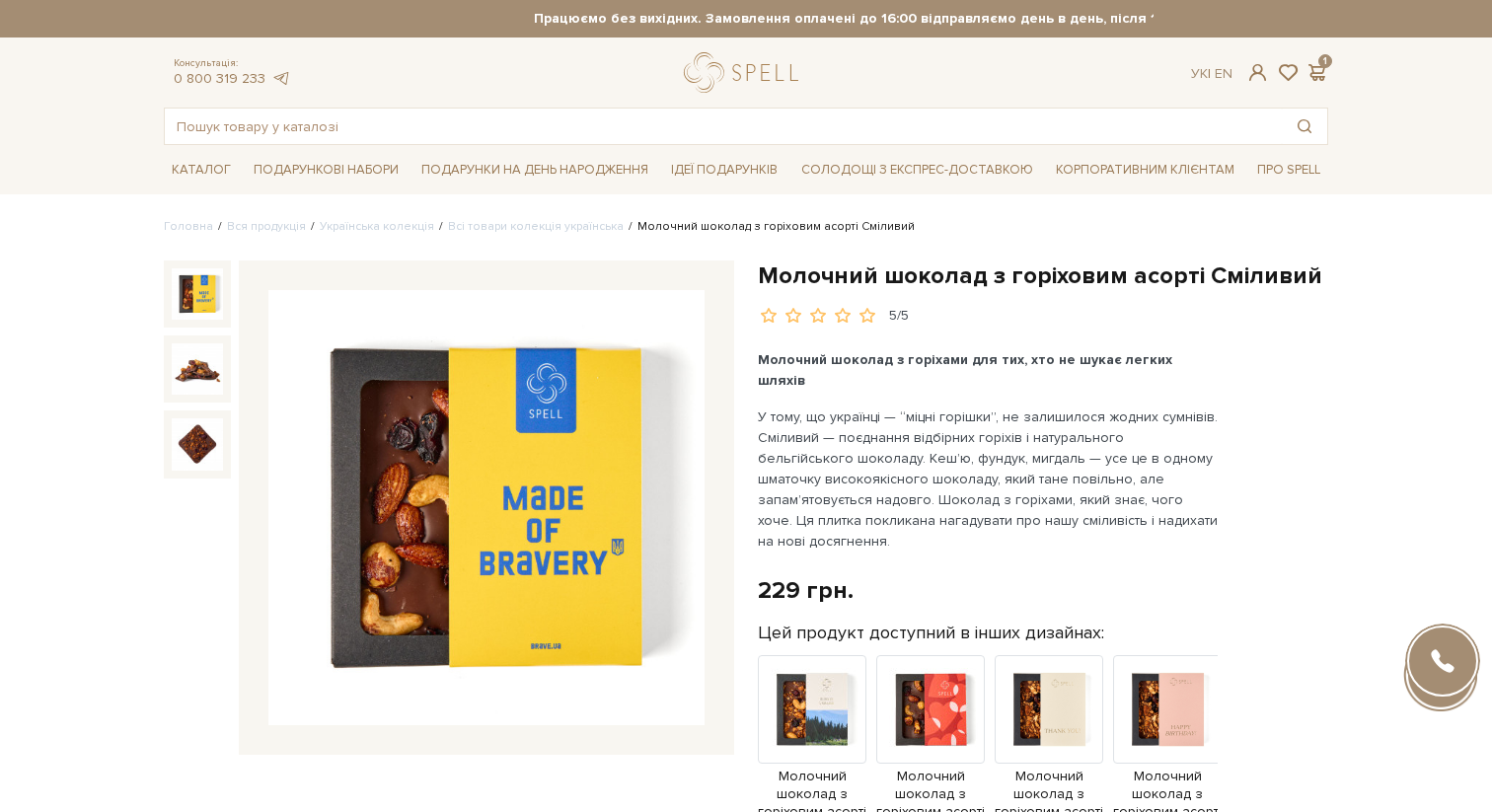 scroll, scrollTop: 0, scrollLeft: 0, axis: both 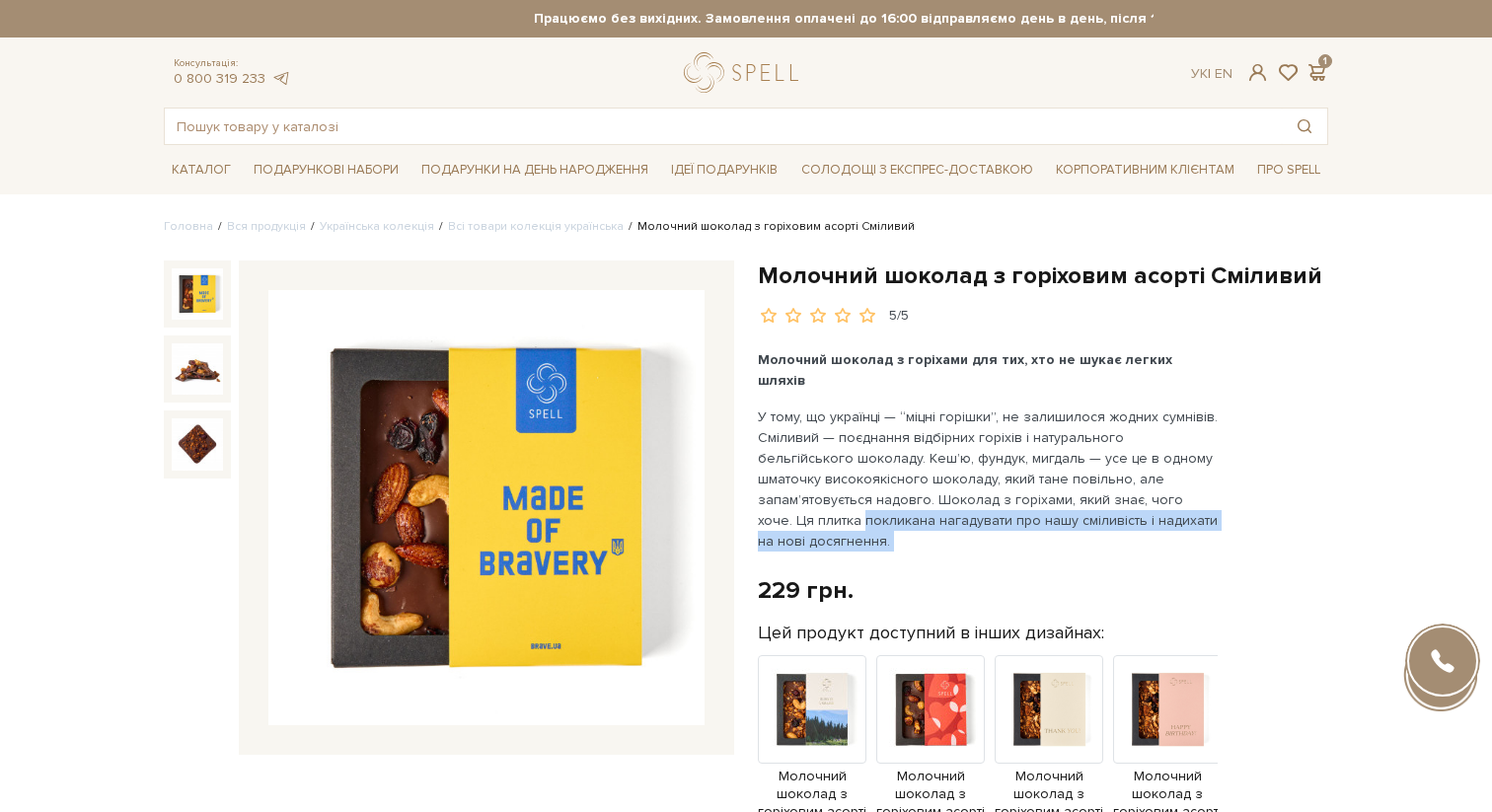 drag, startPoint x: 760, startPoint y: 502, endPoint x: 853, endPoint y: 534, distance: 98.35141 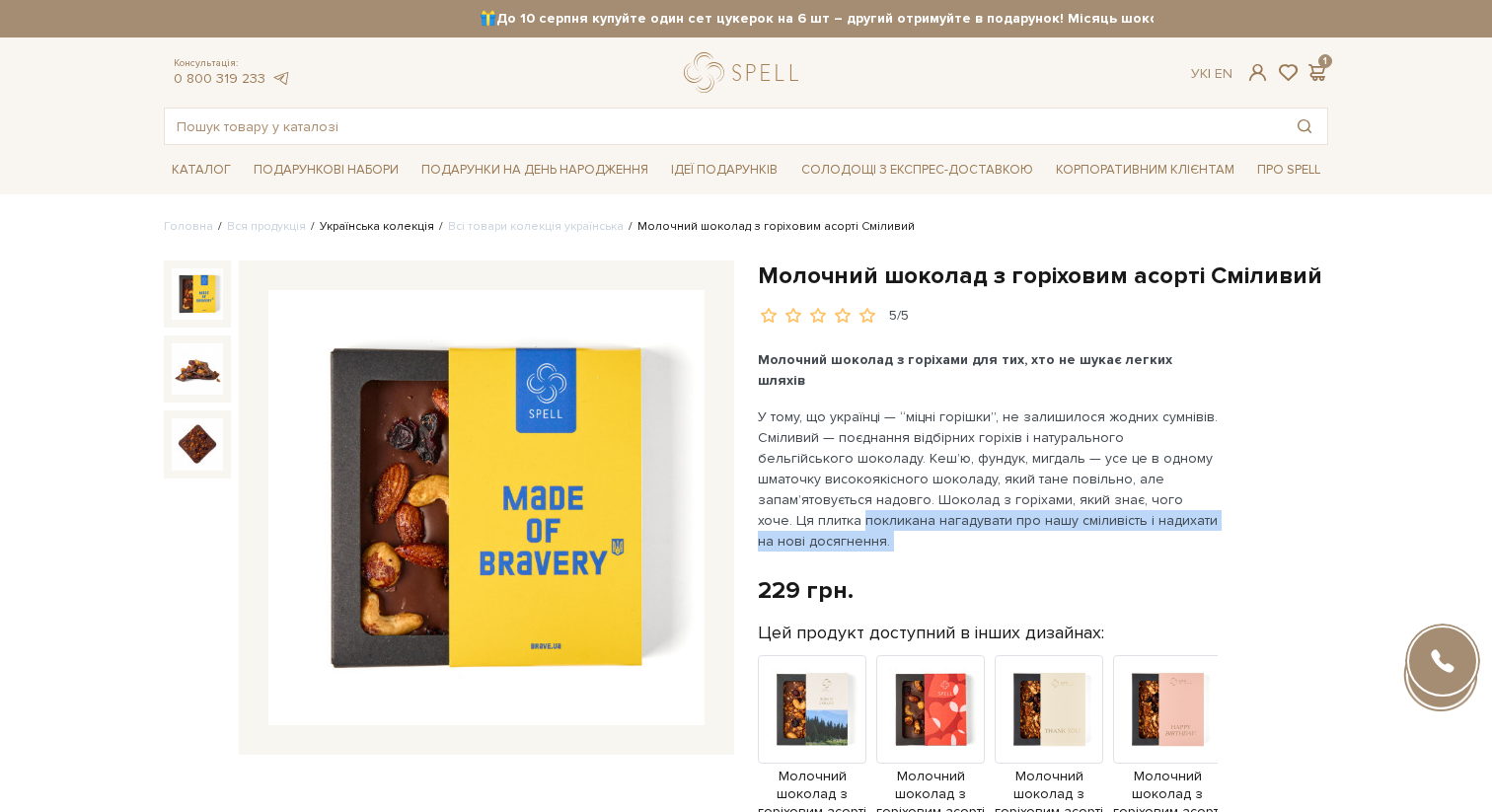click on "Українська колекція" at bounding box center [377, 226] 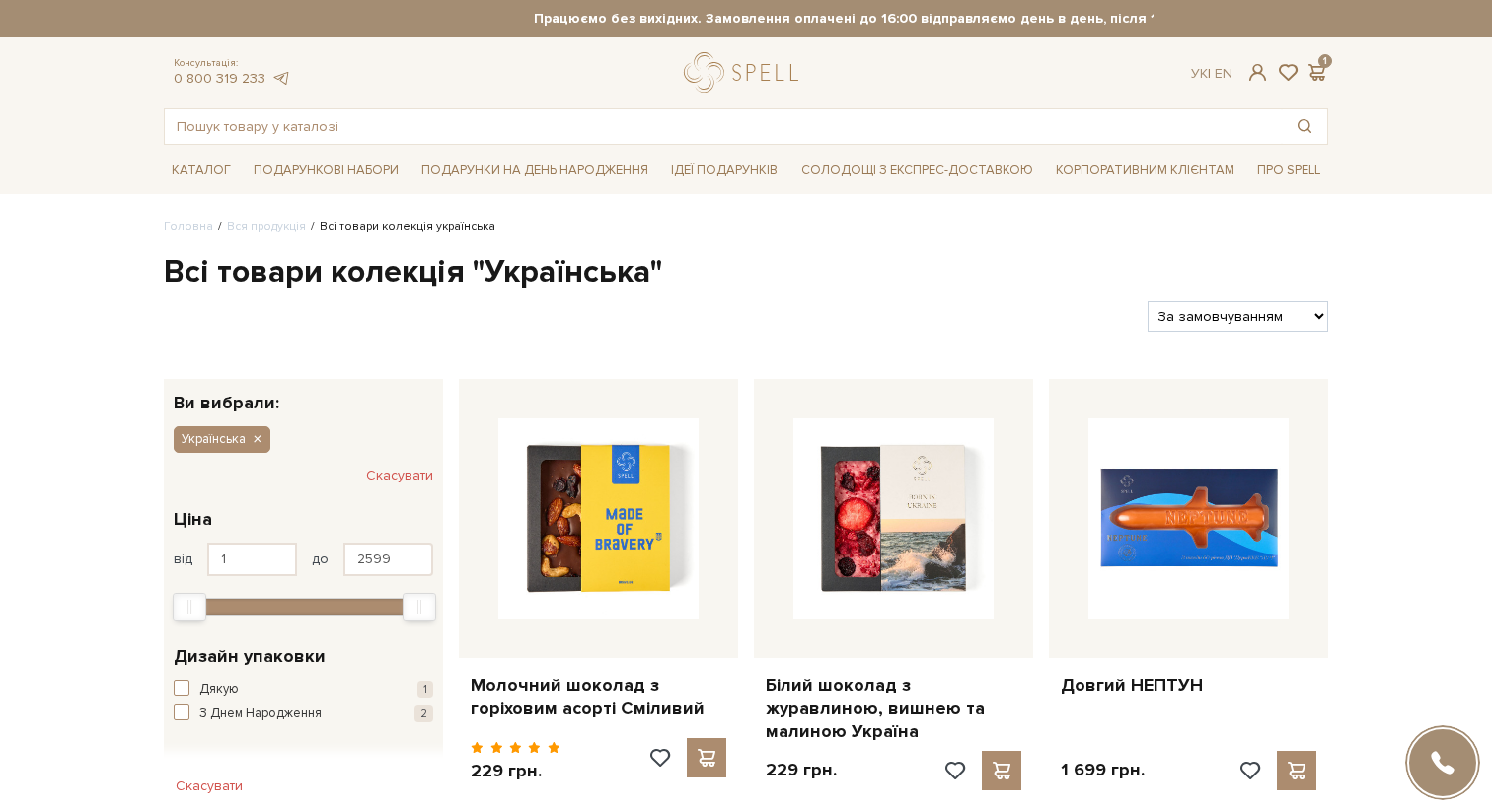 scroll, scrollTop: 0, scrollLeft: 0, axis: both 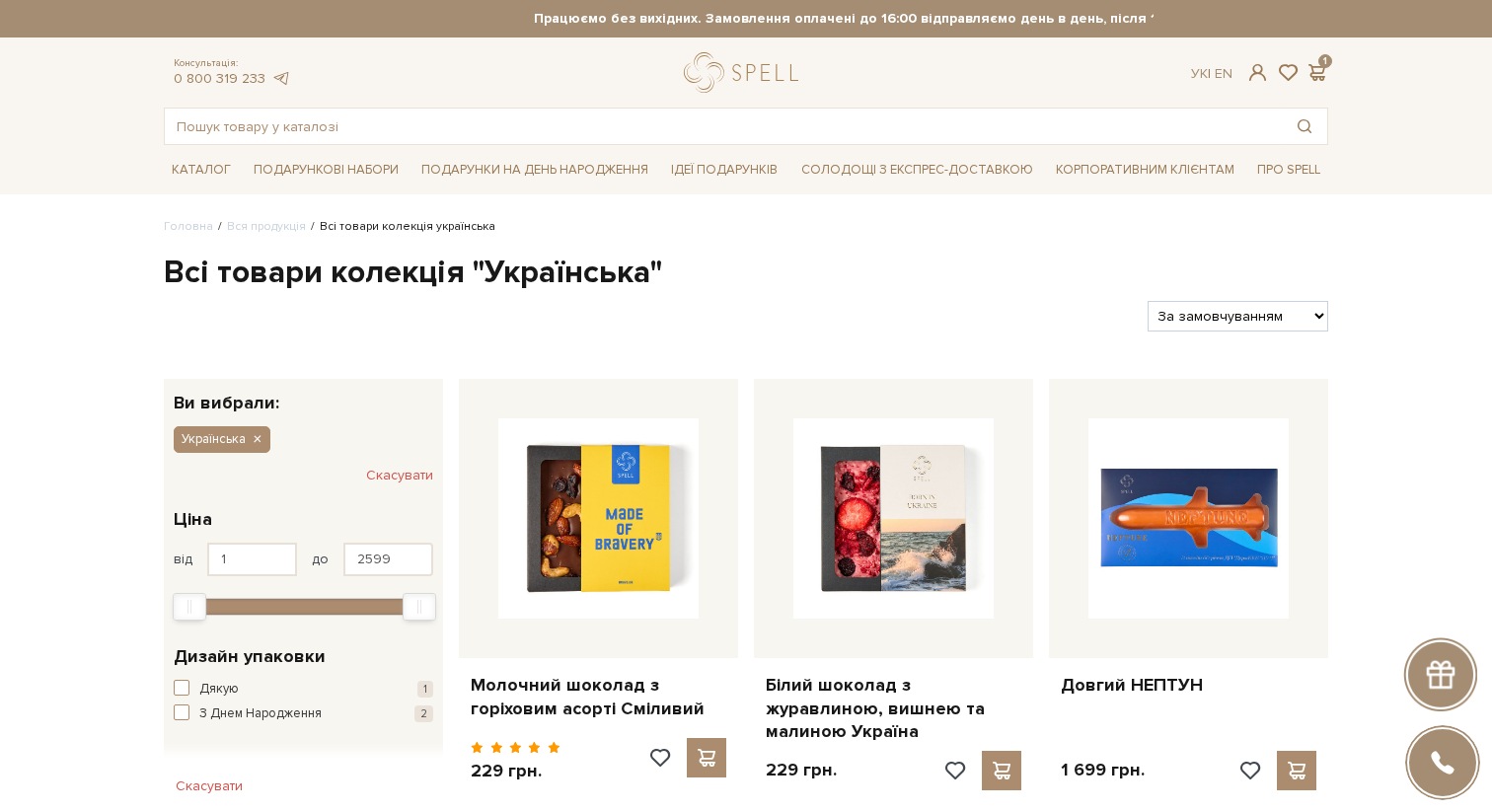 click on "Всі товари колекція "Українська"" at bounding box center [746, 273] 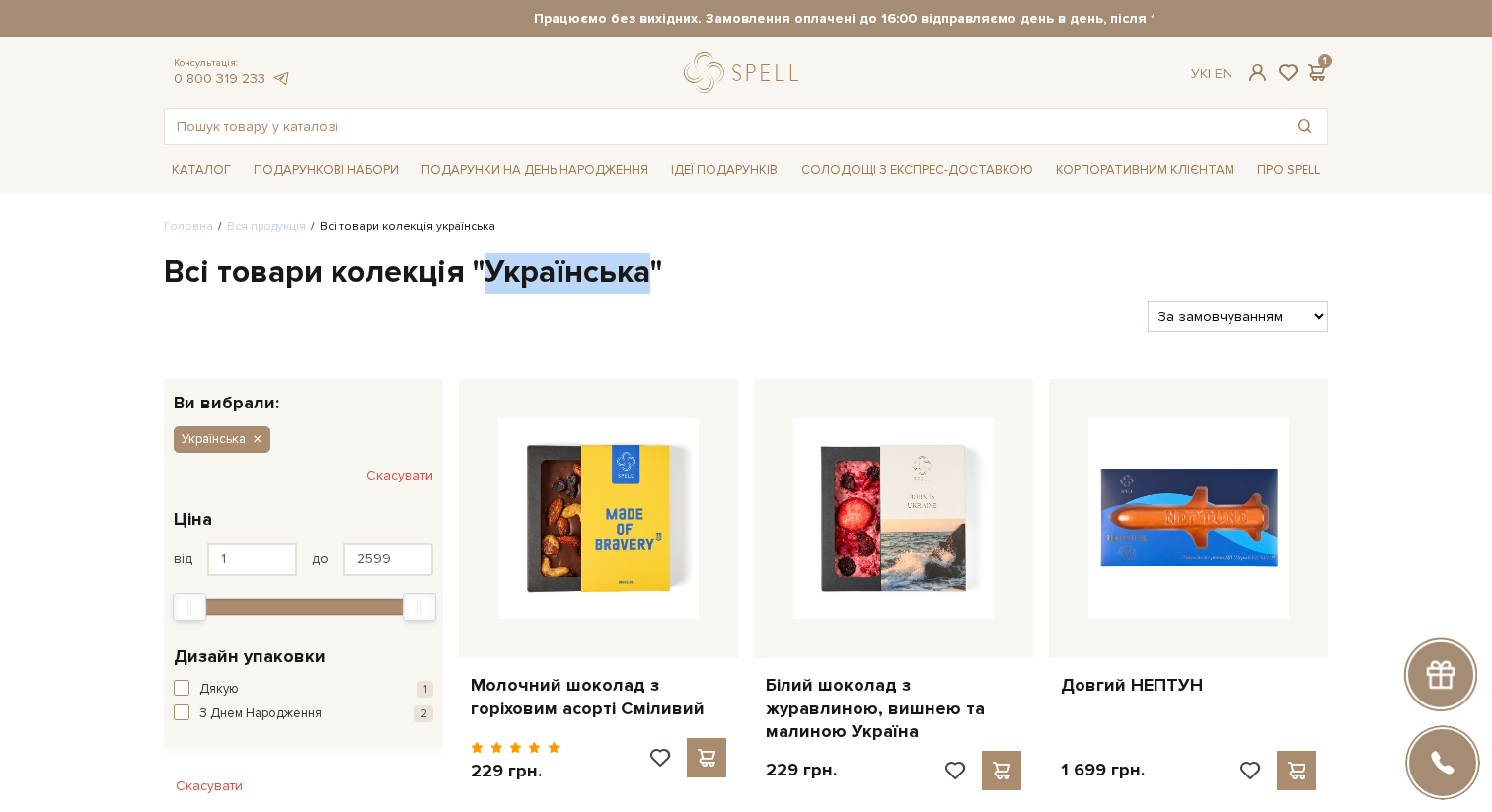 copy on "Українська" 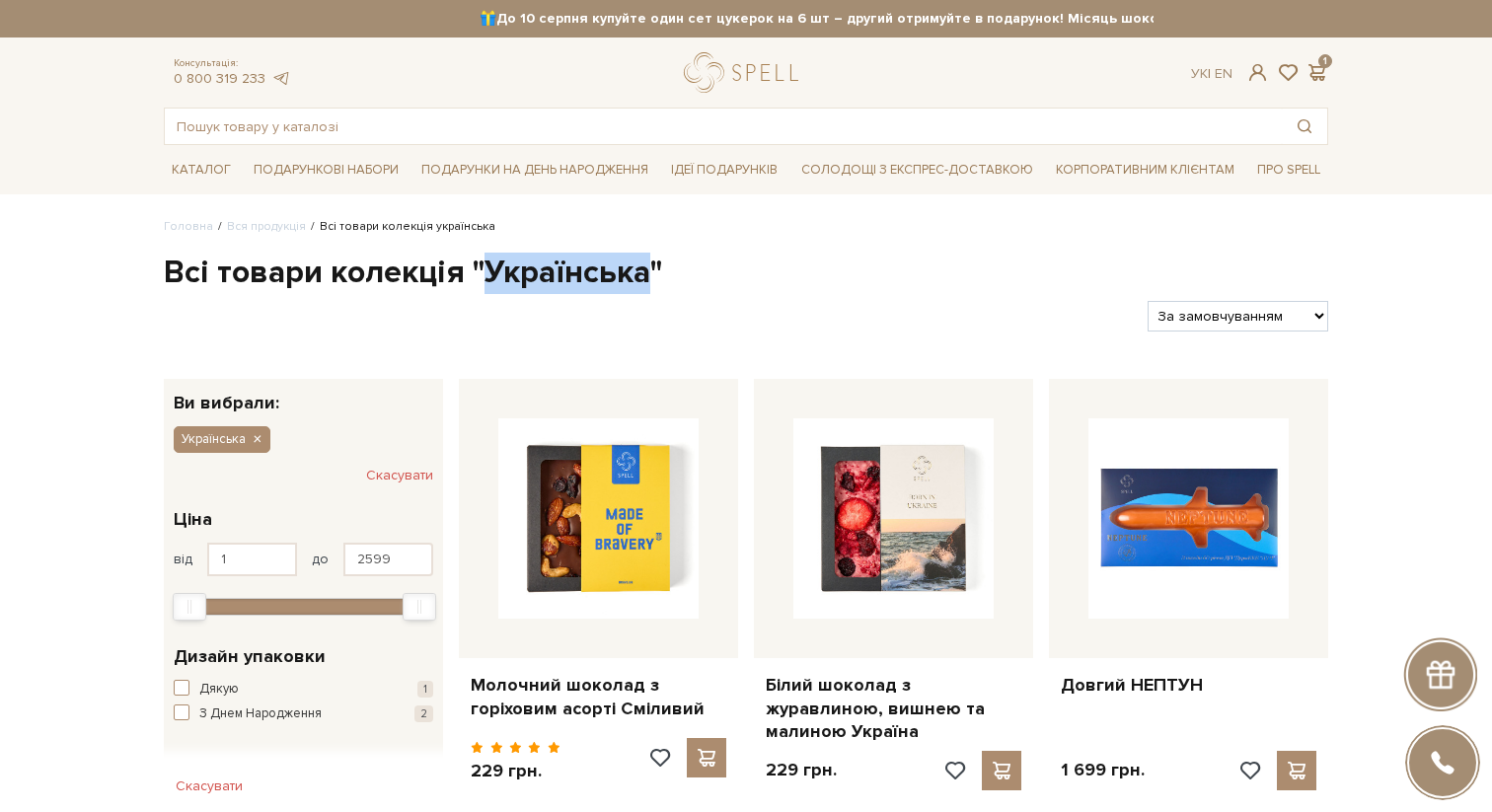 click on "Всі товари колекція "Українська"" at bounding box center (746, 273) 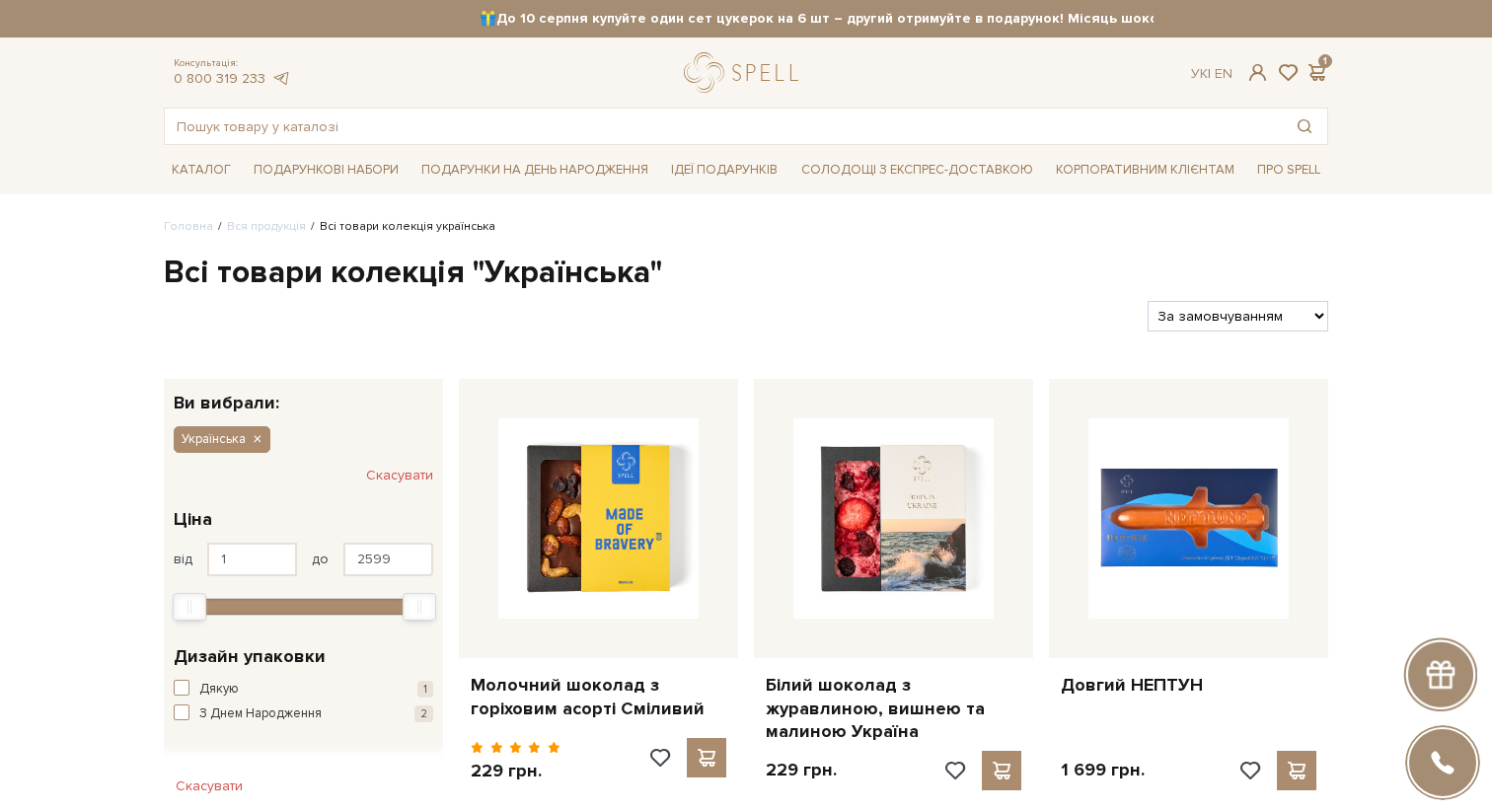 click on "Всі товари колекція "Українська"" at bounding box center (746, 273) 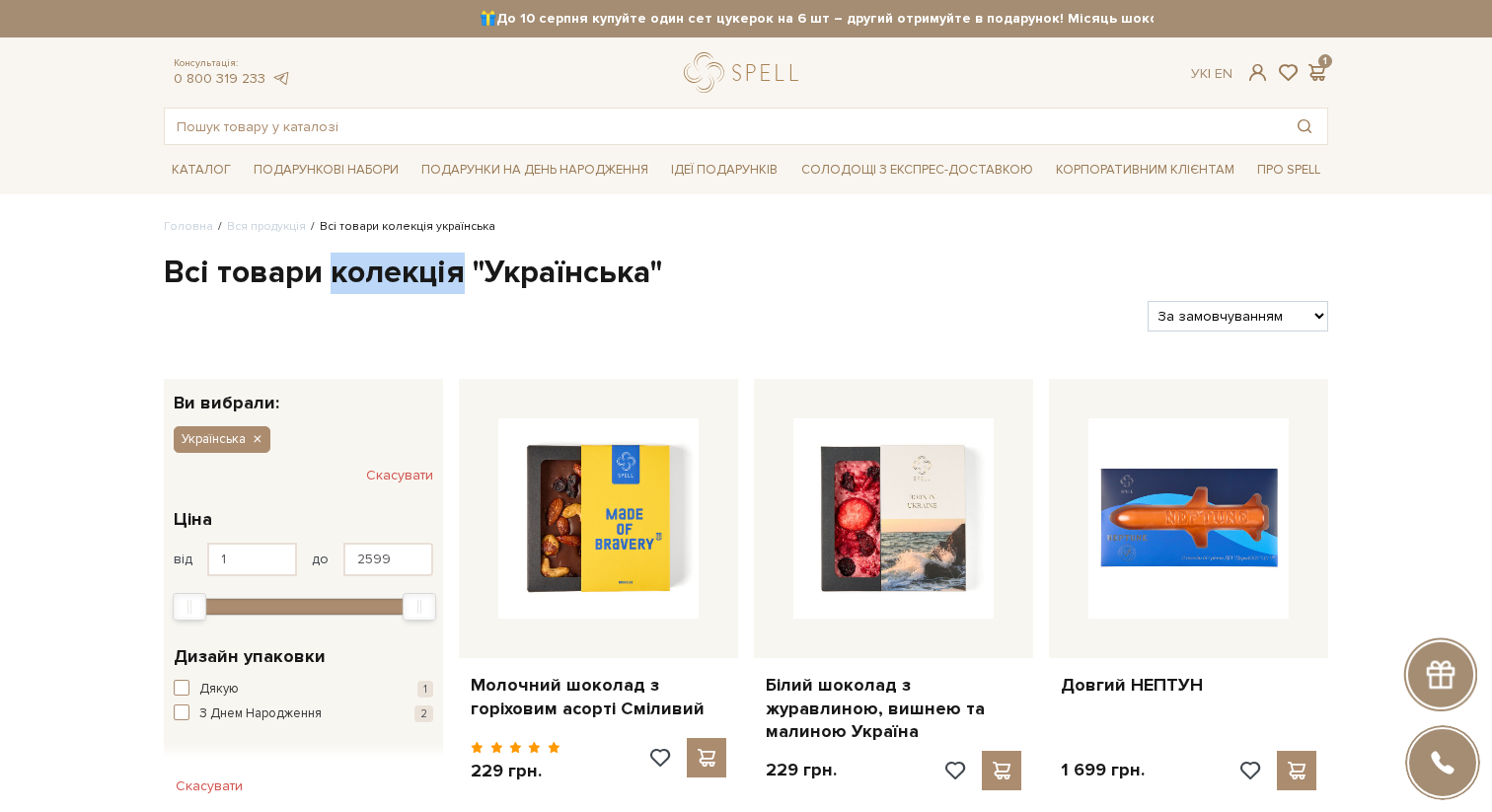 copy on "колекція" 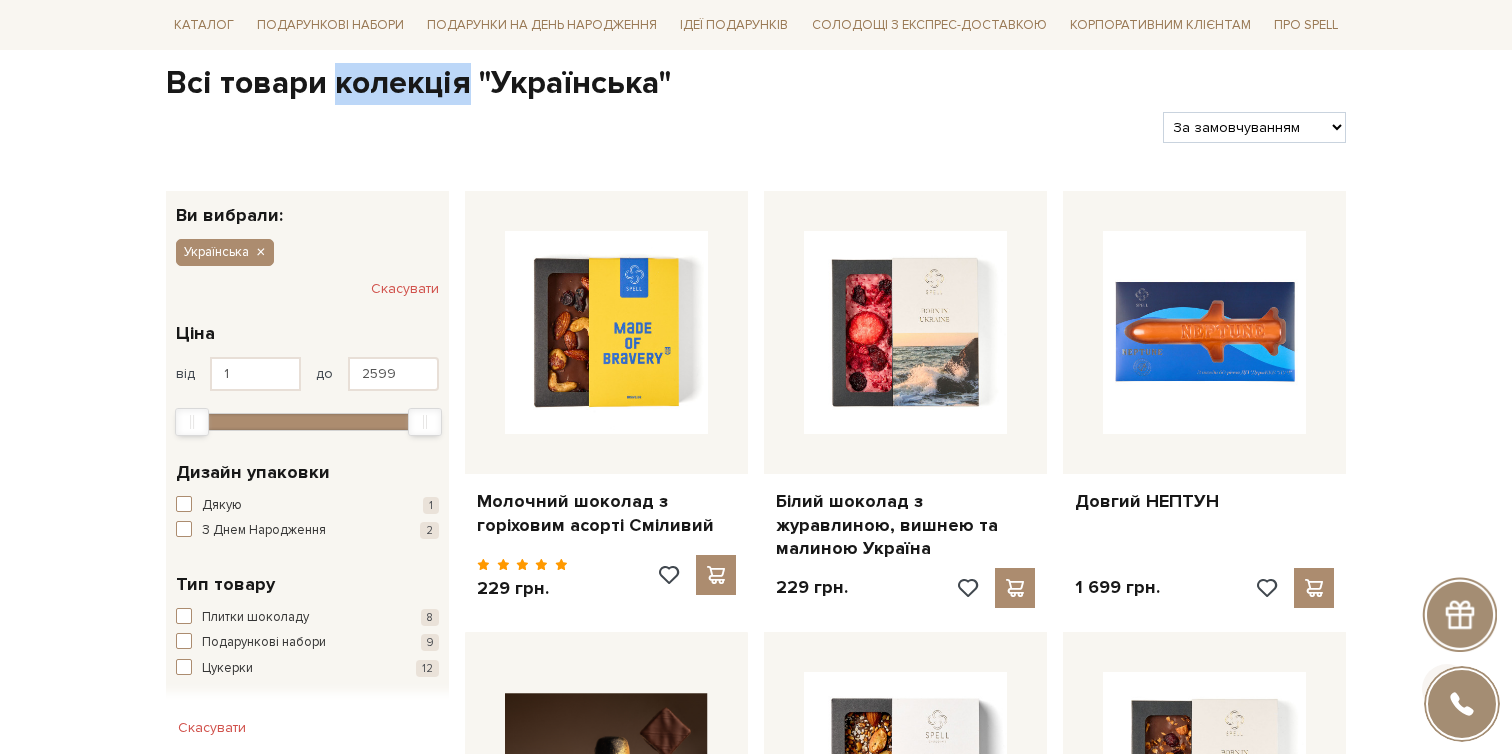 scroll, scrollTop: 199, scrollLeft: 0, axis: vertical 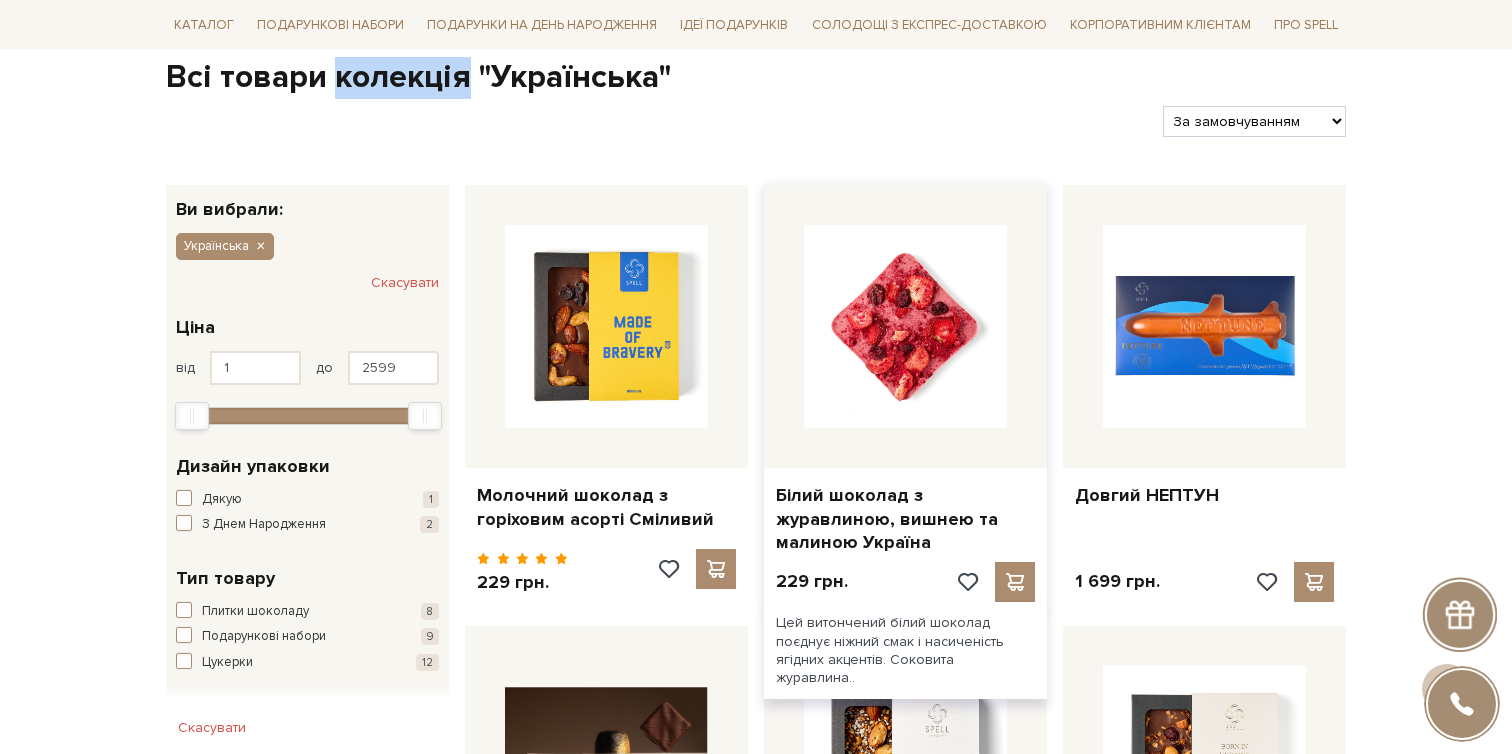 click at bounding box center [905, 326] 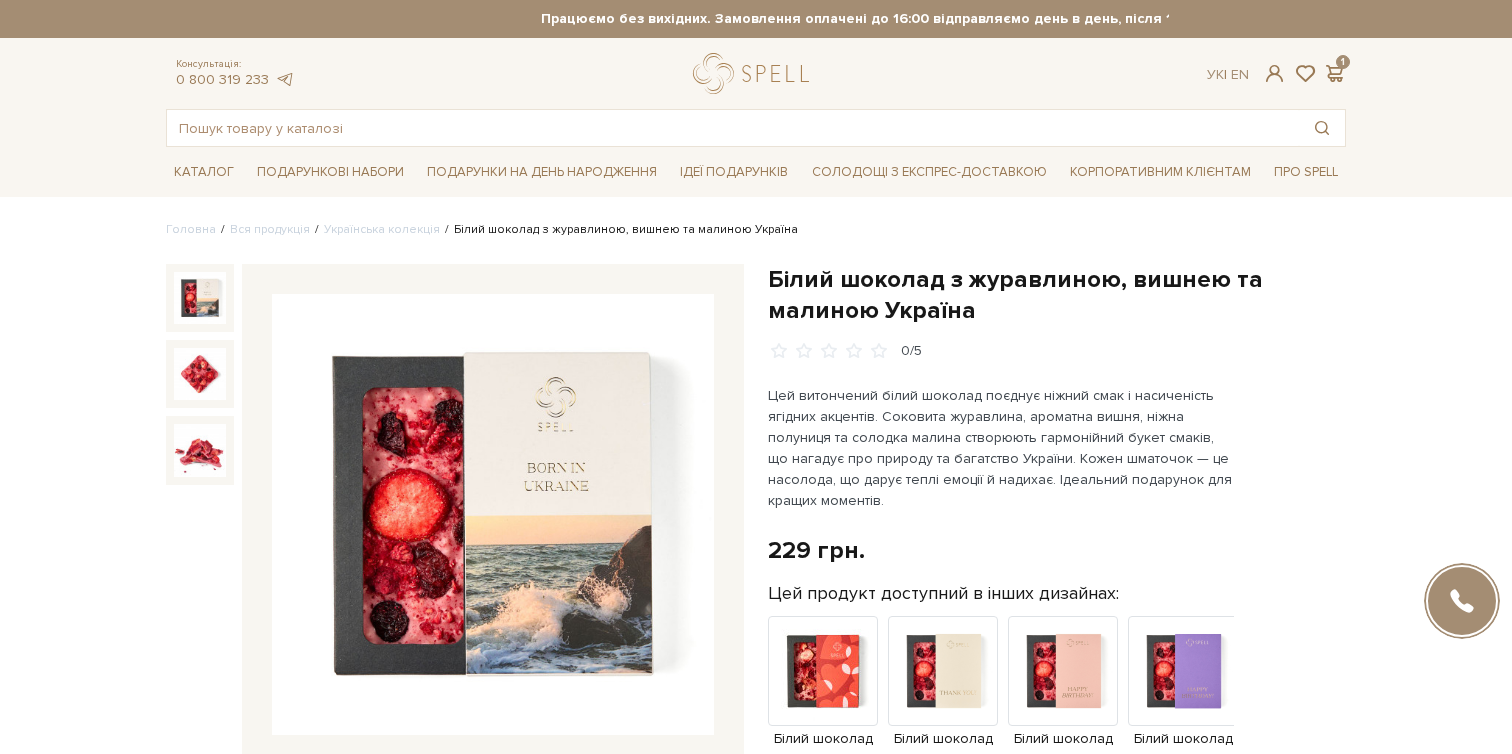 scroll, scrollTop: 0, scrollLeft: 0, axis: both 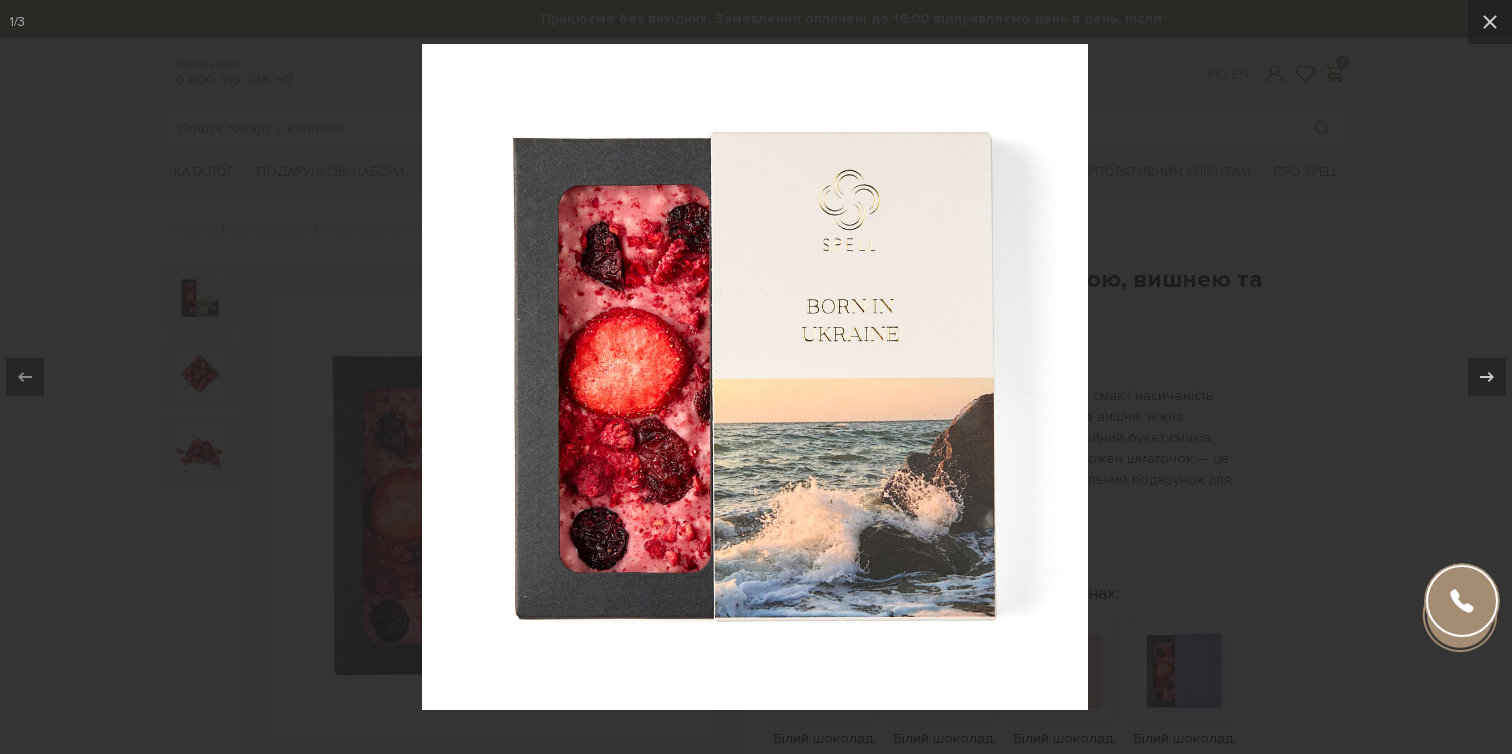 click at bounding box center (756, 377) 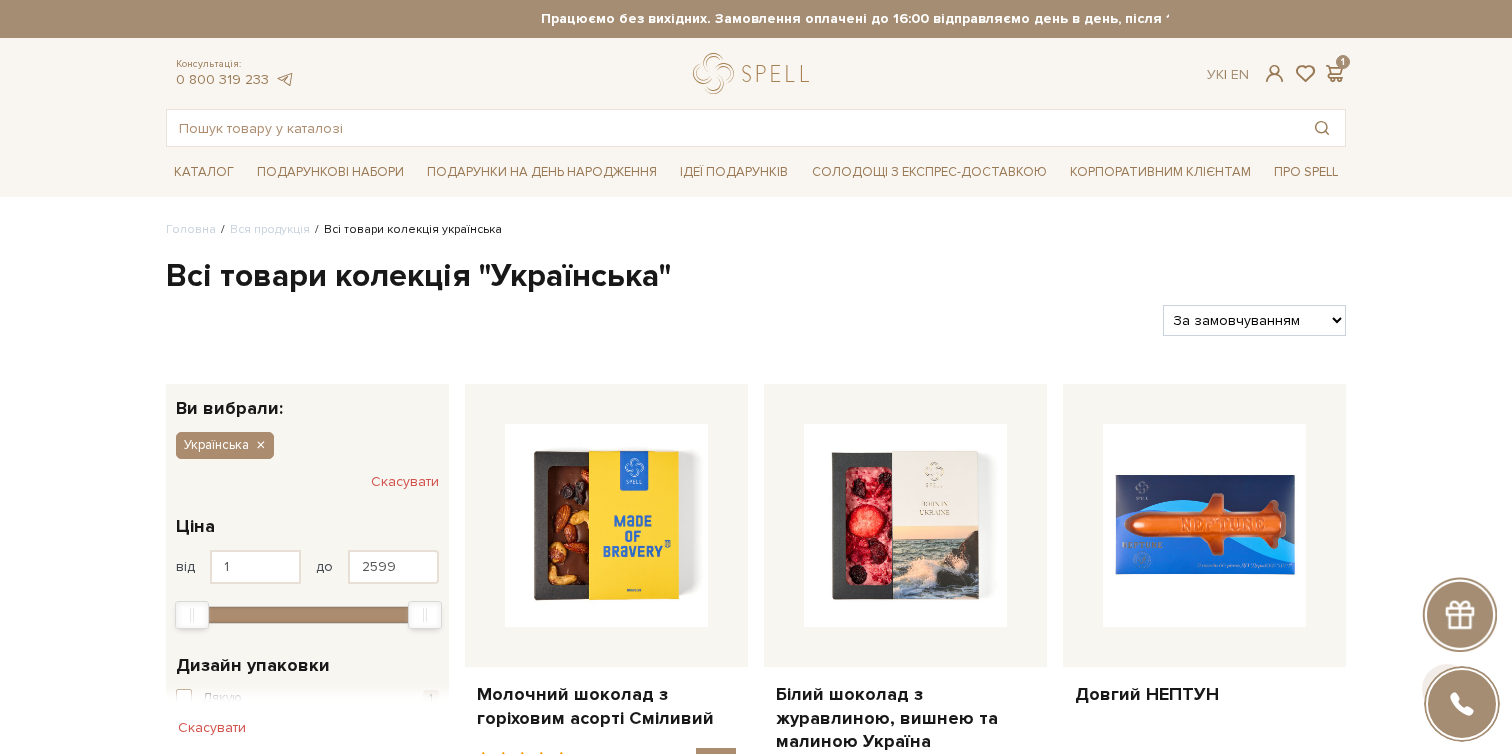 scroll, scrollTop: 199, scrollLeft: 0, axis: vertical 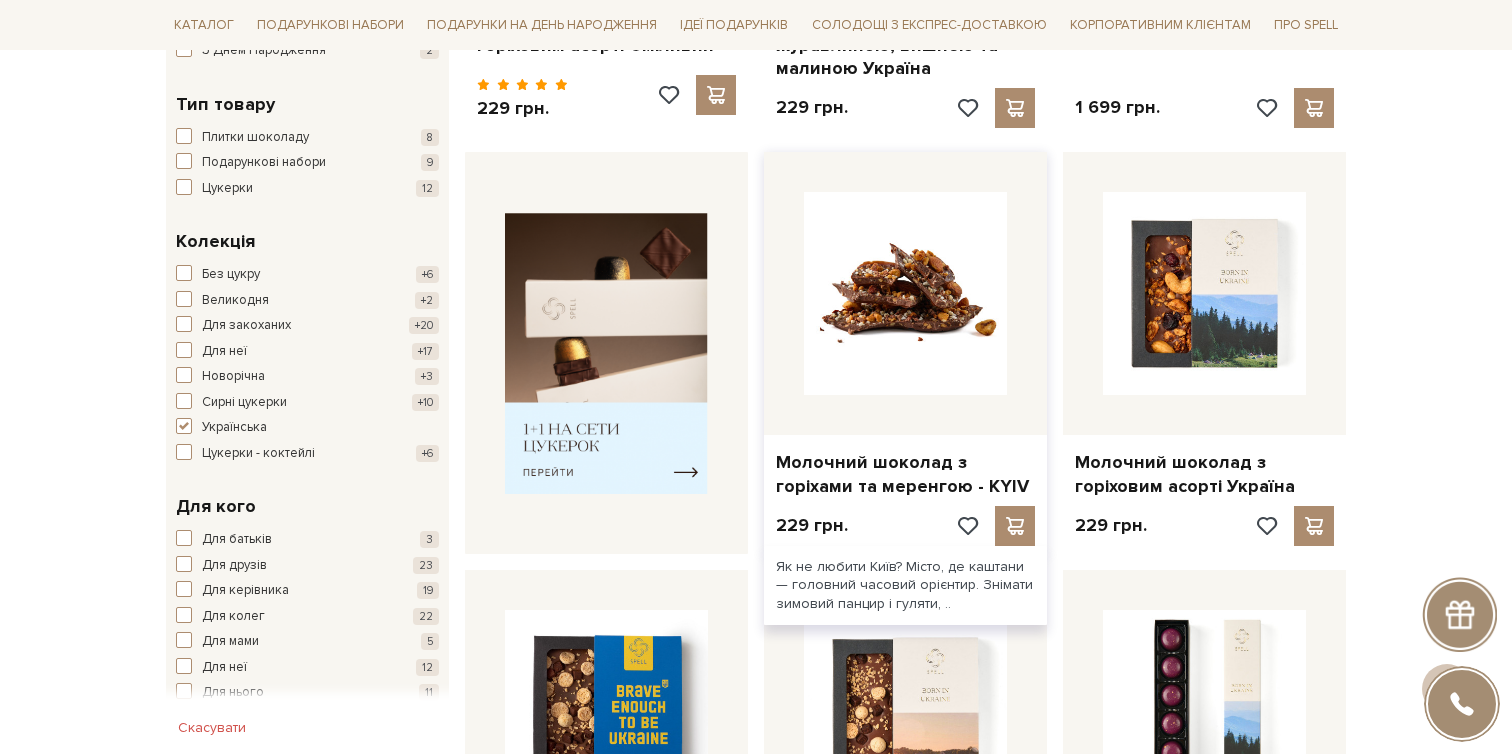 click at bounding box center (905, 293) 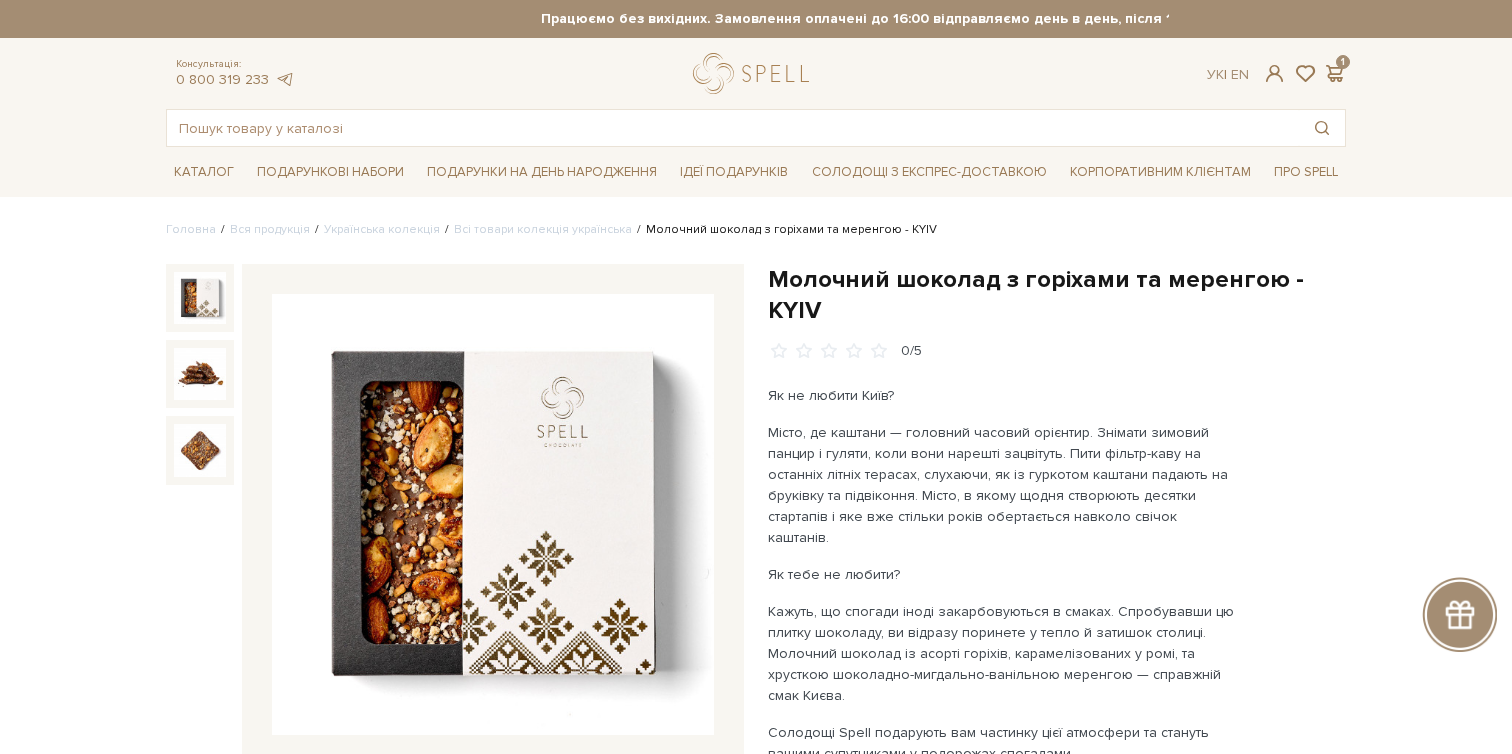 scroll, scrollTop: 0, scrollLeft: 0, axis: both 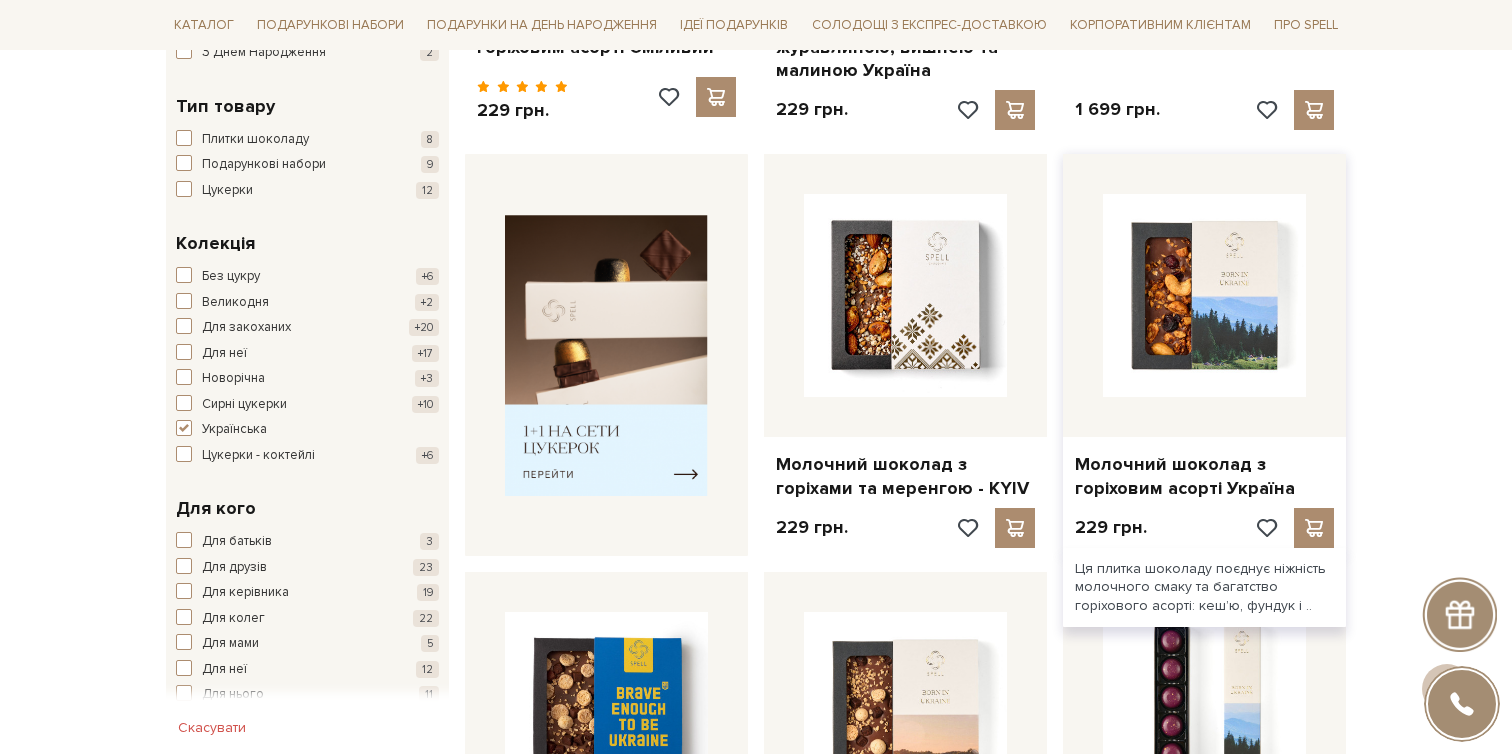 click at bounding box center [1204, 295] 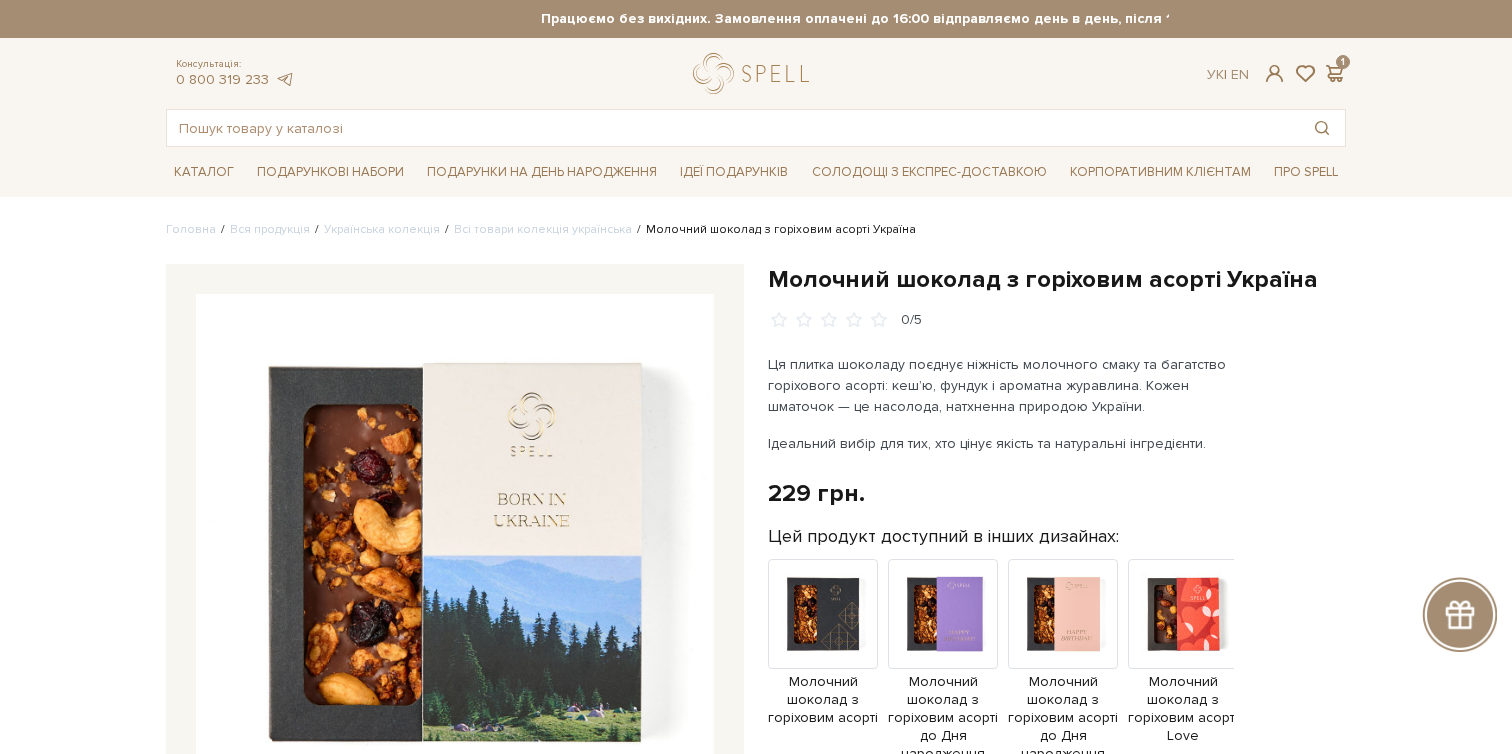 scroll, scrollTop: 0, scrollLeft: 0, axis: both 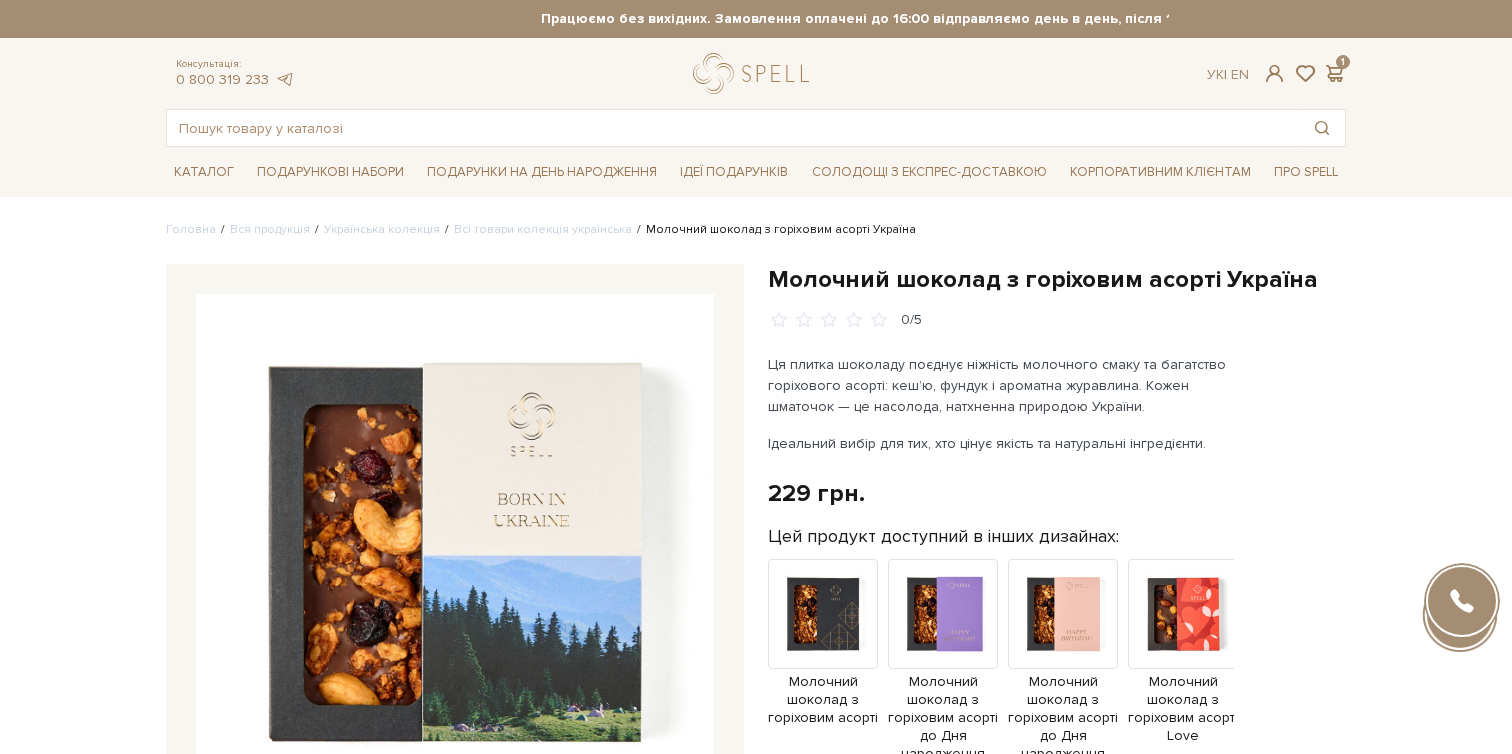 click at bounding box center (455, 553) 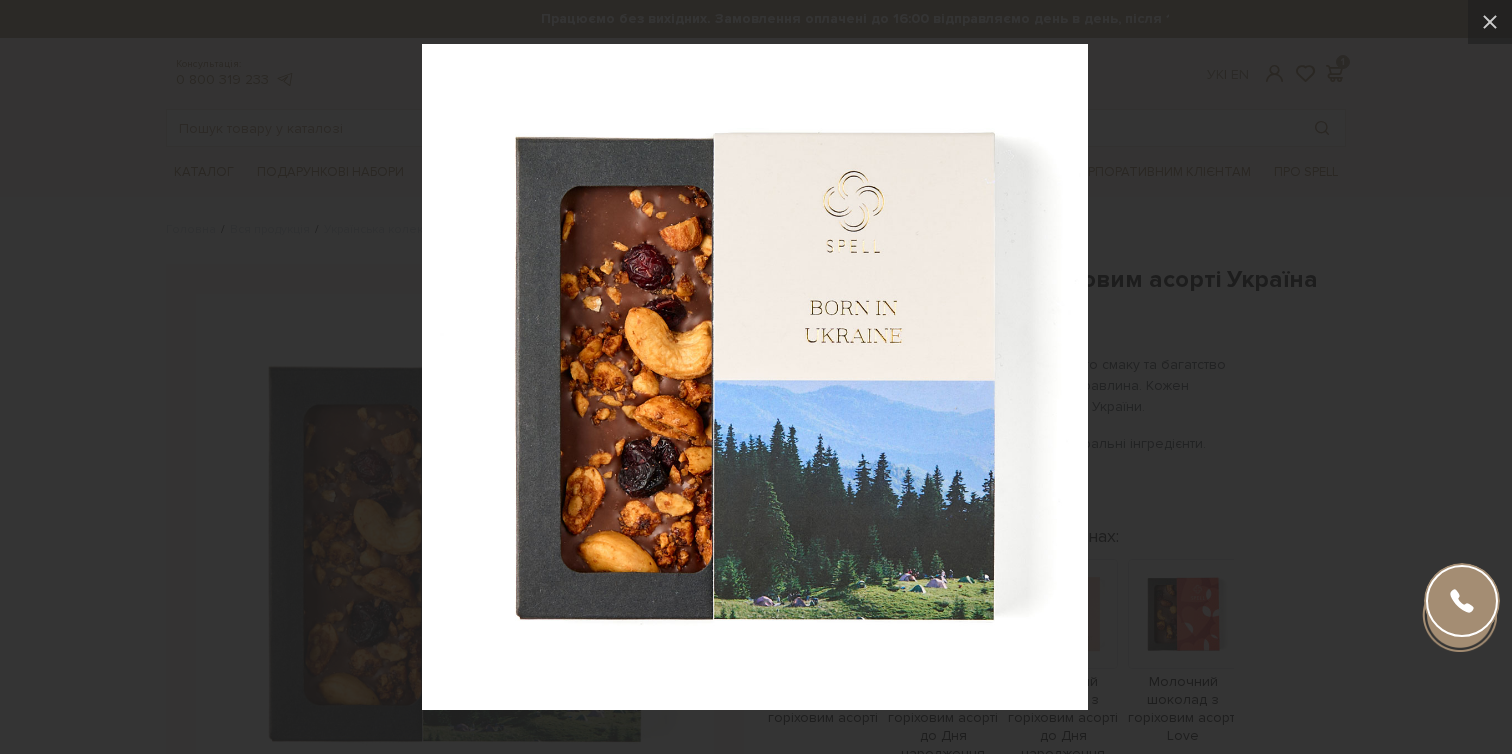 click at bounding box center (756, 377) 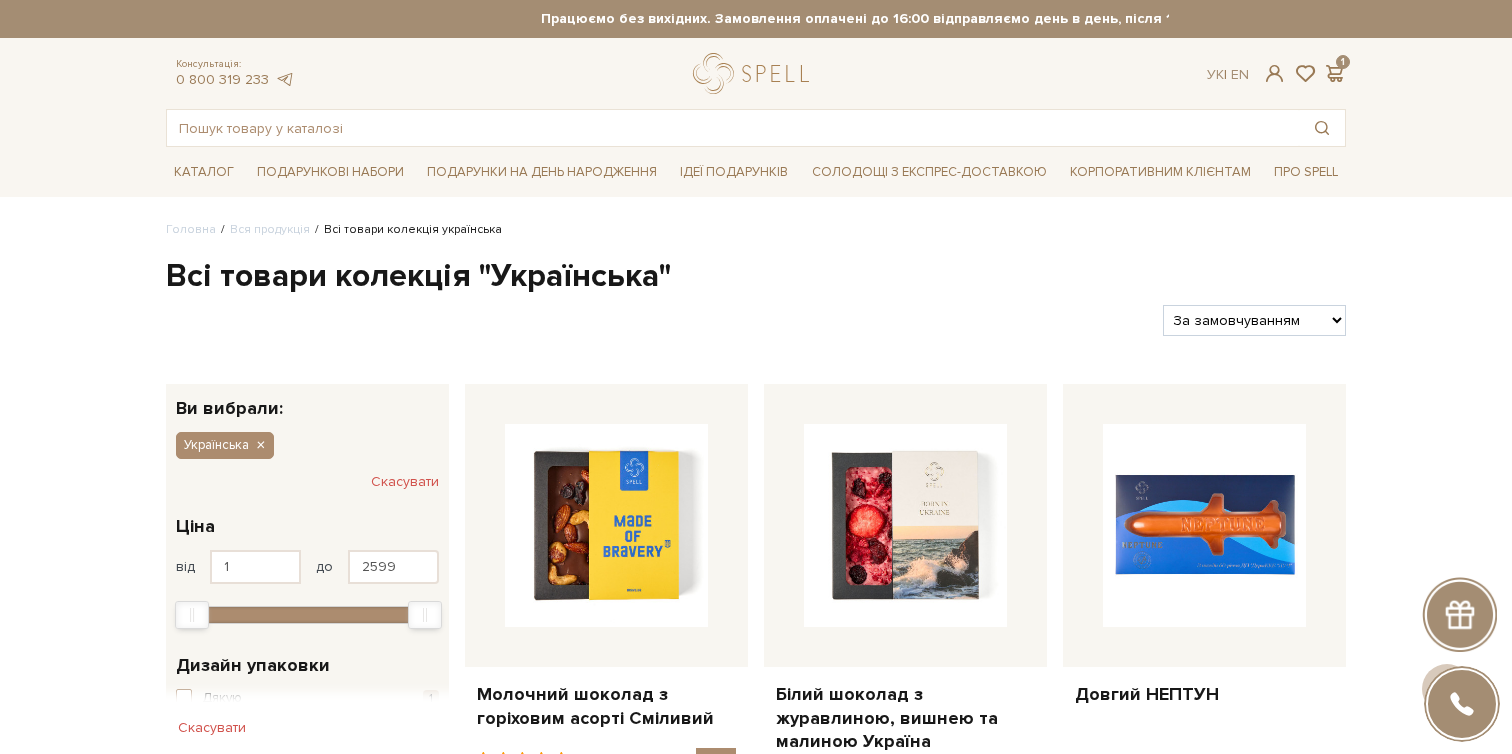 scroll, scrollTop: 724, scrollLeft: 0, axis: vertical 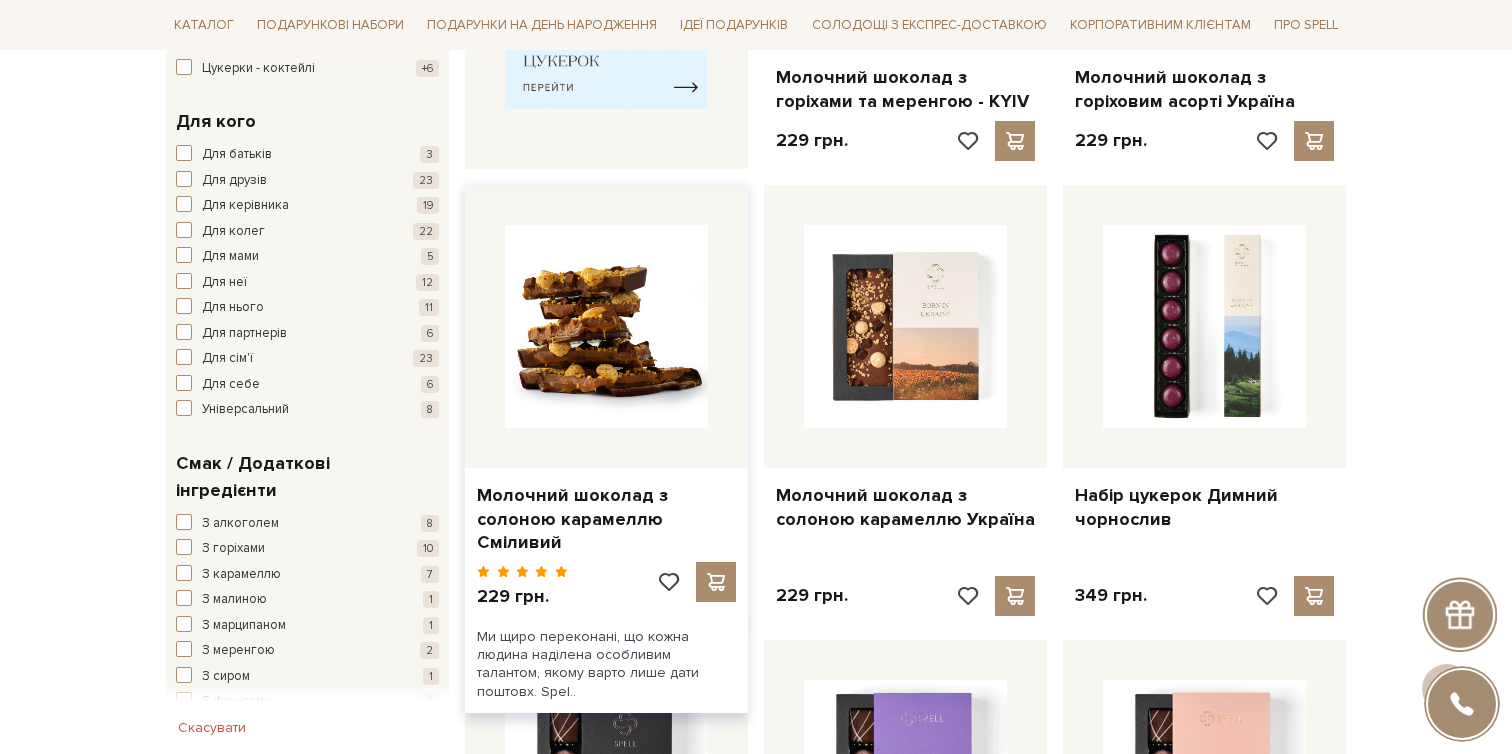 click at bounding box center [606, 326] 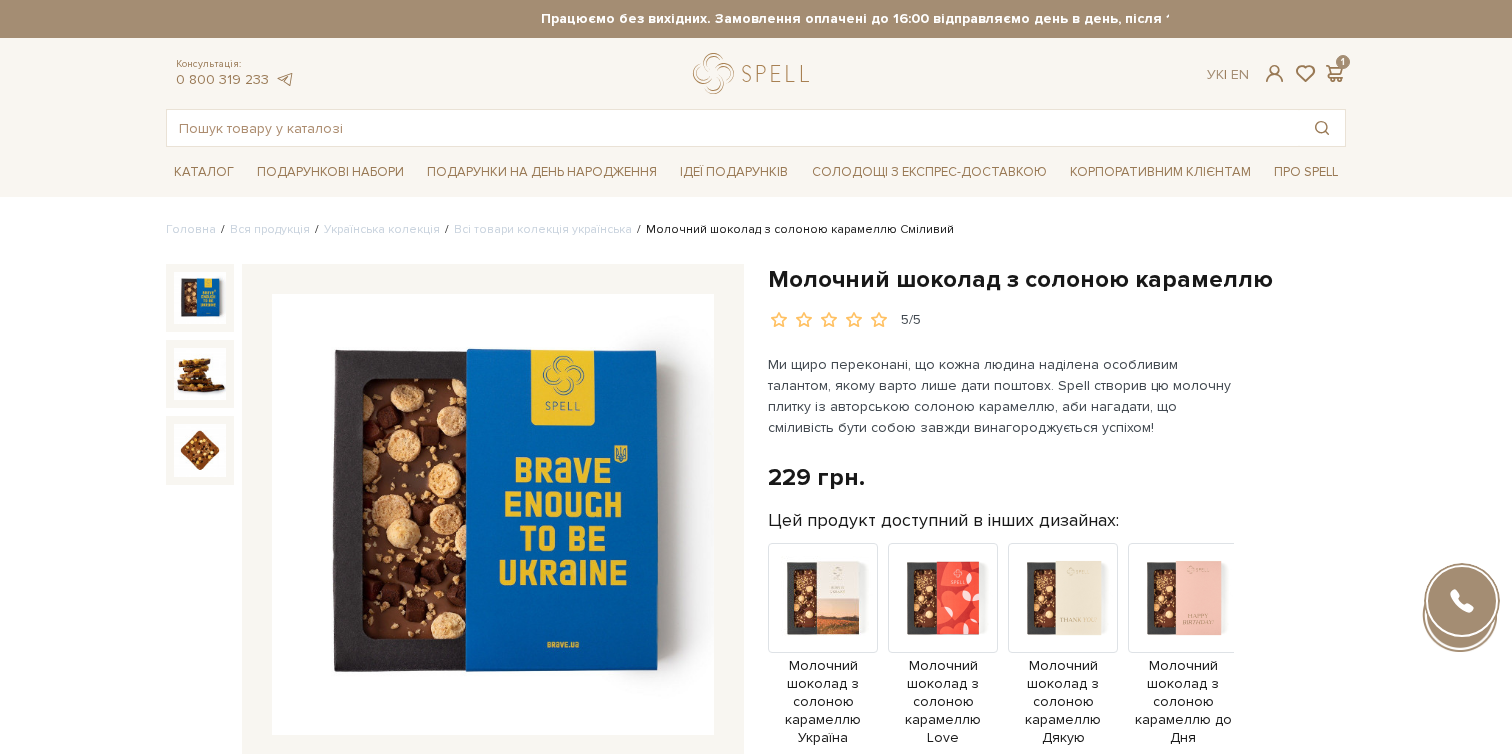 scroll, scrollTop: 0, scrollLeft: 0, axis: both 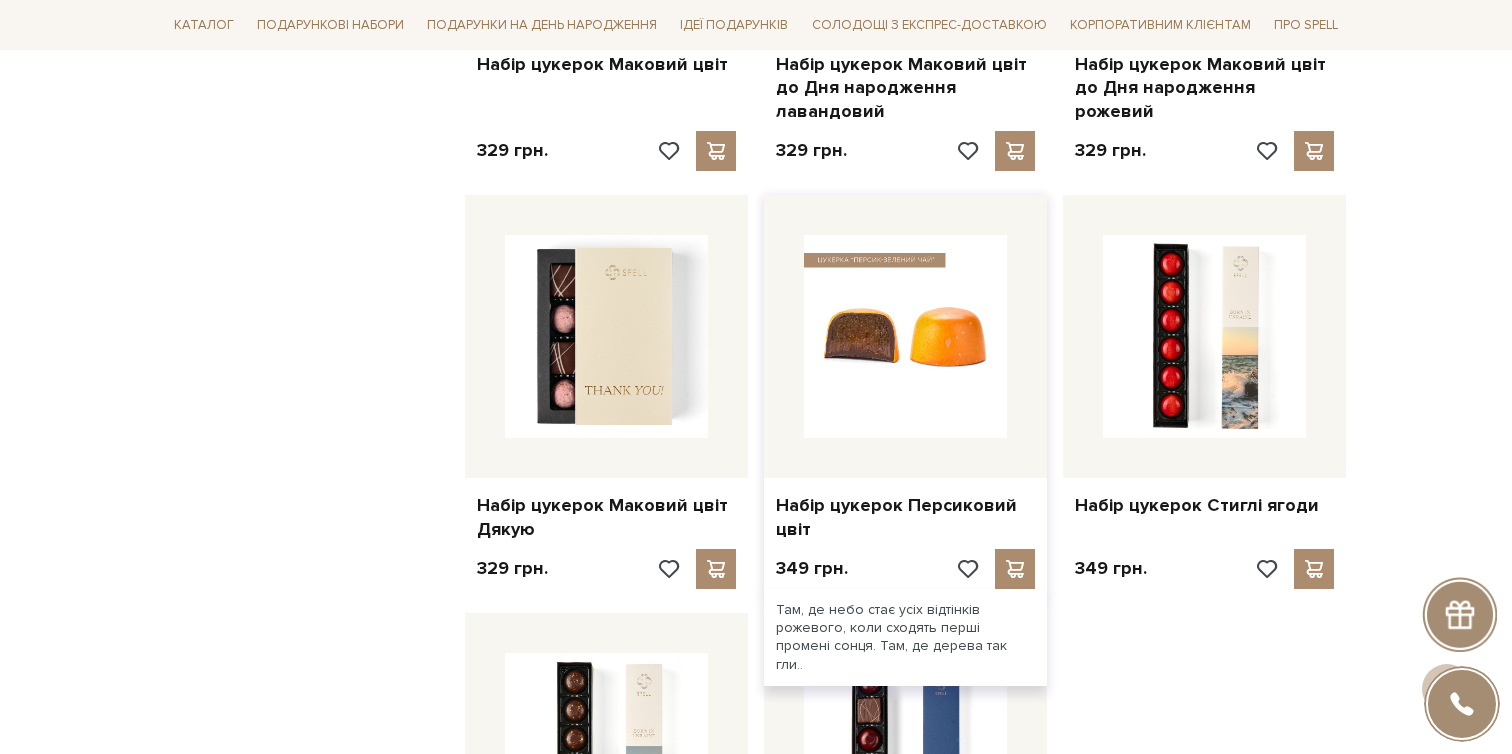 click at bounding box center [905, 336] 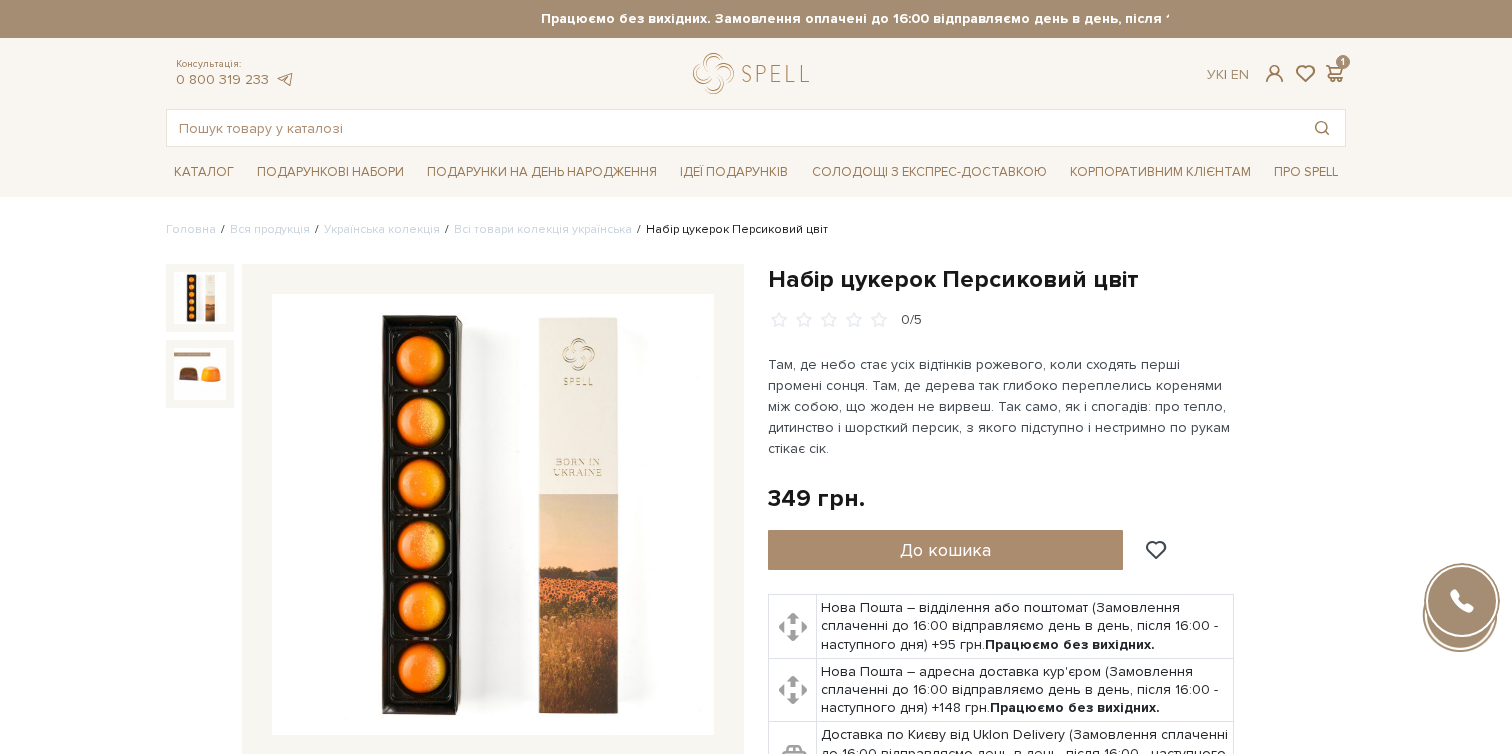 scroll, scrollTop: 0, scrollLeft: 0, axis: both 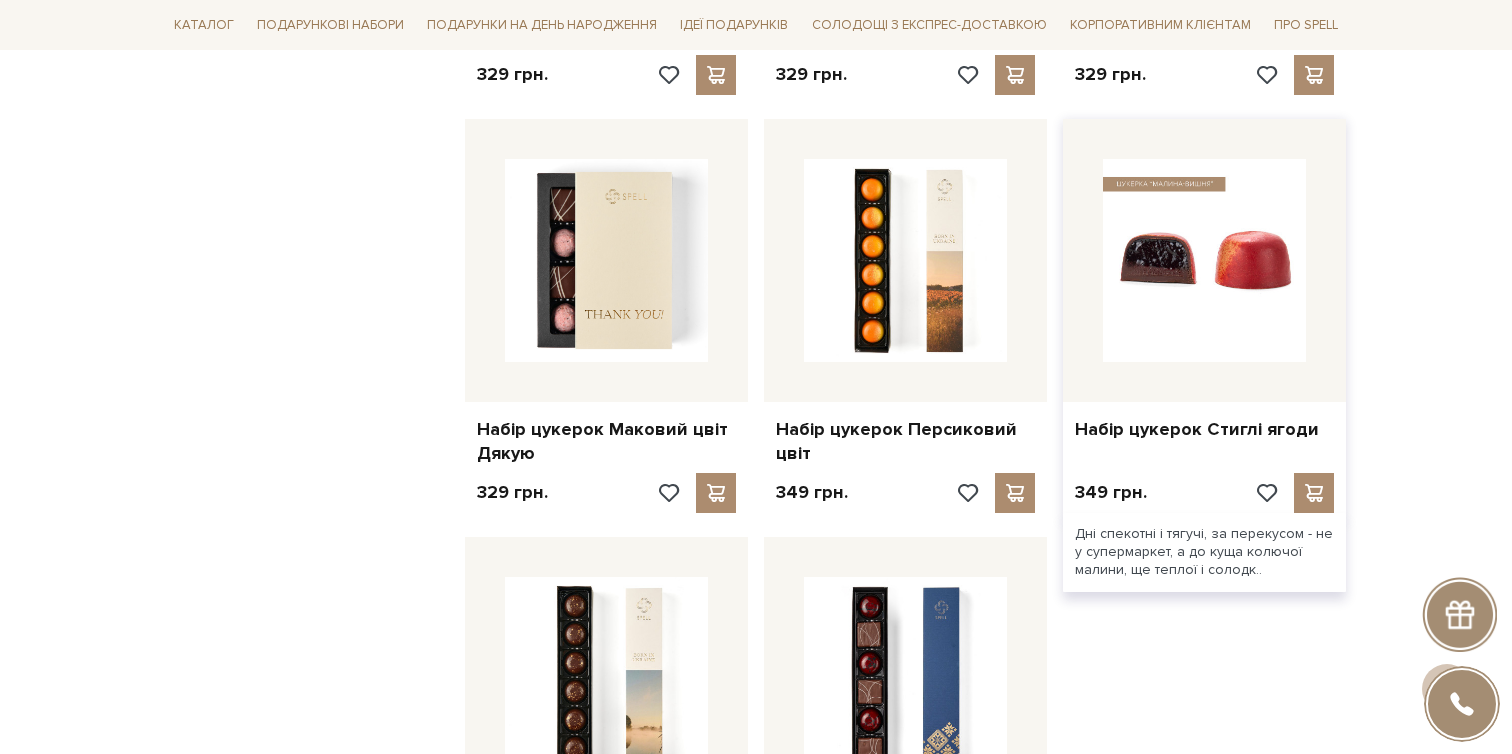 click at bounding box center [1204, 260] 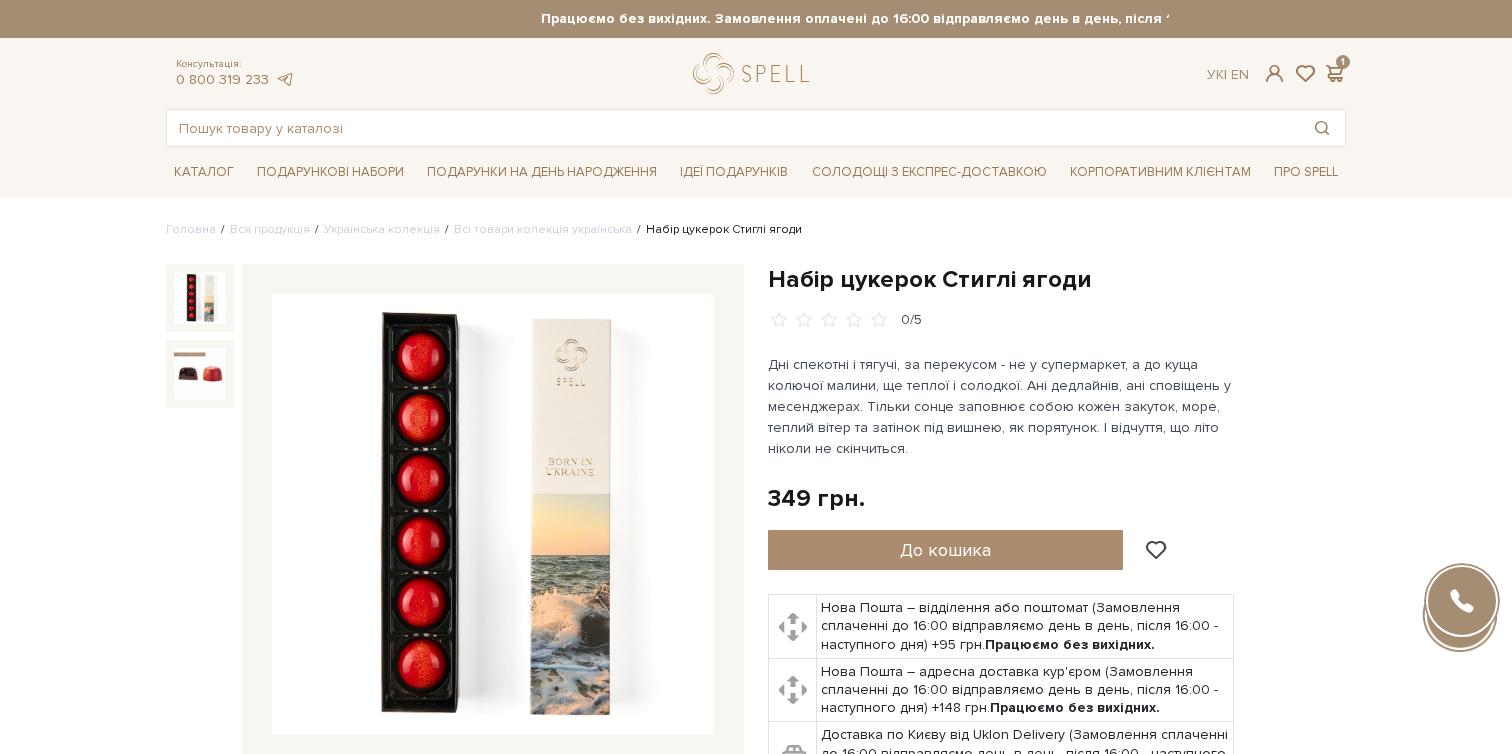 scroll, scrollTop: 0, scrollLeft: 0, axis: both 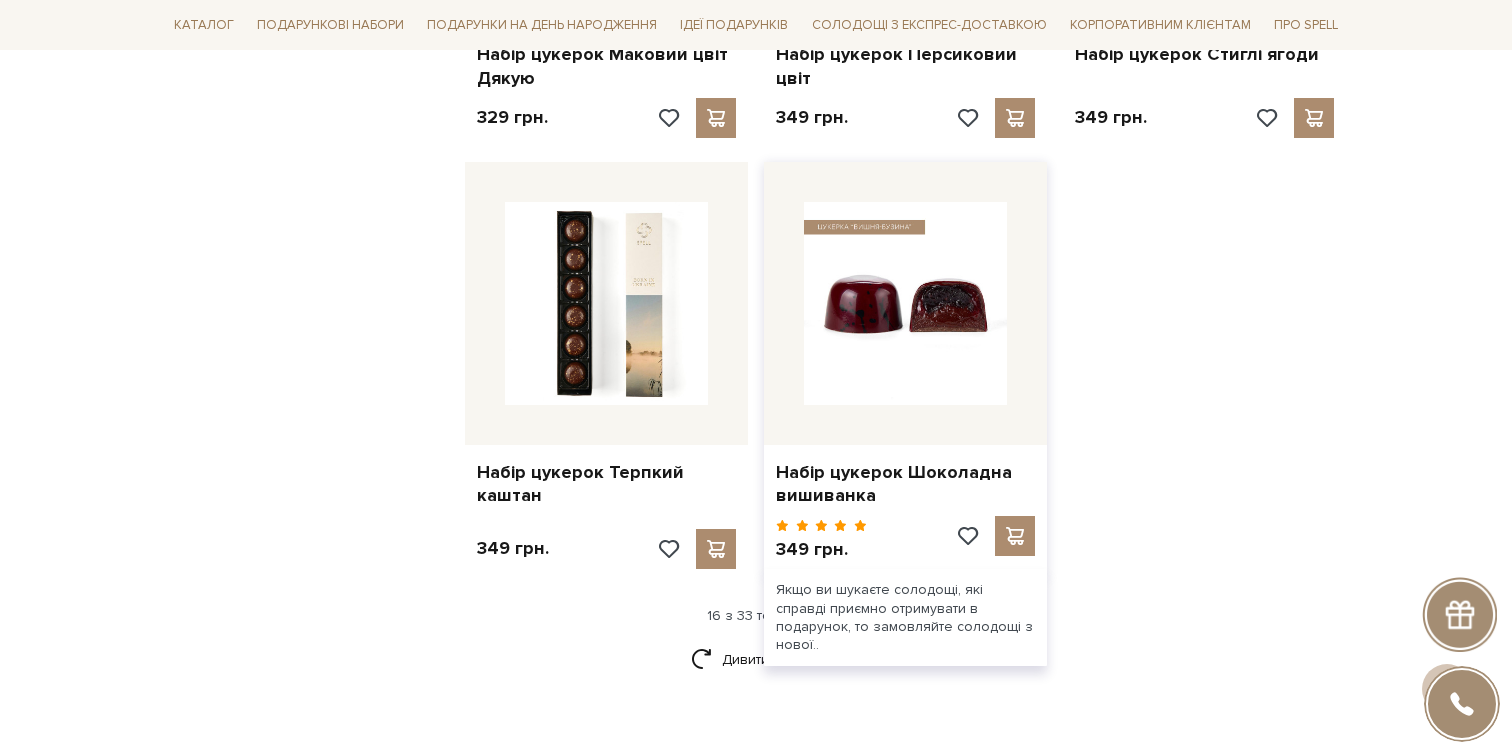 click at bounding box center (905, 303) 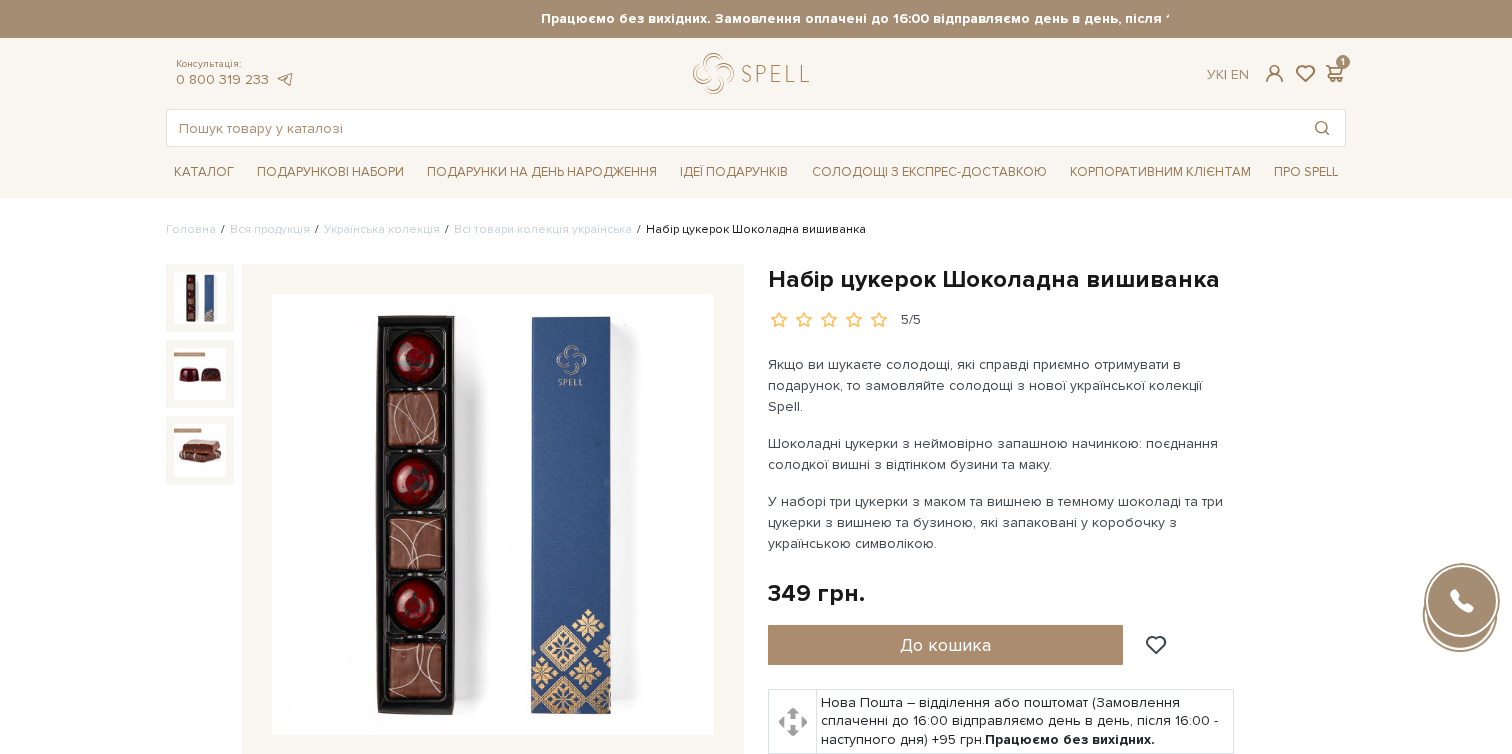 scroll, scrollTop: 0, scrollLeft: 0, axis: both 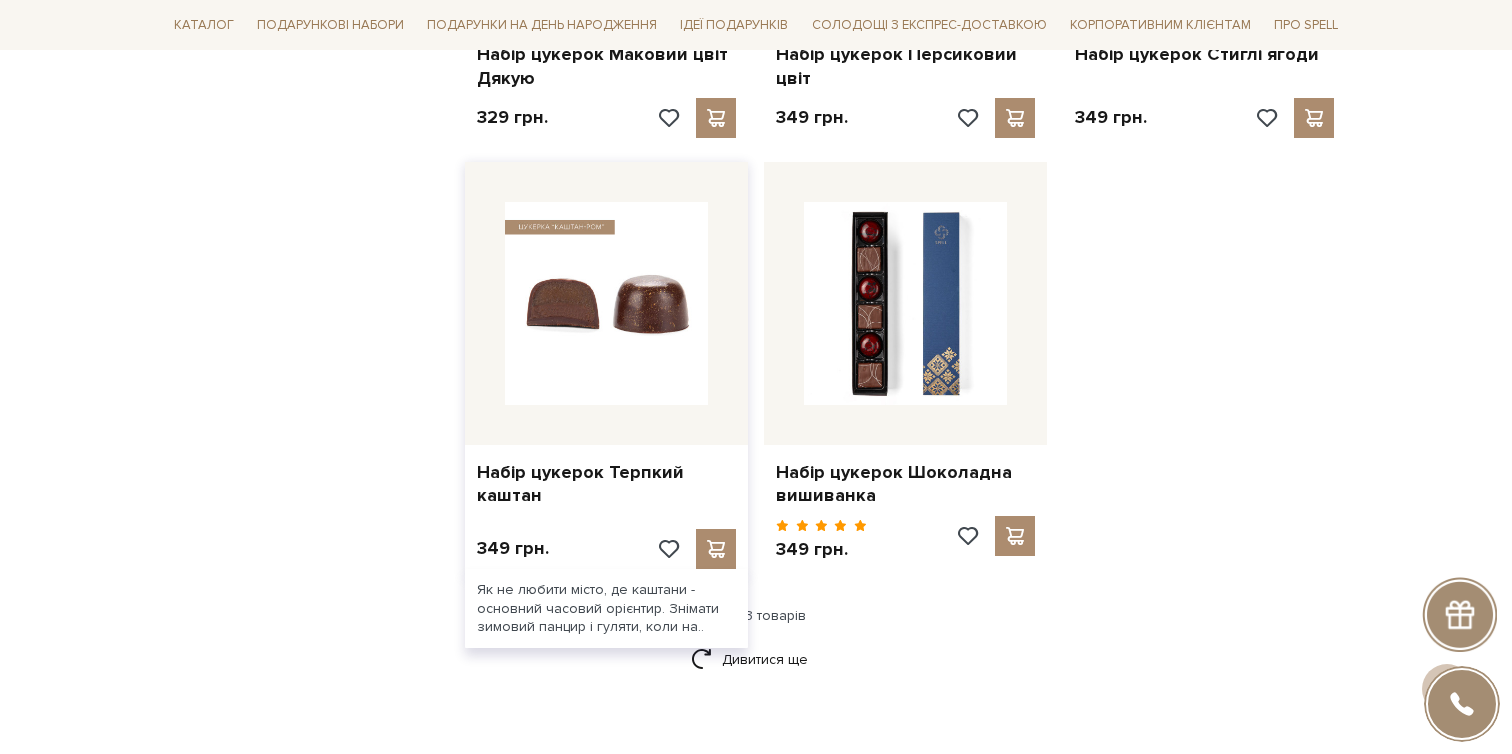 click at bounding box center [606, 303] 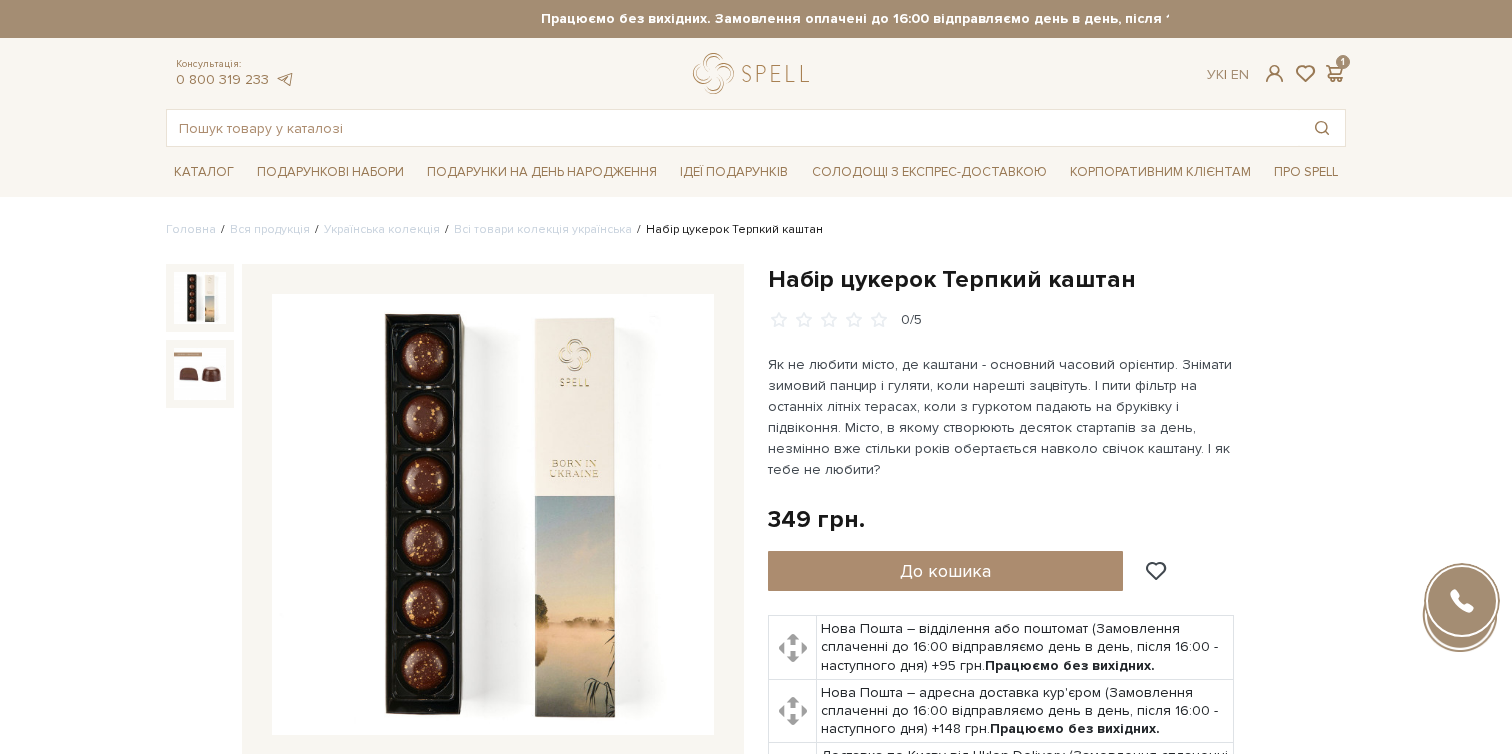 scroll, scrollTop: 0, scrollLeft: 0, axis: both 